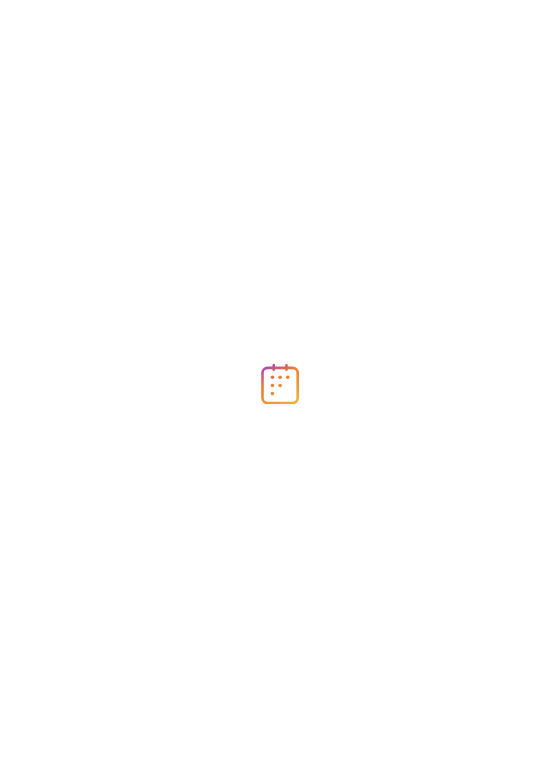 scroll, scrollTop: 0, scrollLeft: 0, axis: both 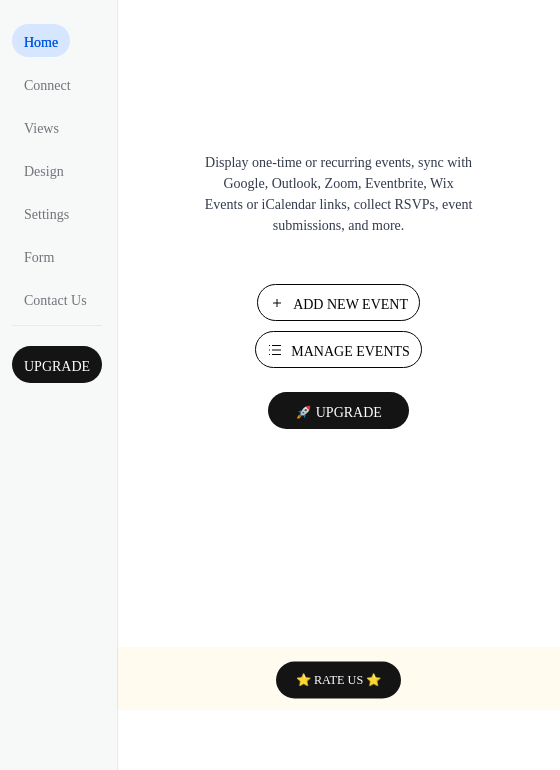 click on "Add New Event" at bounding box center (350, 304) 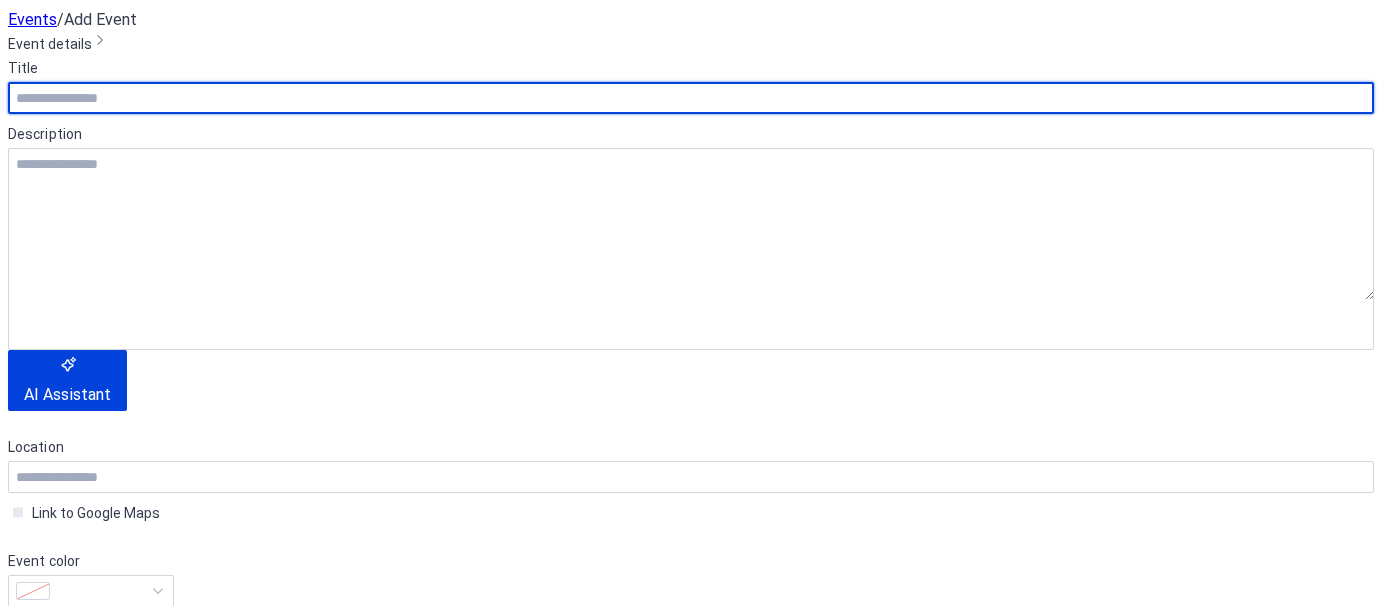 scroll, scrollTop: 0, scrollLeft: 0, axis: both 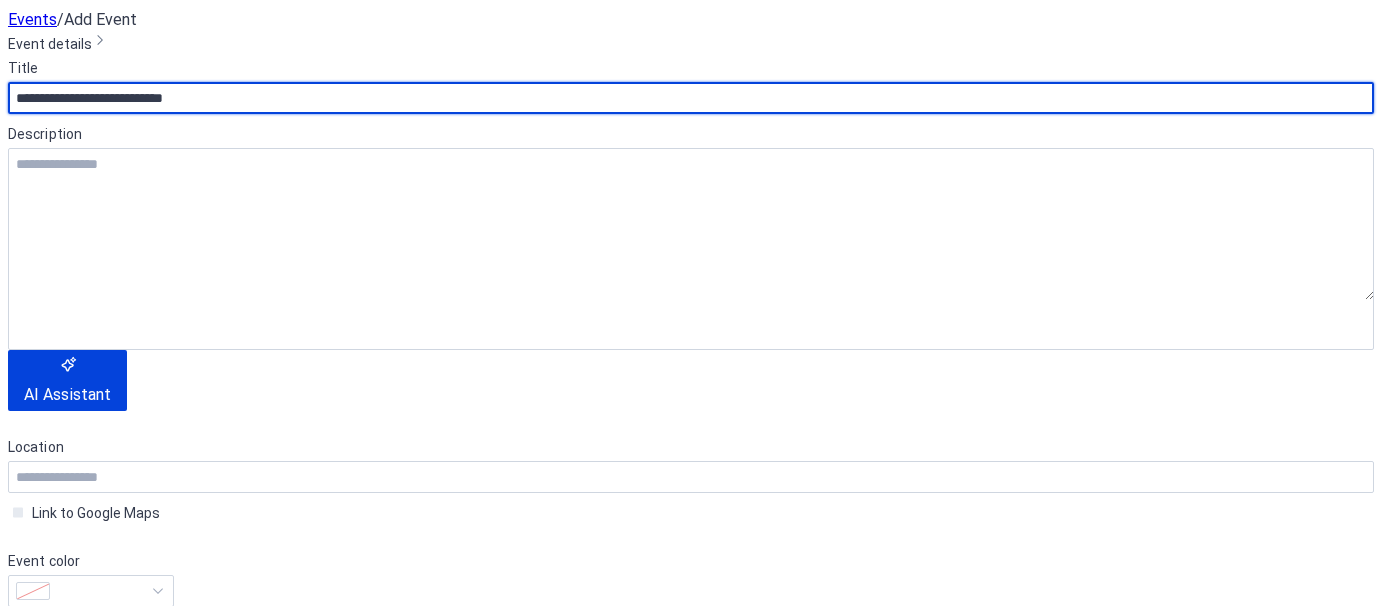 type on "**********" 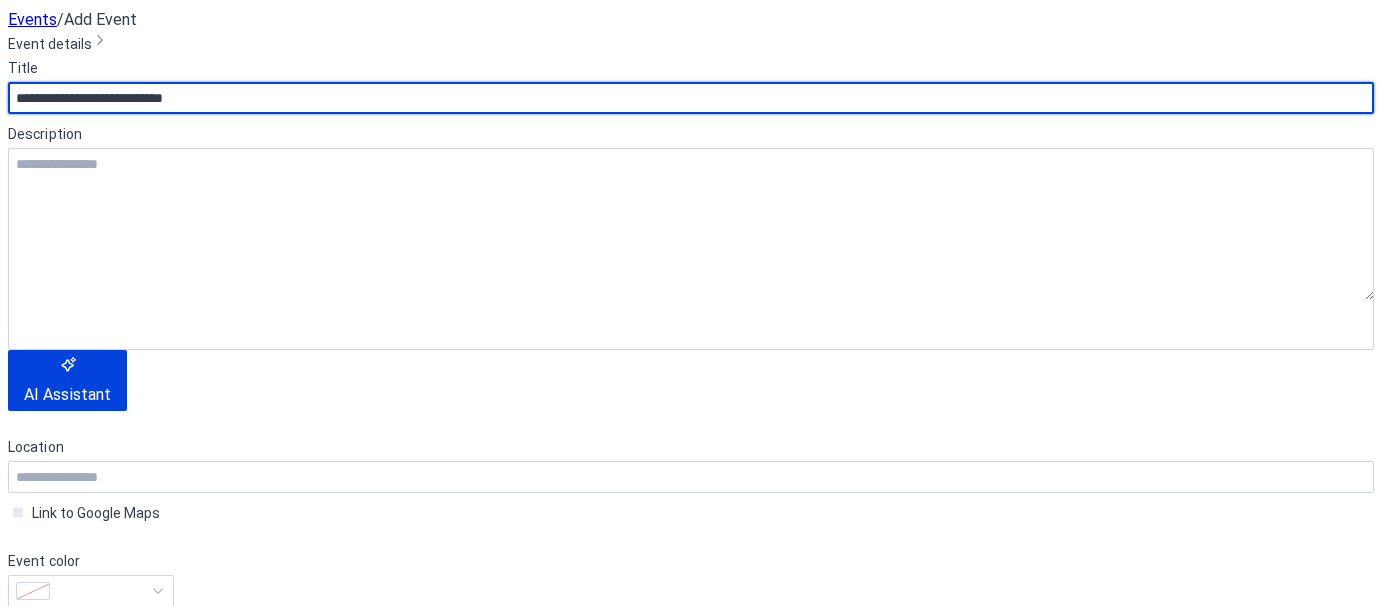 scroll, scrollTop: 955, scrollLeft: 0, axis: vertical 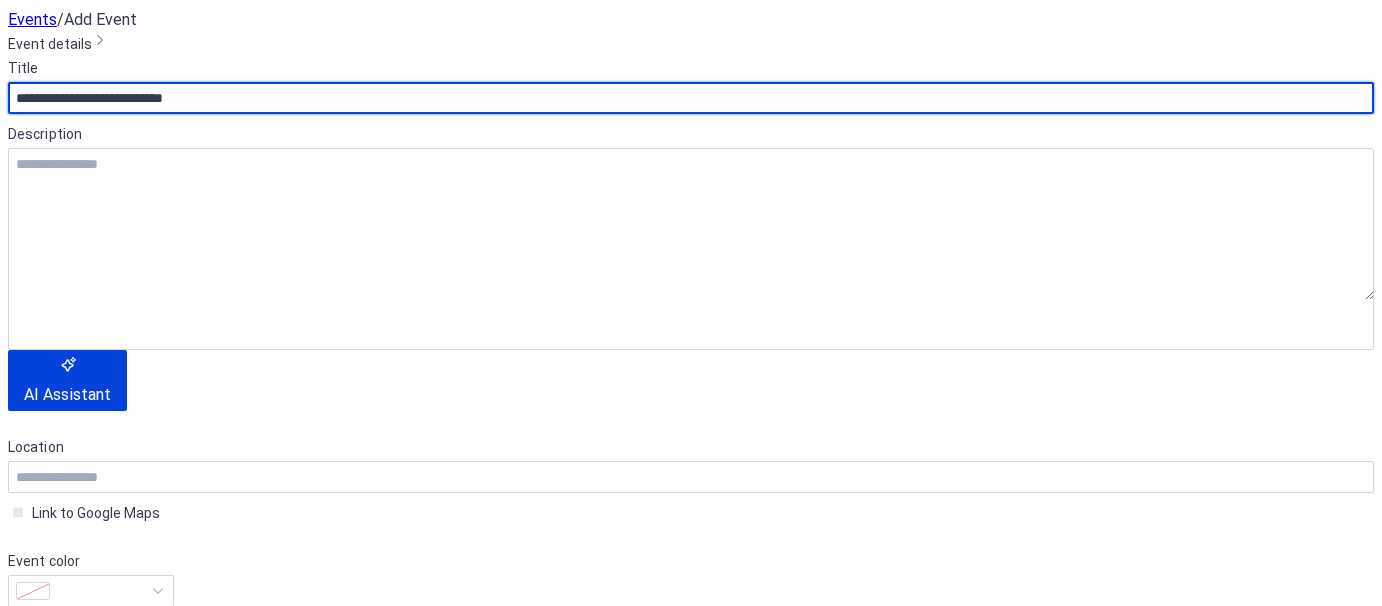 click at bounding box center [691, 1293] 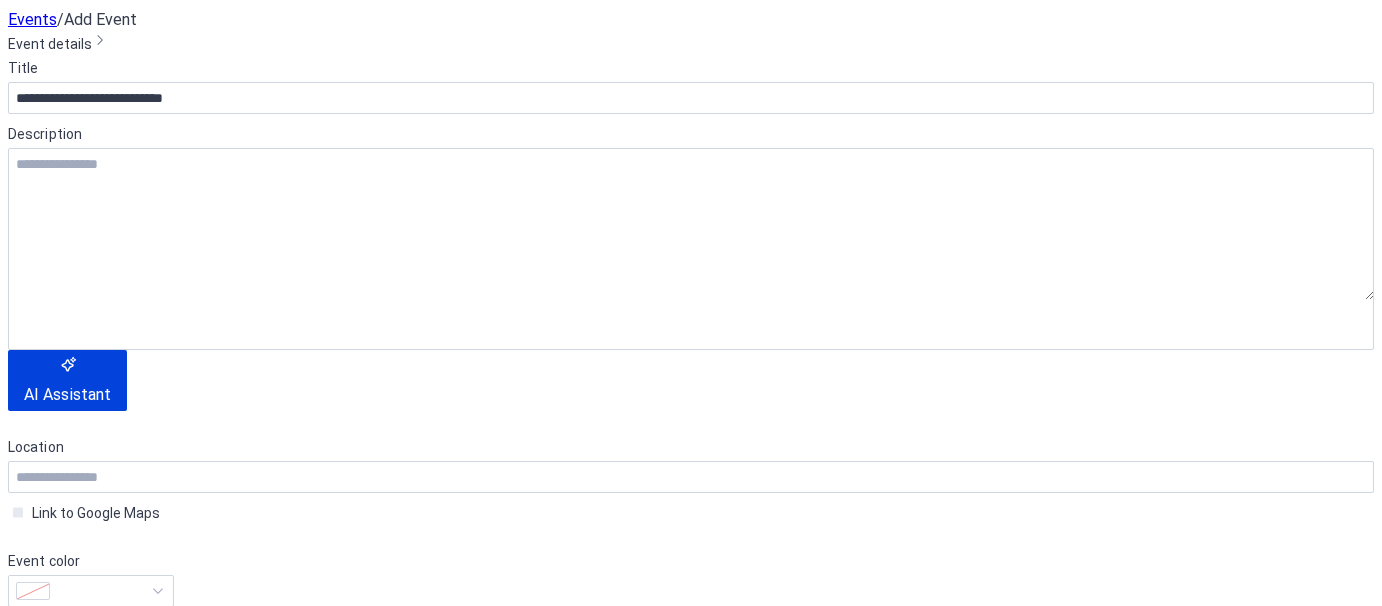 paste on "**********" 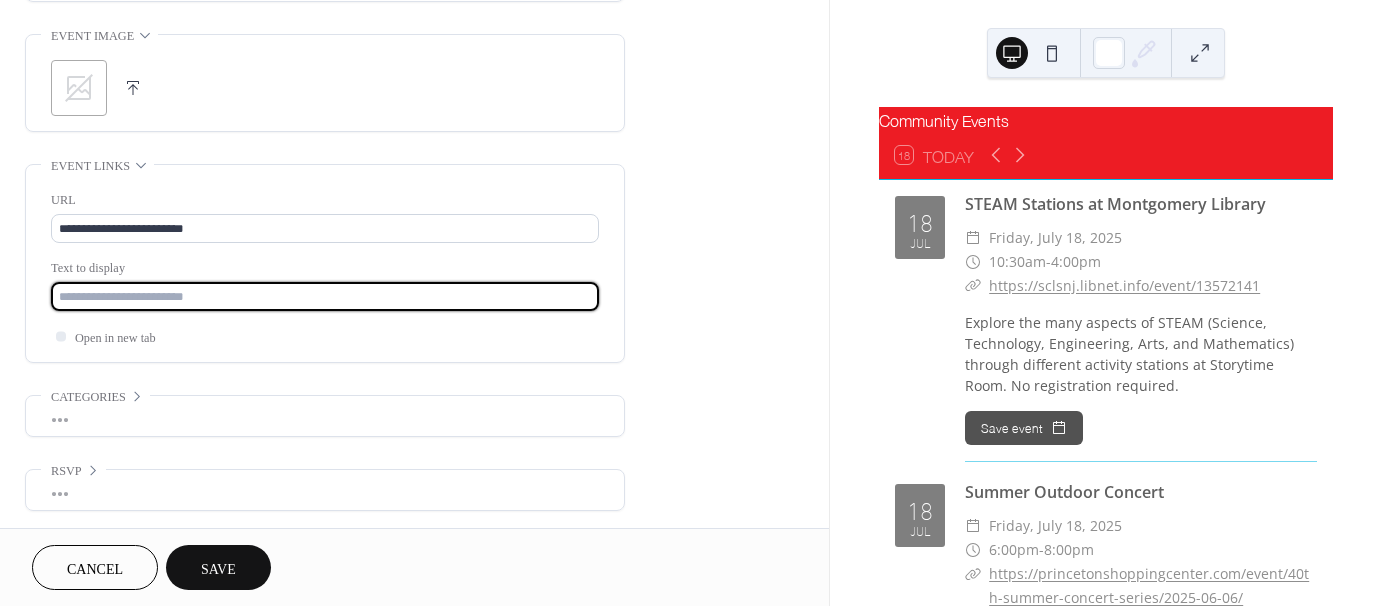 click at bounding box center (325, 296) 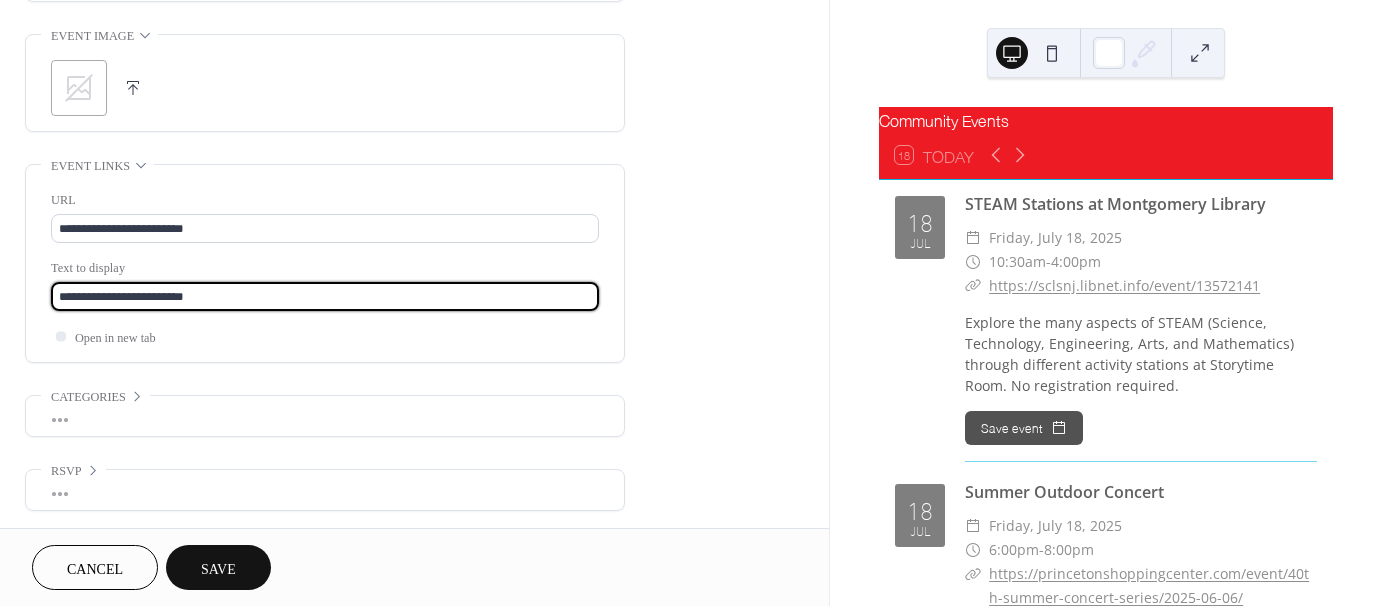 type on "**********" 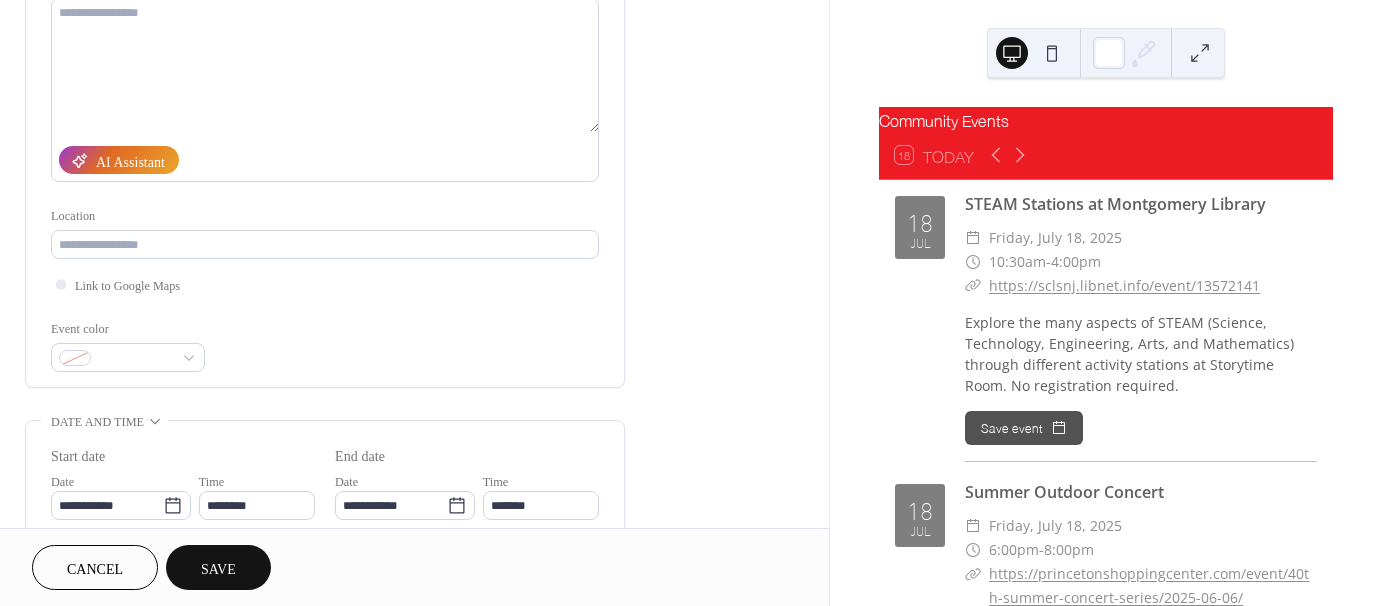 scroll, scrollTop: 155, scrollLeft: 0, axis: vertical 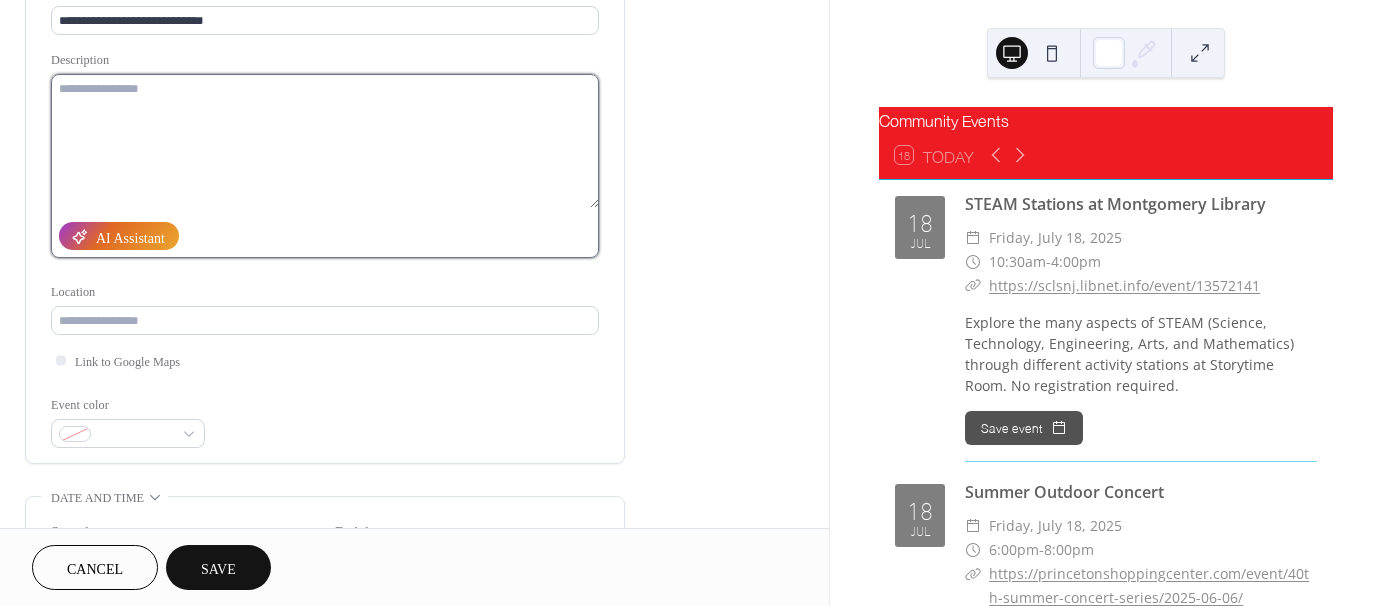 click at bounding box center (325, 141) 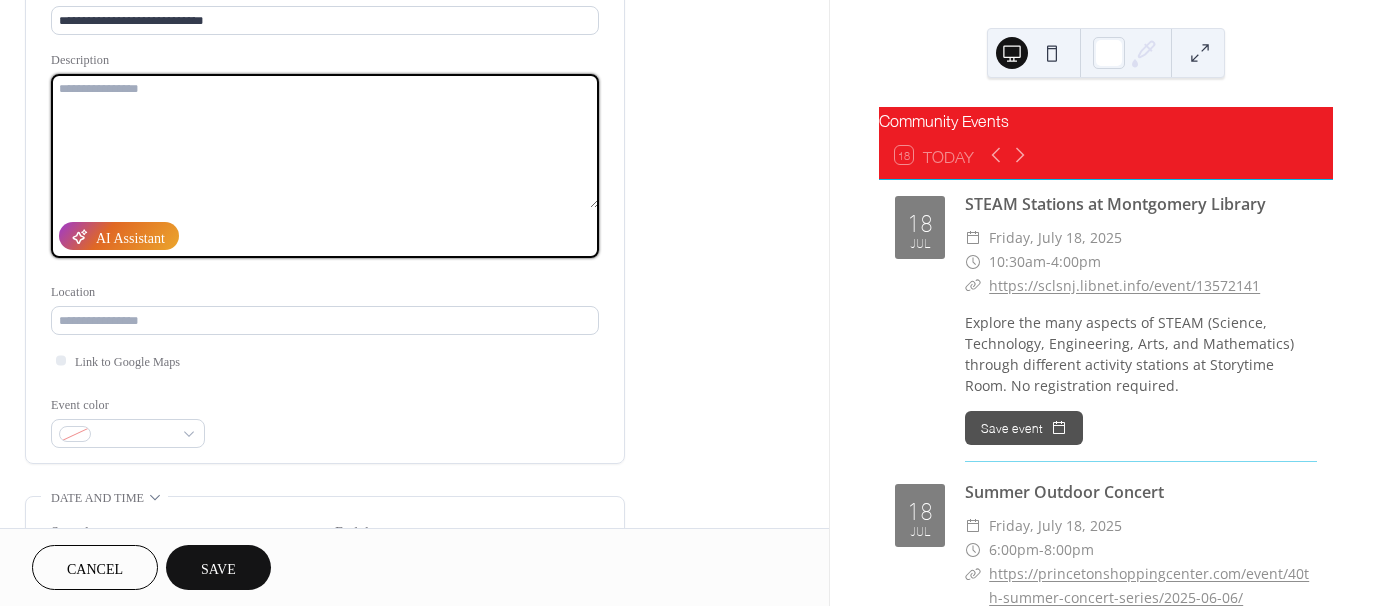 paste on "**********" 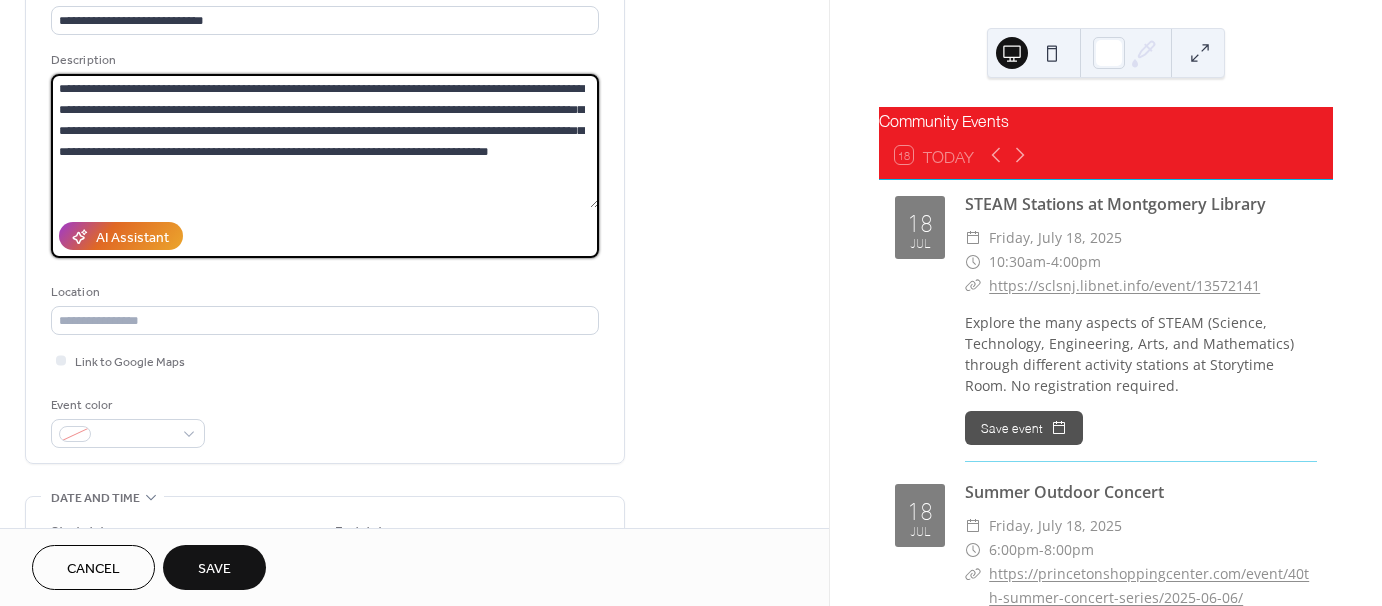 click on "**********" at bounding box center [325, 141] 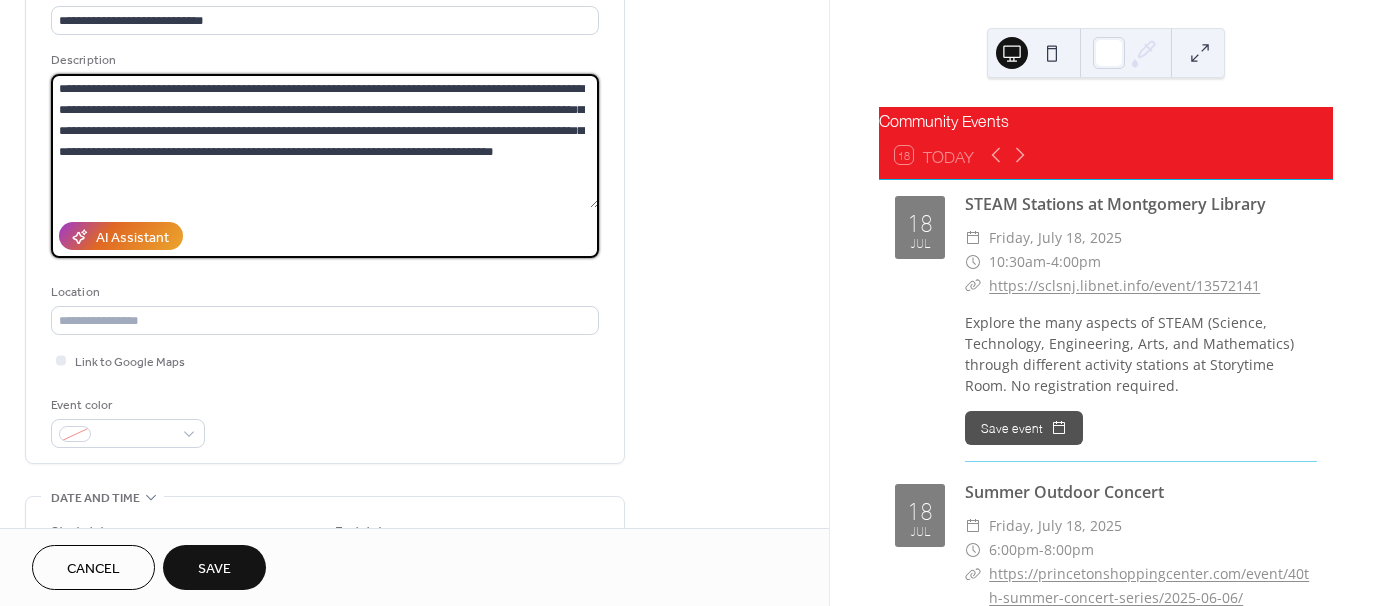 drag, startPoint x: 462, startPoint y: 107, endPoint x: 178, endPoint y: 134, distance: 285.28058 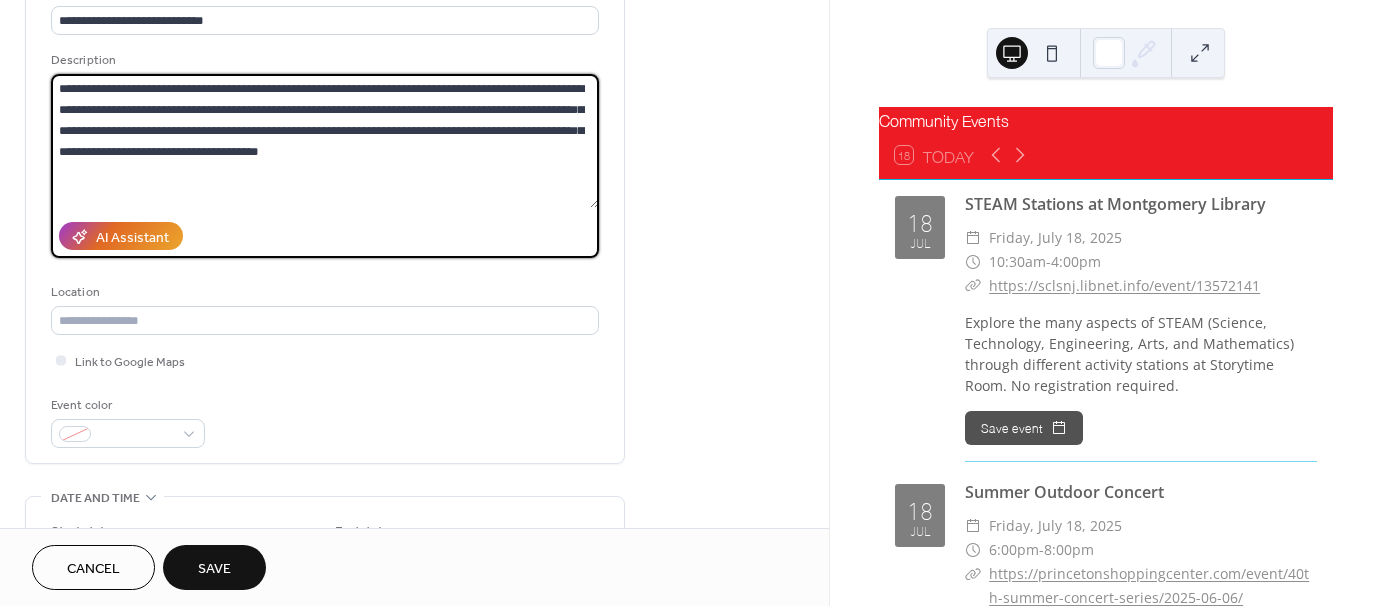 click on "**********" at bounding box center (325, 141) 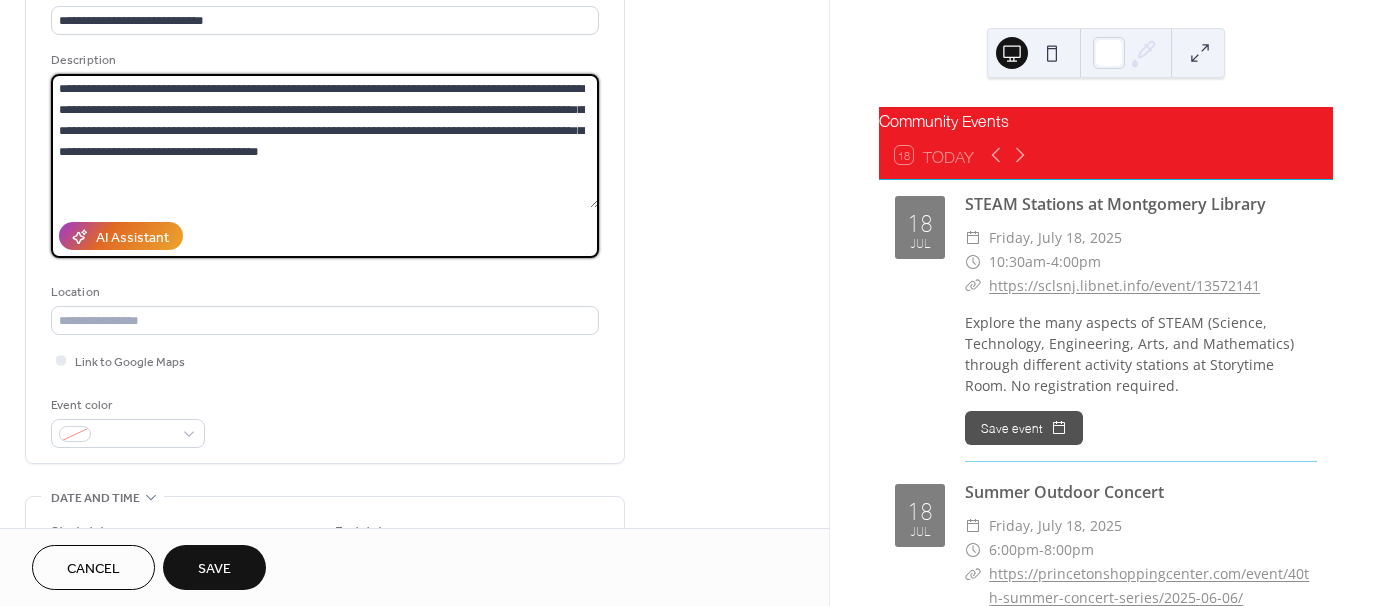 drag, startPoint x: 504, startPoint y: 129, endPoint x: 48, endPoint y: 135, distance: 456.03946 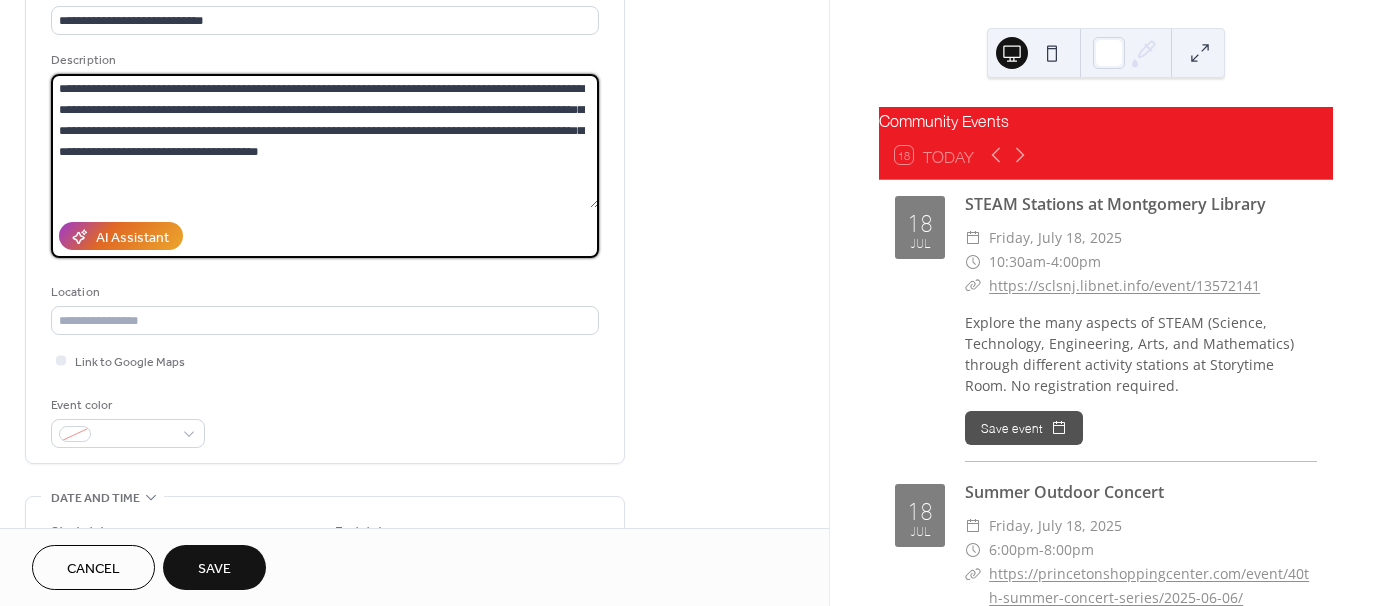 click on "**********" at bounding box center [325, 210] 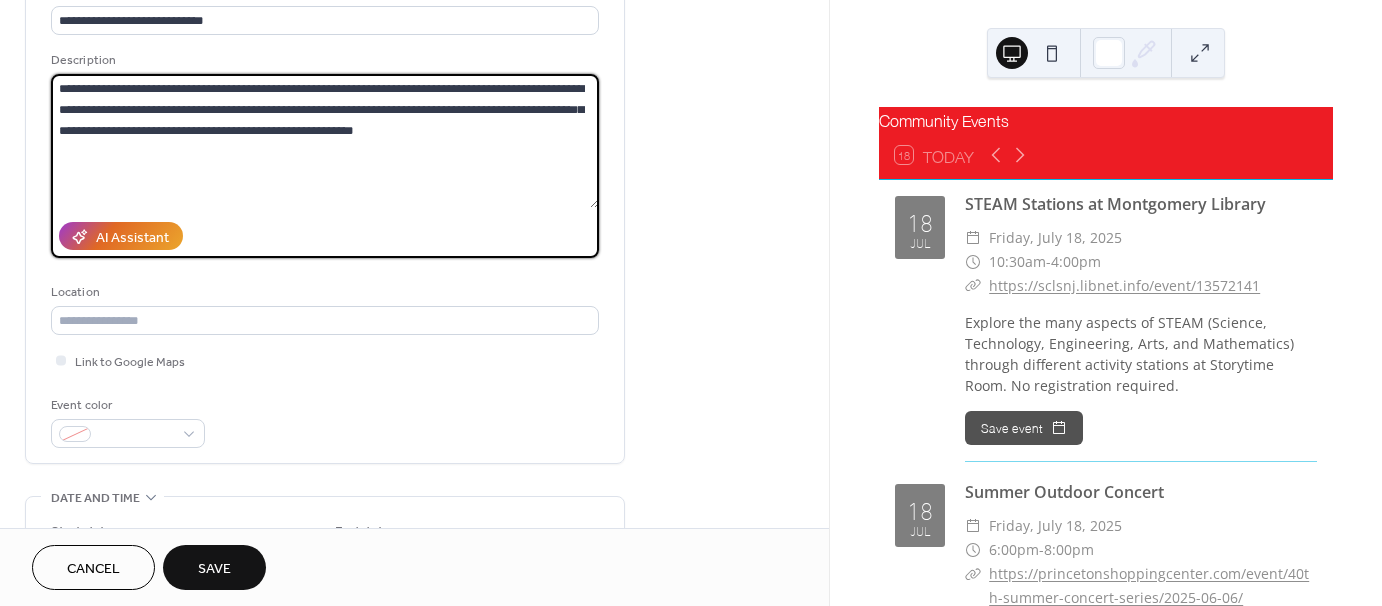 click on "**********" at bounding box center (325, 141) 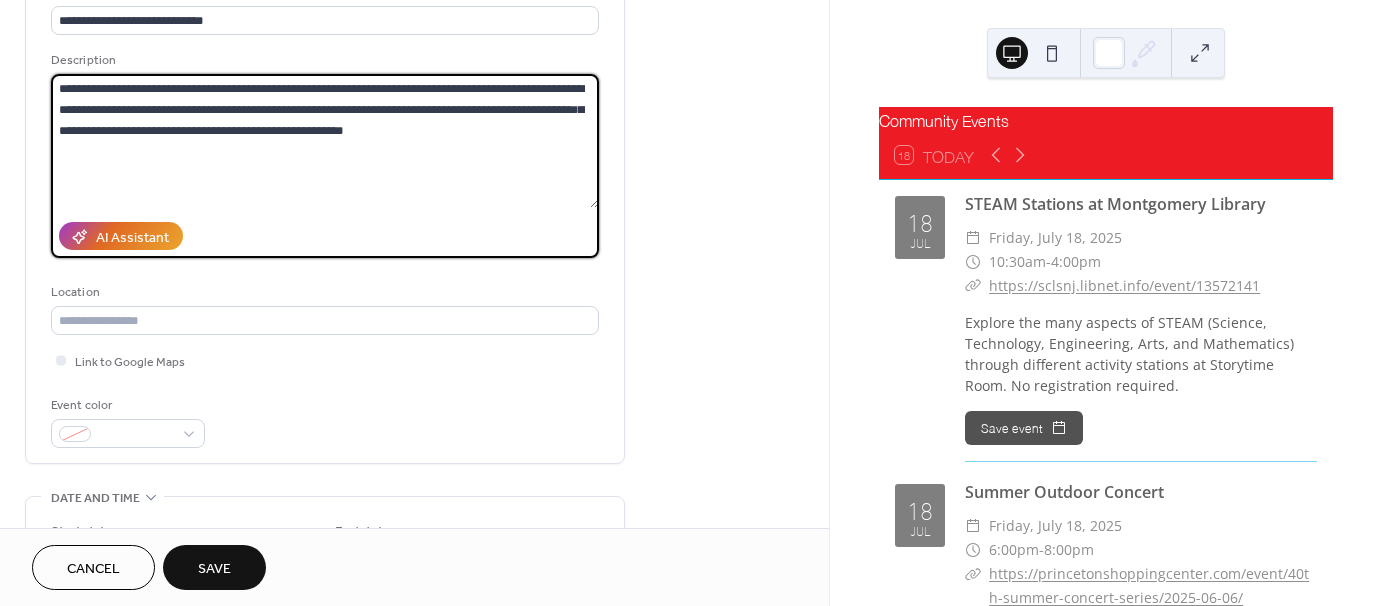 click on "**********" at bounding box center [325, 141] 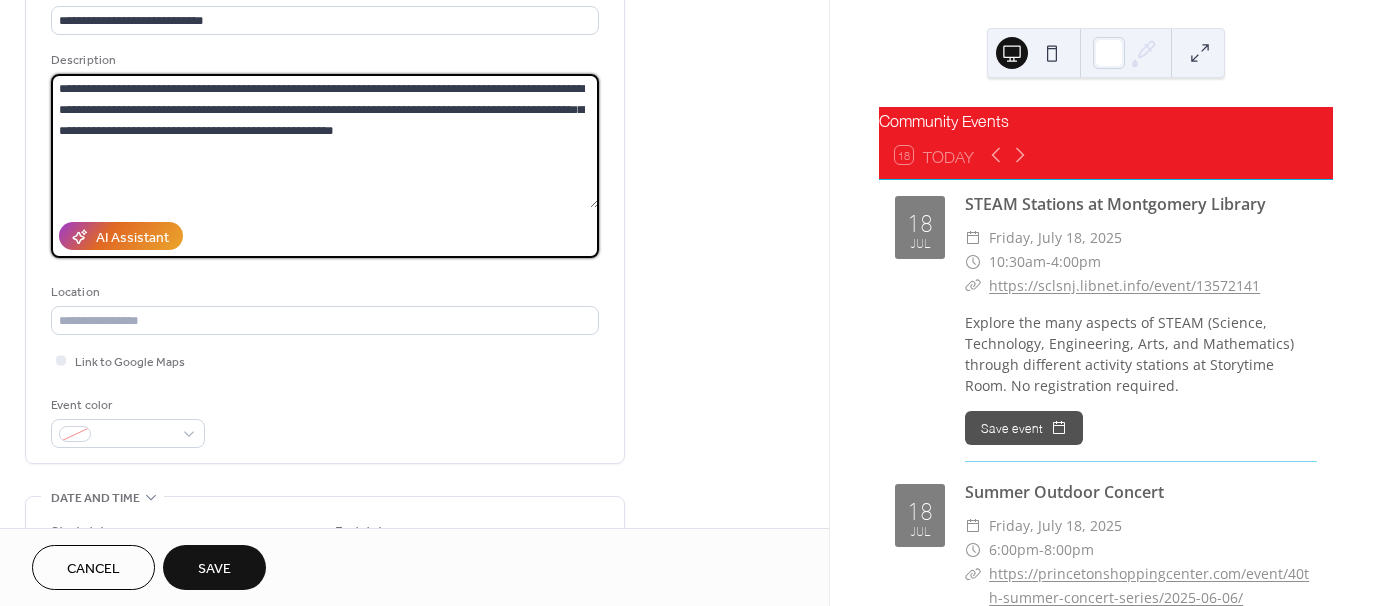 click on "**********" at bounding box center (325, 141) 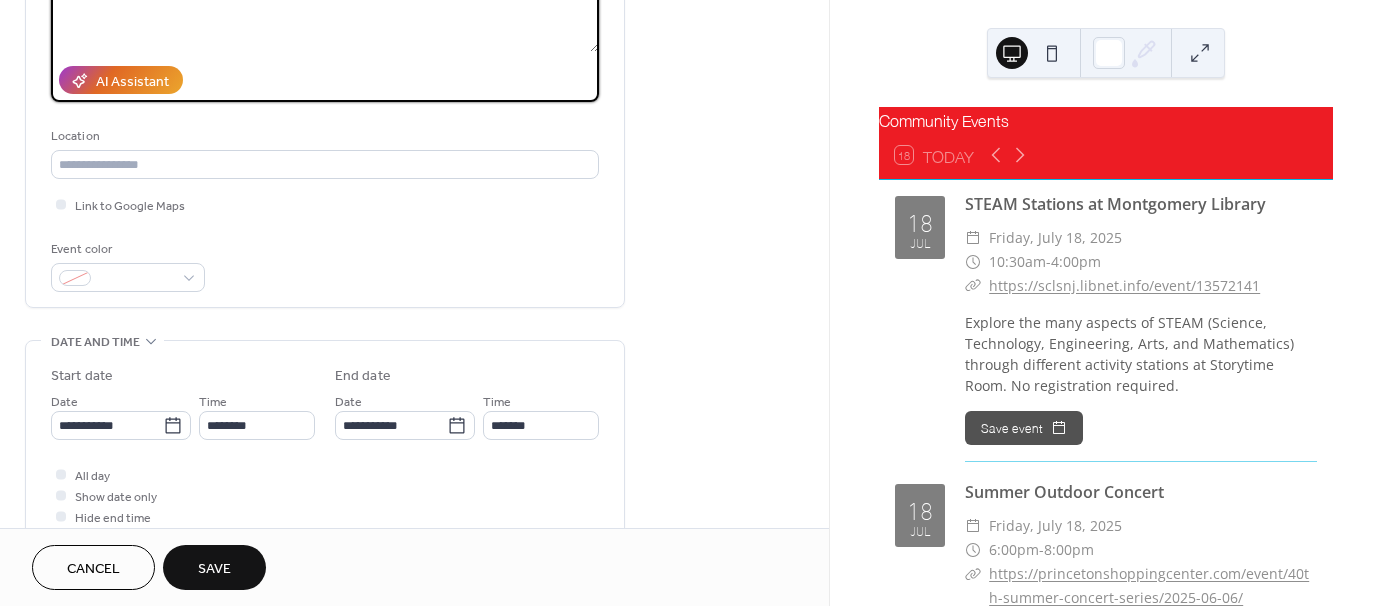 scroll, scrollTop: 355, scrollLeft: 0, axis: vertical 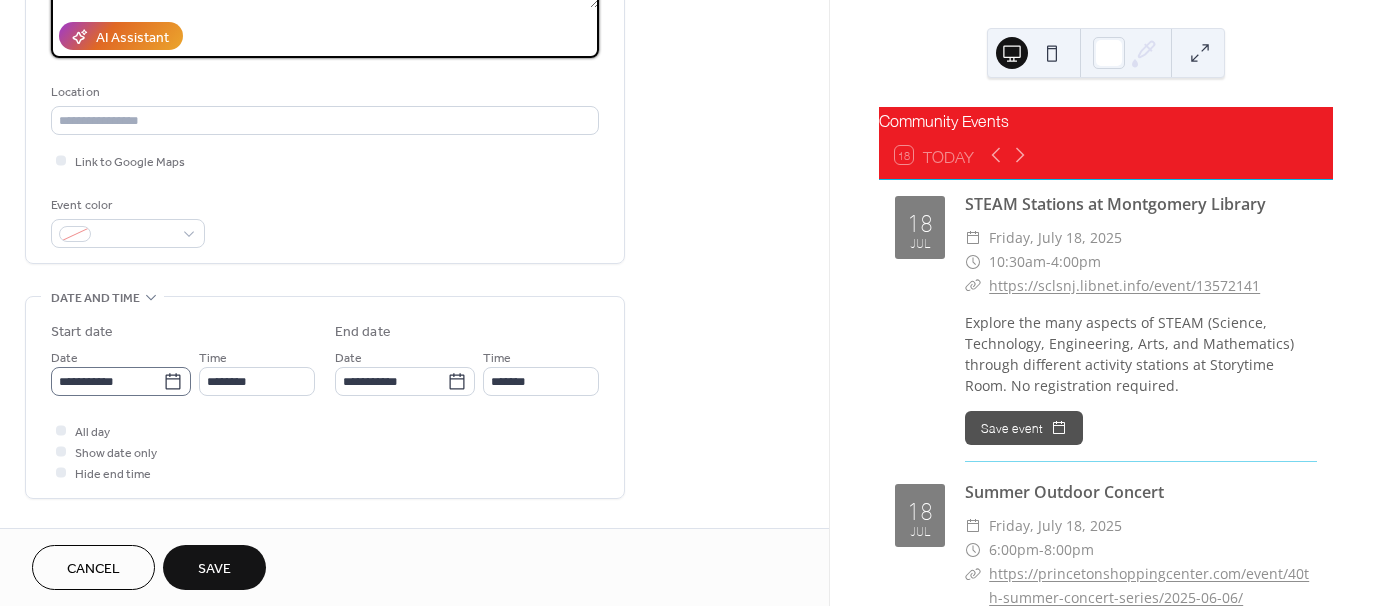 type on "**********" 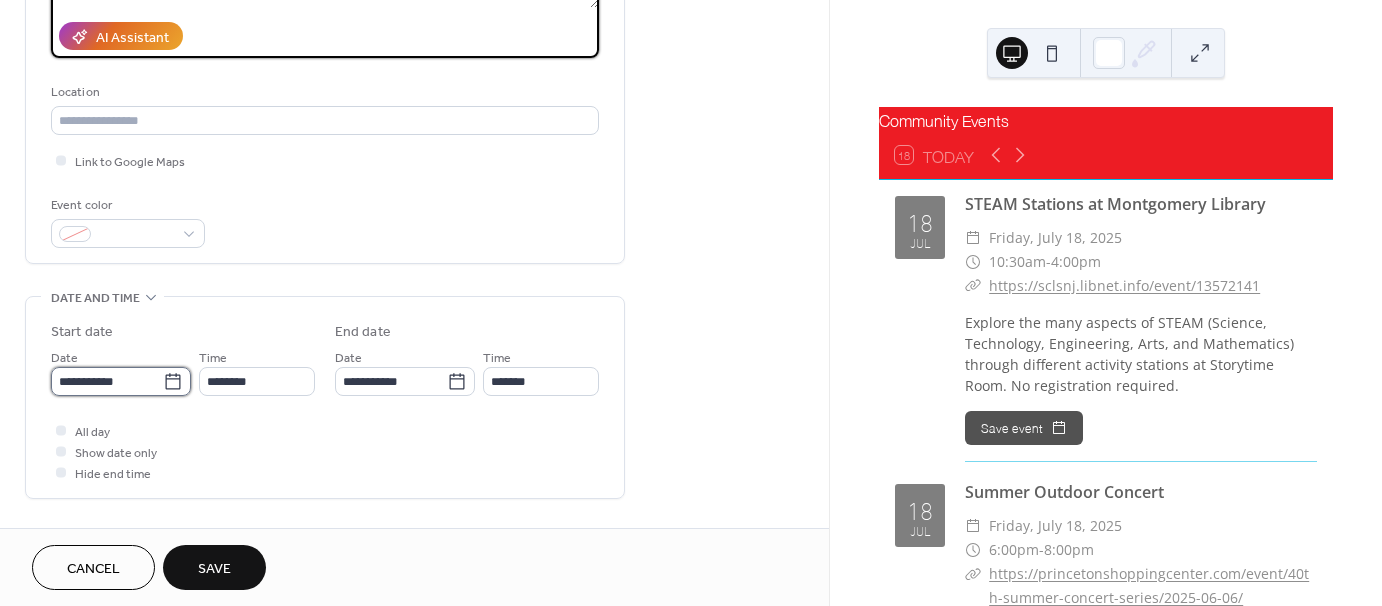 click on "**********" at bounding box center [107, 381] 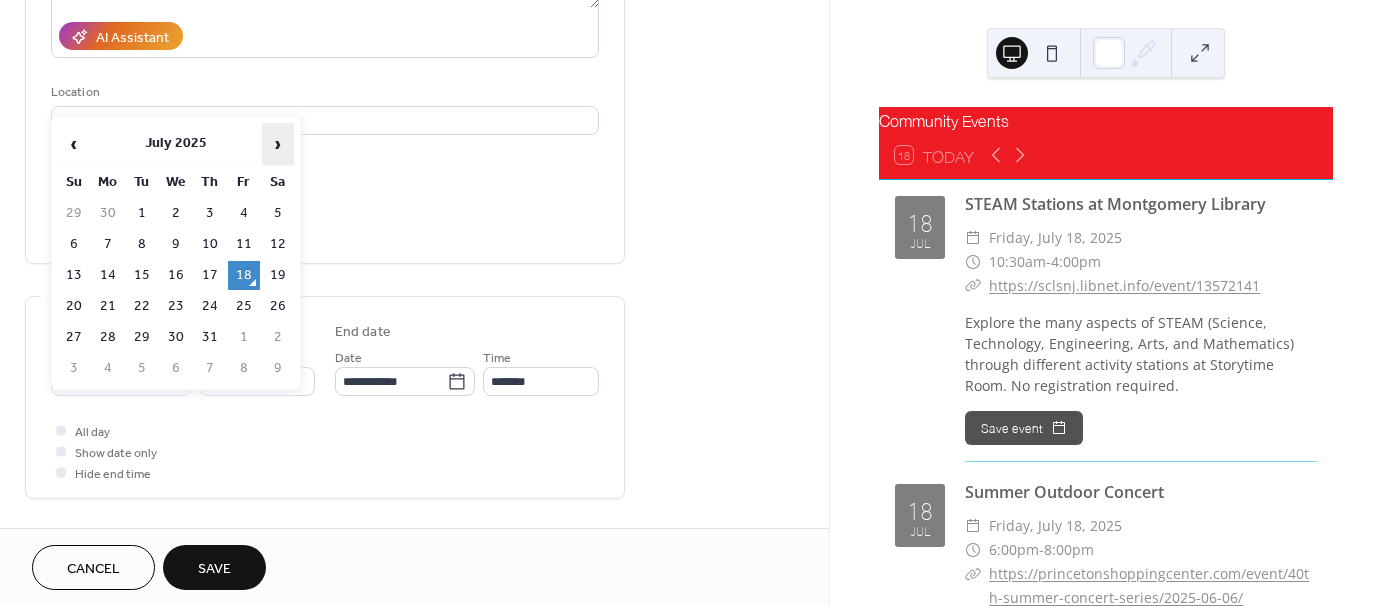 click on "›" at bounding box center (278, 144) 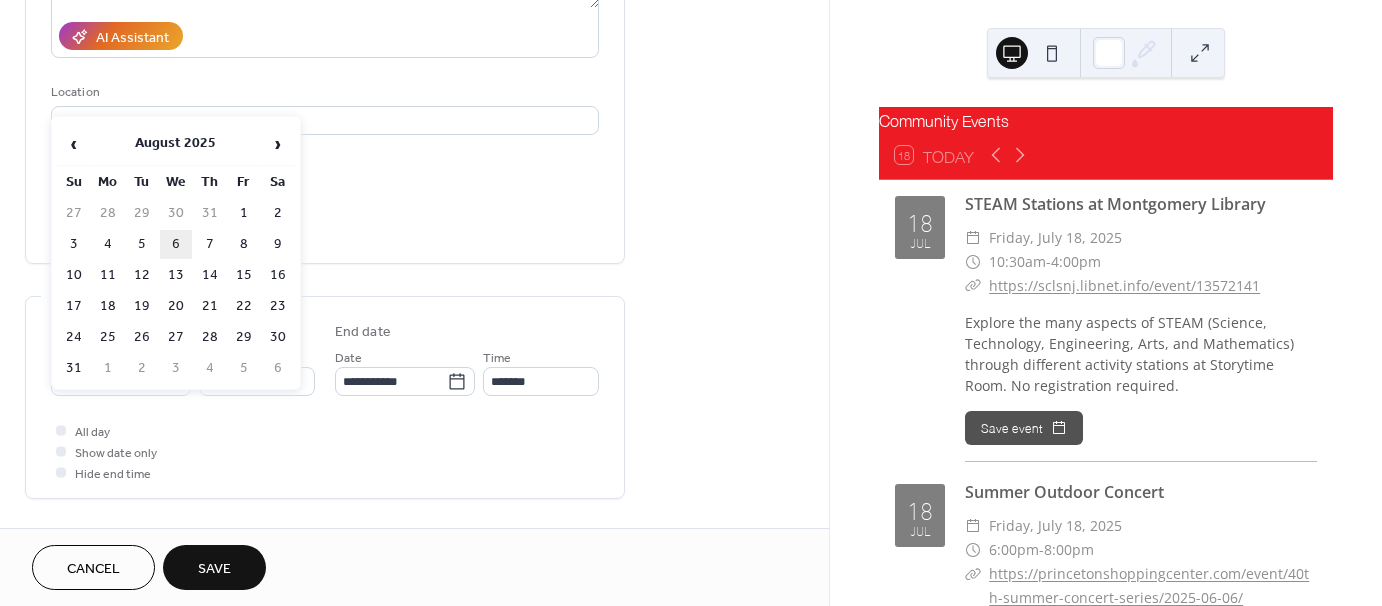 click on "6" at bounding box center [176, 244] 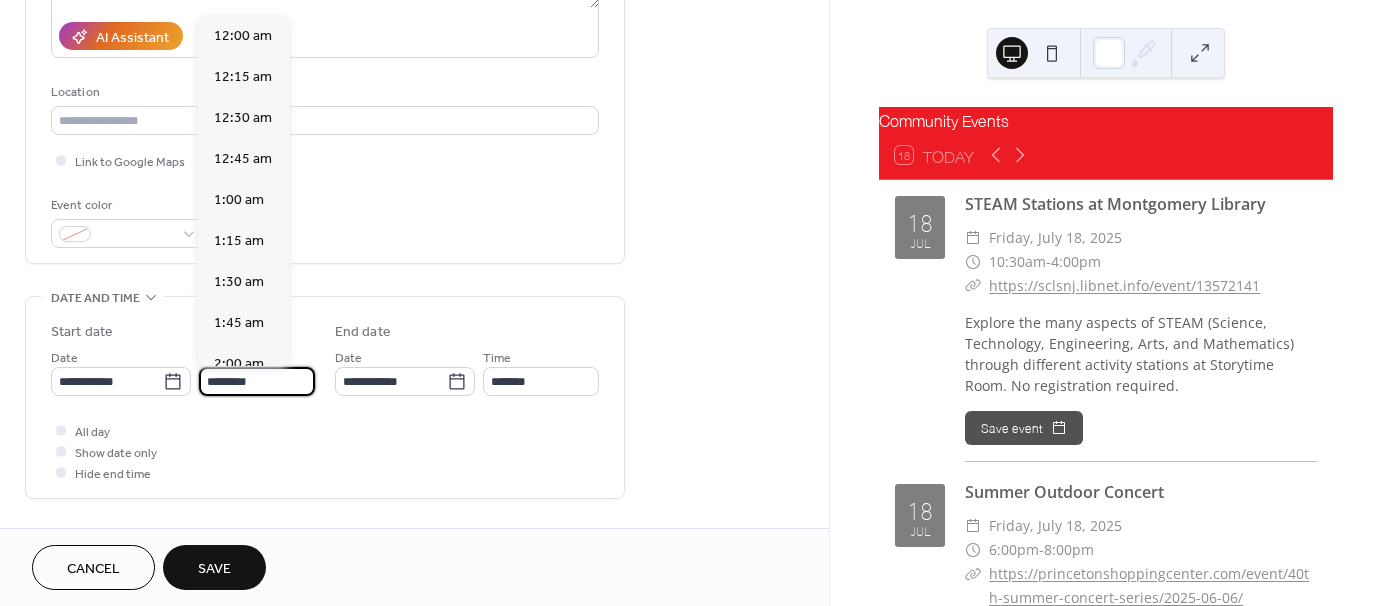 click on "********" at bounding box center (257, 381) 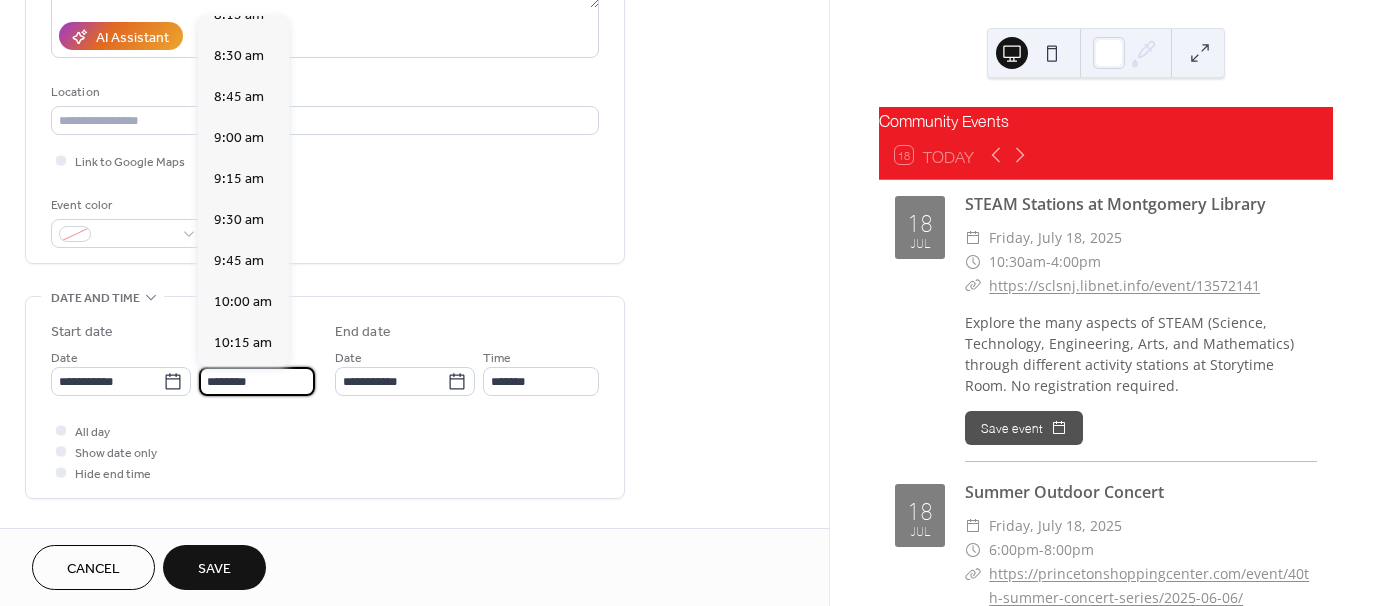 scroll, scrollTop: 1468, scrollLeft: 0, axis: vertical 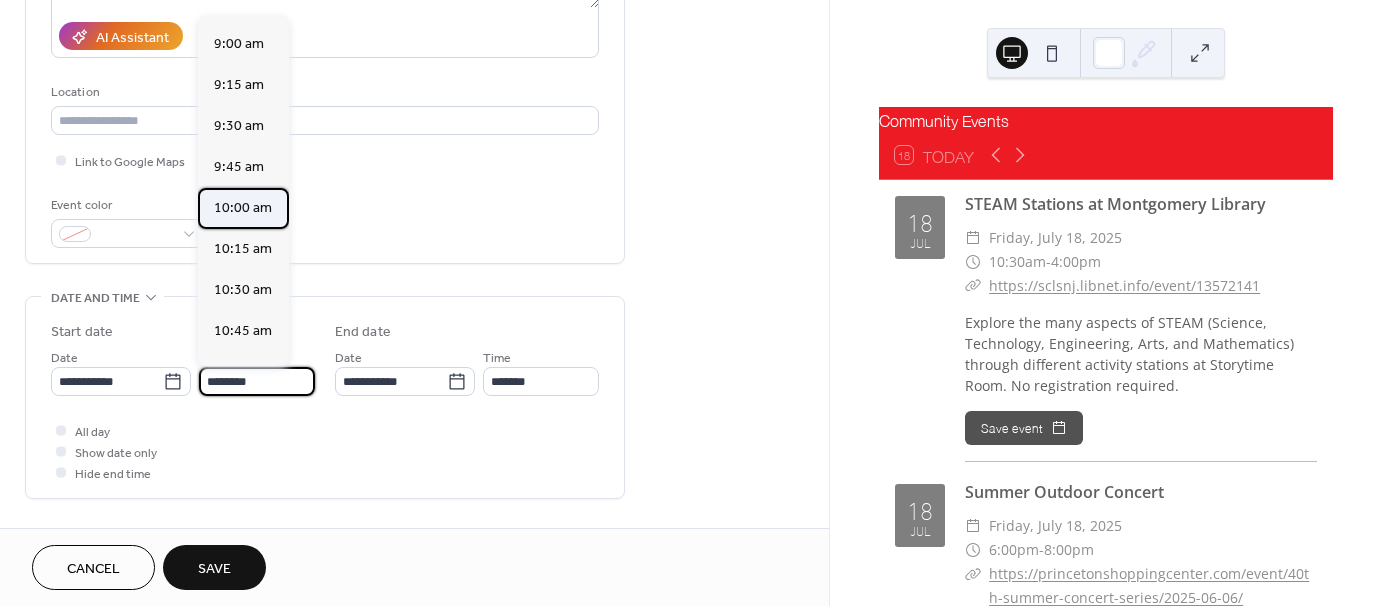 click on "10:00 am" at bounding box center [243, 208] 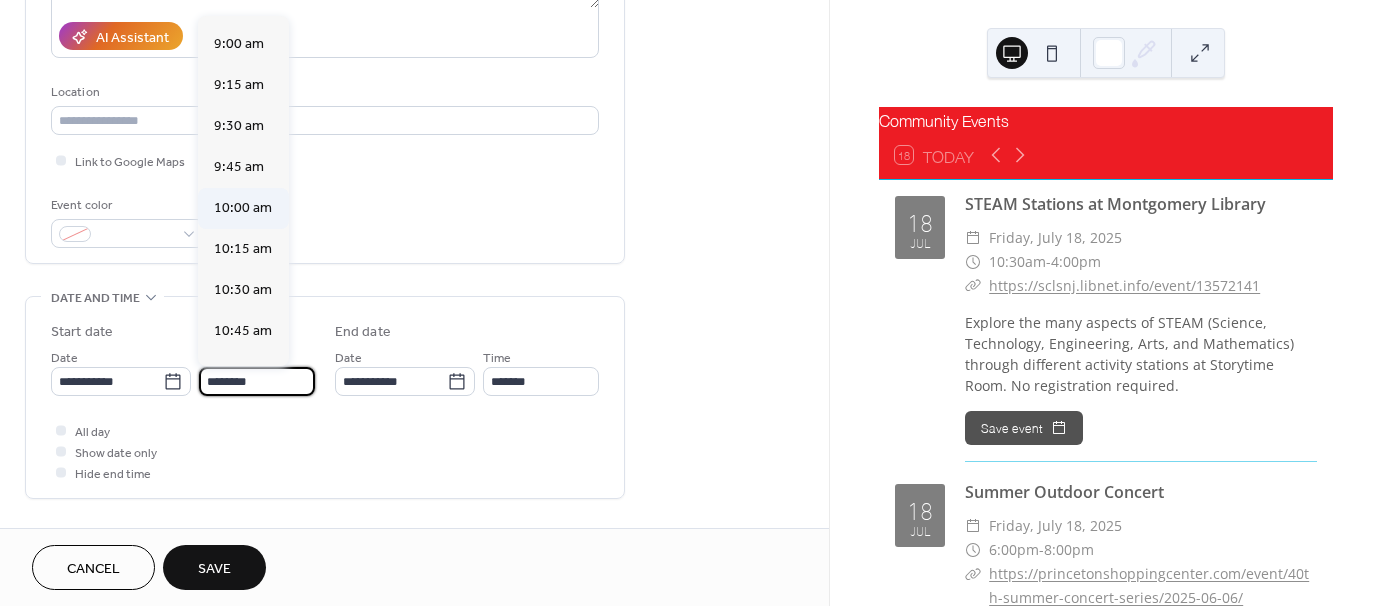 type on "********" 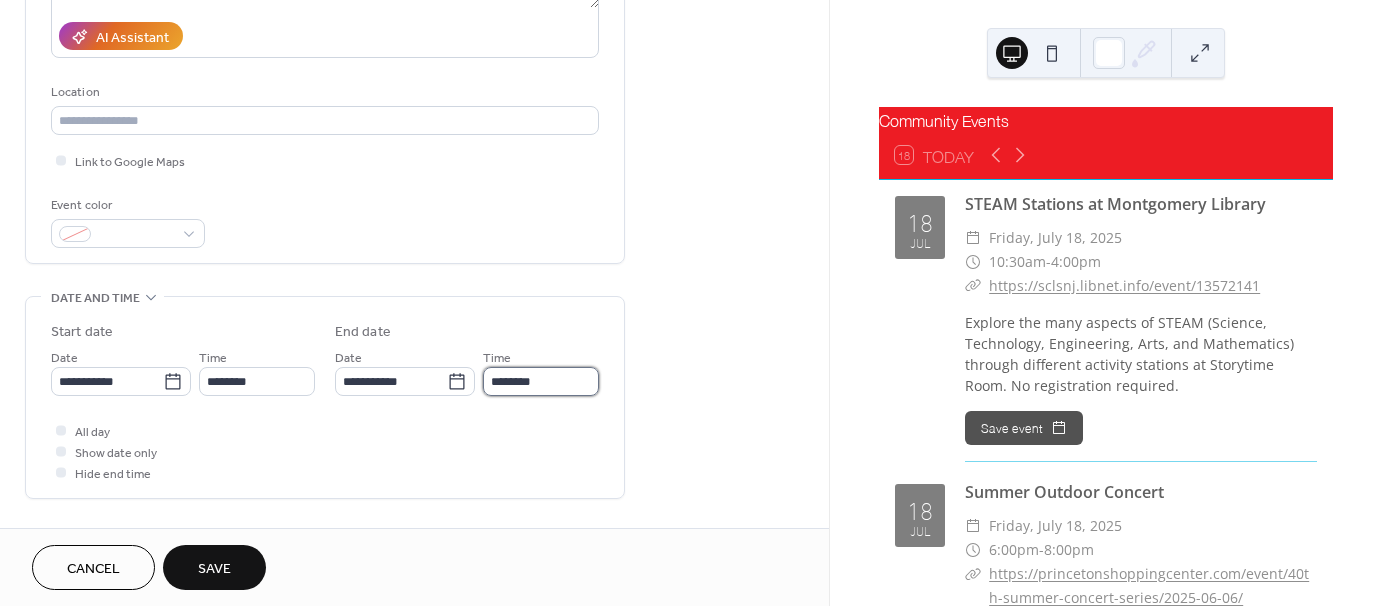 click on "********" at bounding box center [541, 381] 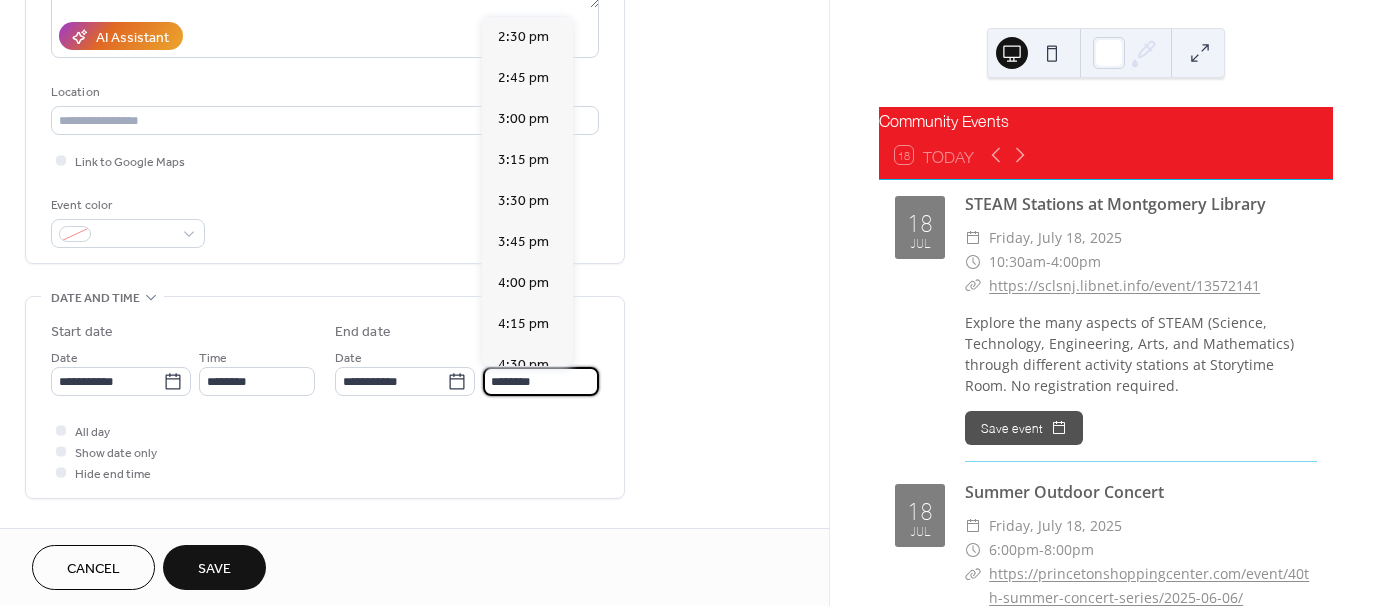 scroll, scrollTop: 700, scrollLeft: 0, axis: vertical 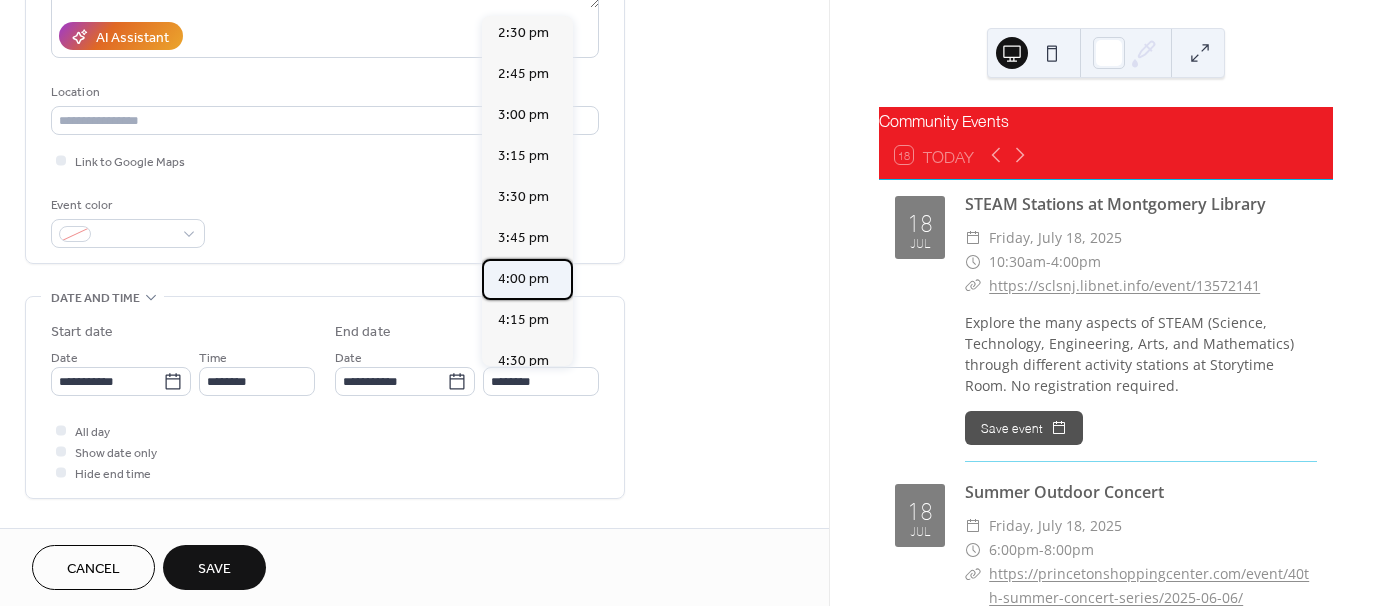 click on "4:00 pm" at bounding box center [523, 279] 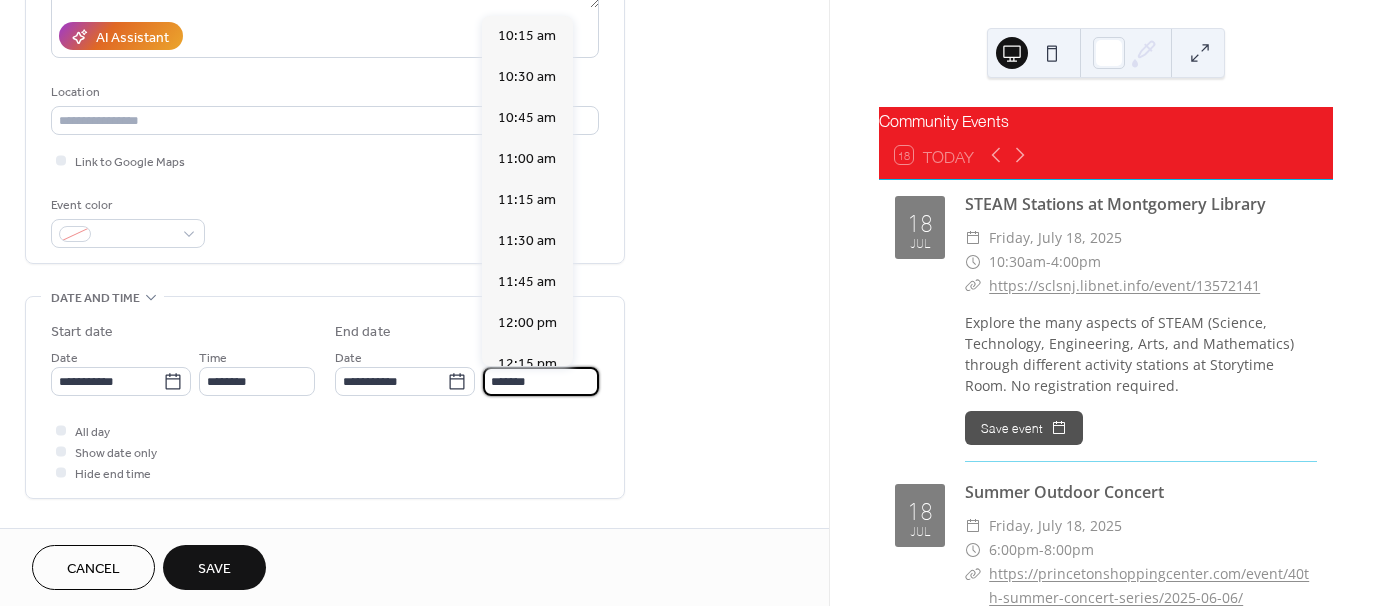 click on "*******" at bounding box center [541, 381] 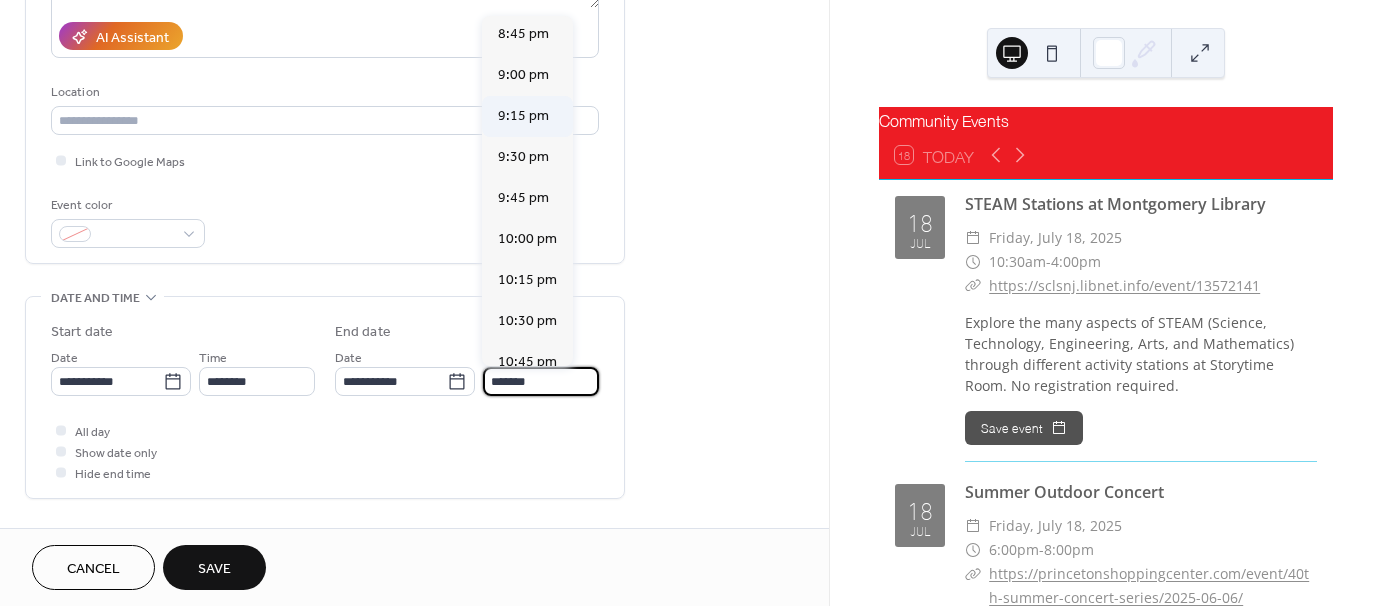 scroll, scrollTop: 1742, scrollLeft: 0, axis: vertical 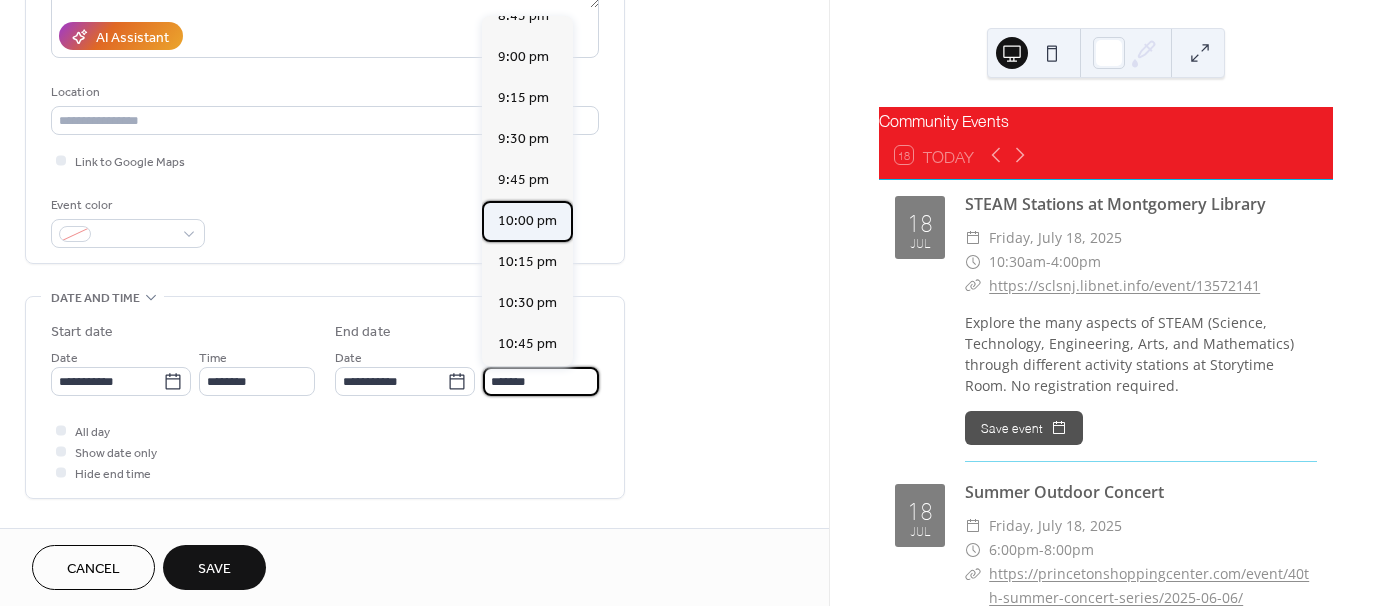 click on "10:00 pm" at bounding box center (527, 221) 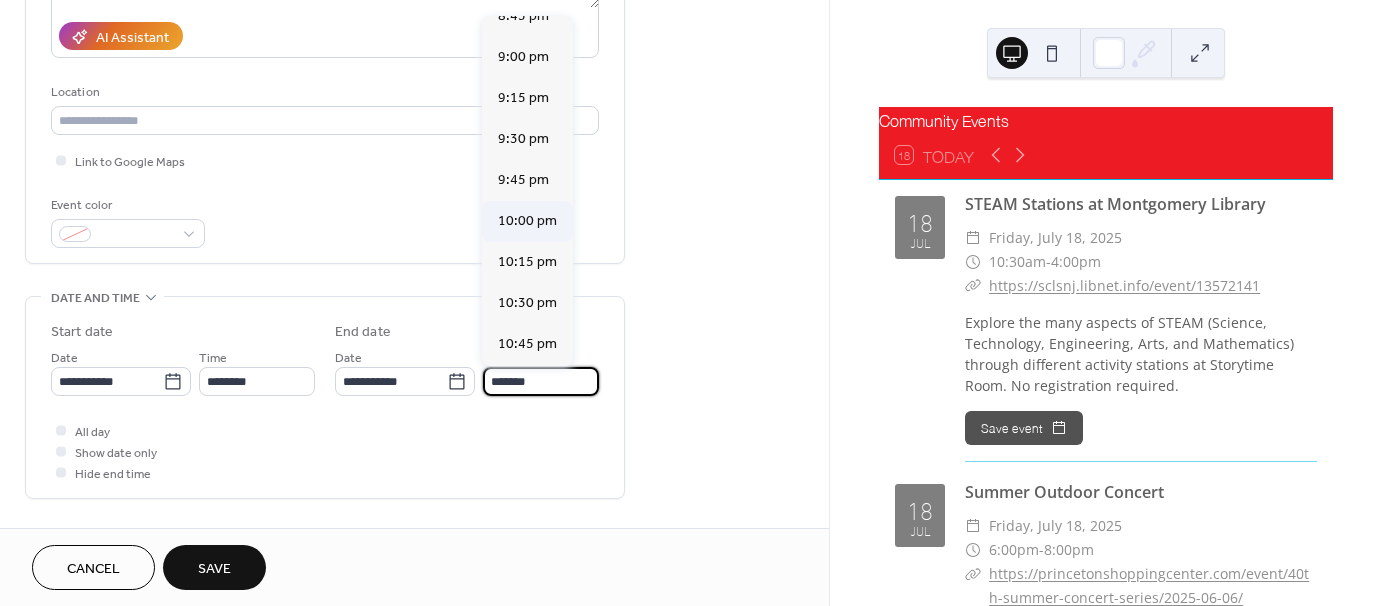 type on "********" 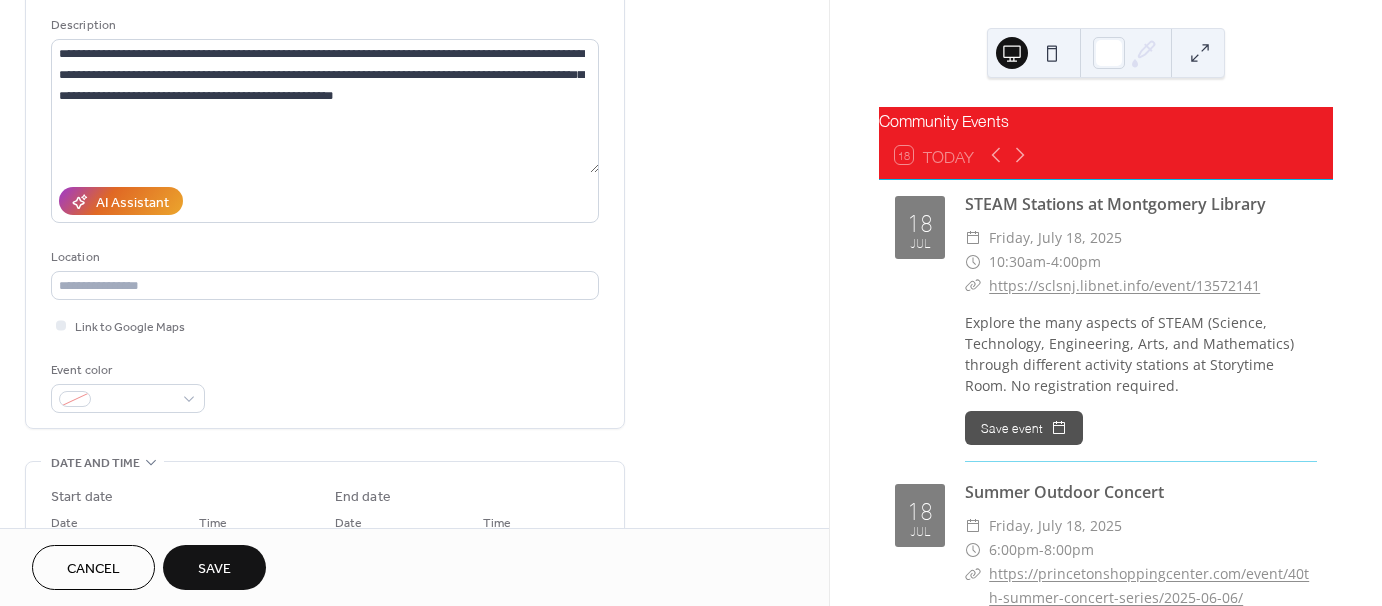 scroll, scrollTop: 155, scrollLeft: 0, axis: vertical 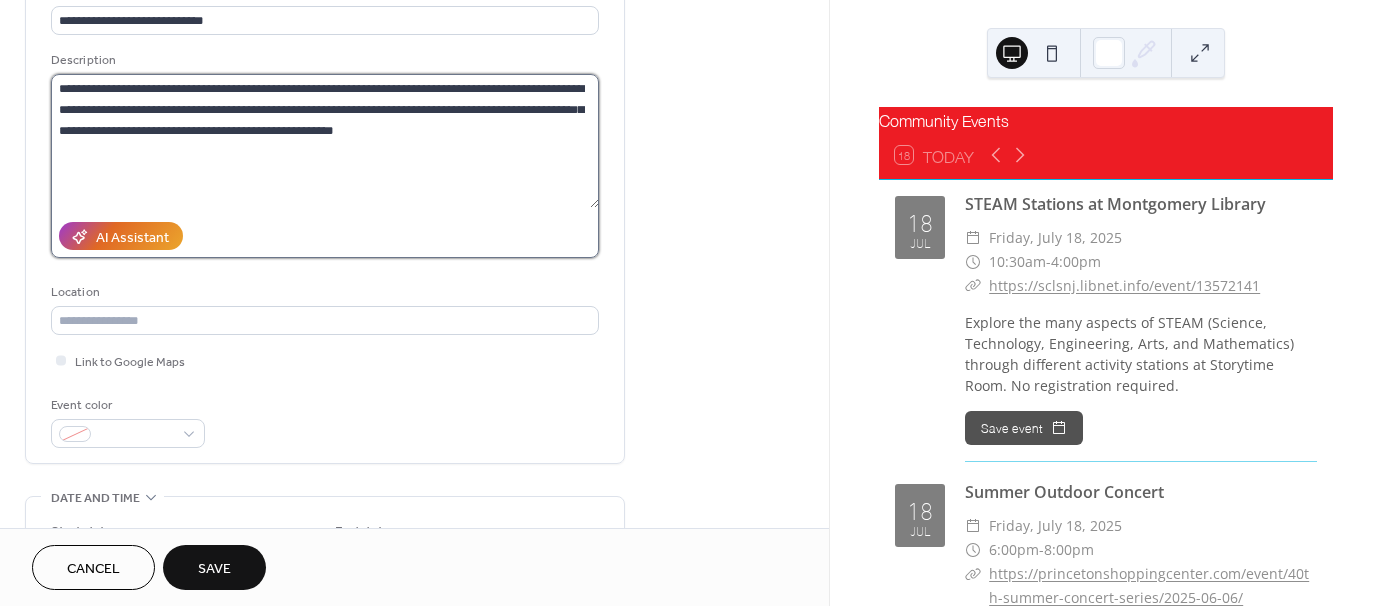 click on "**********" at bounding box center (325, 141) 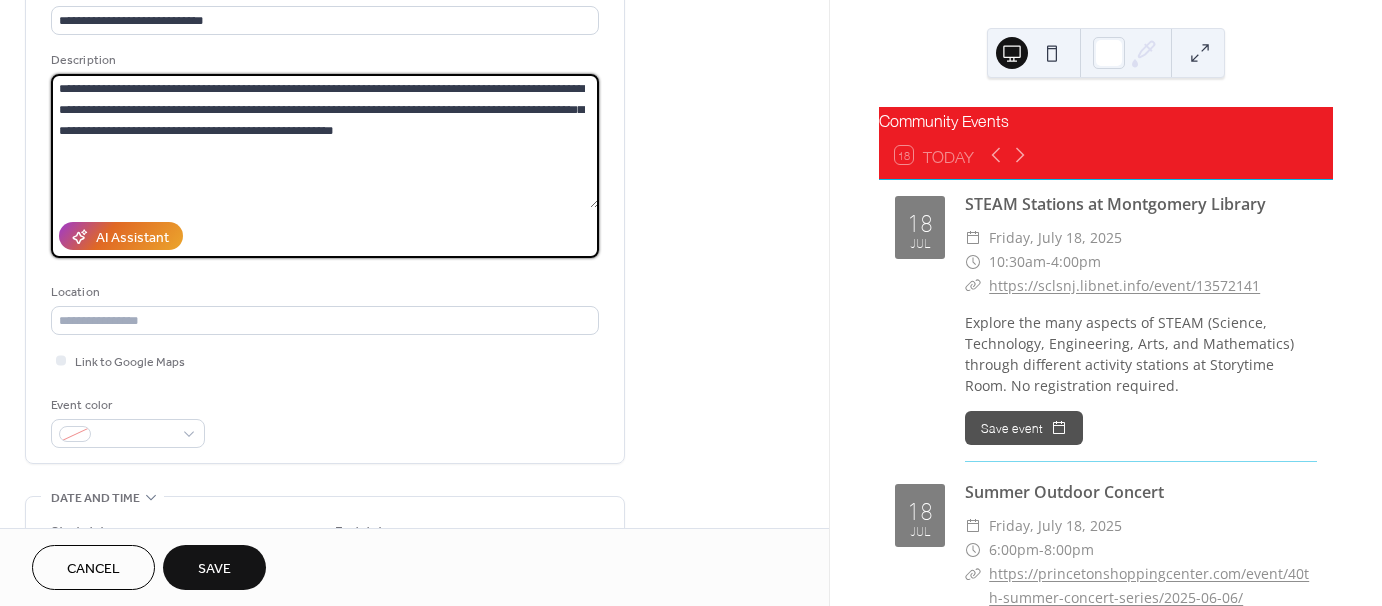click on "**********" at bounding box center (325, 141) 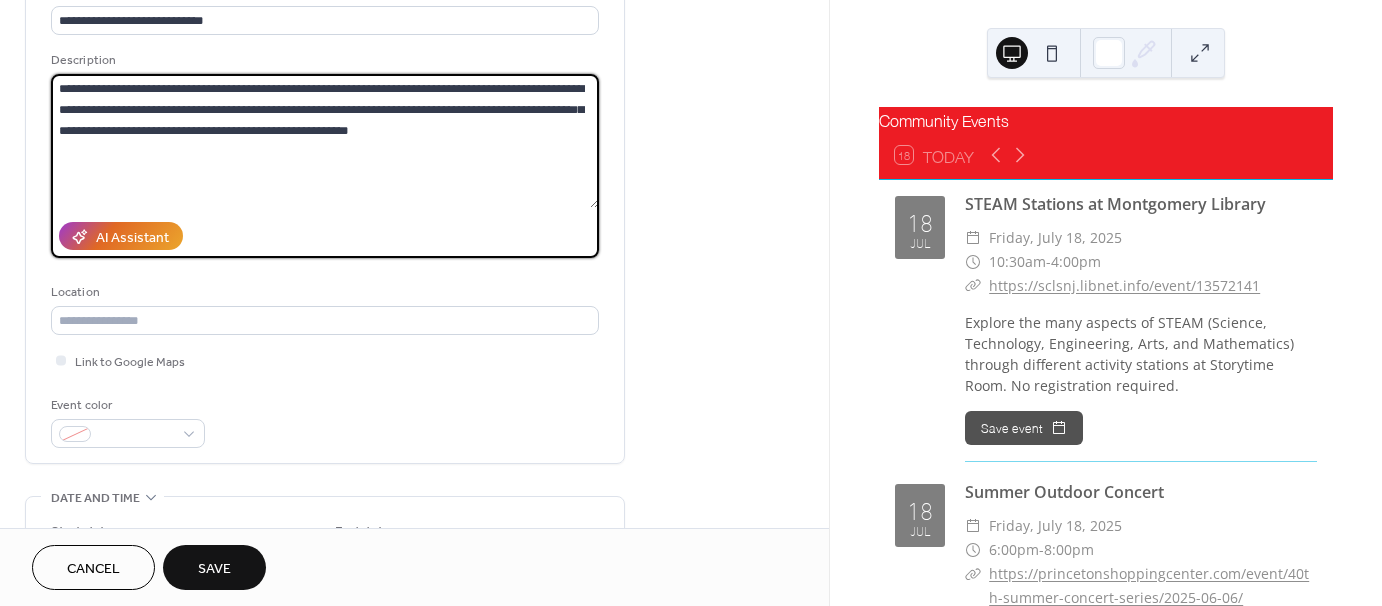 paste on "**********" 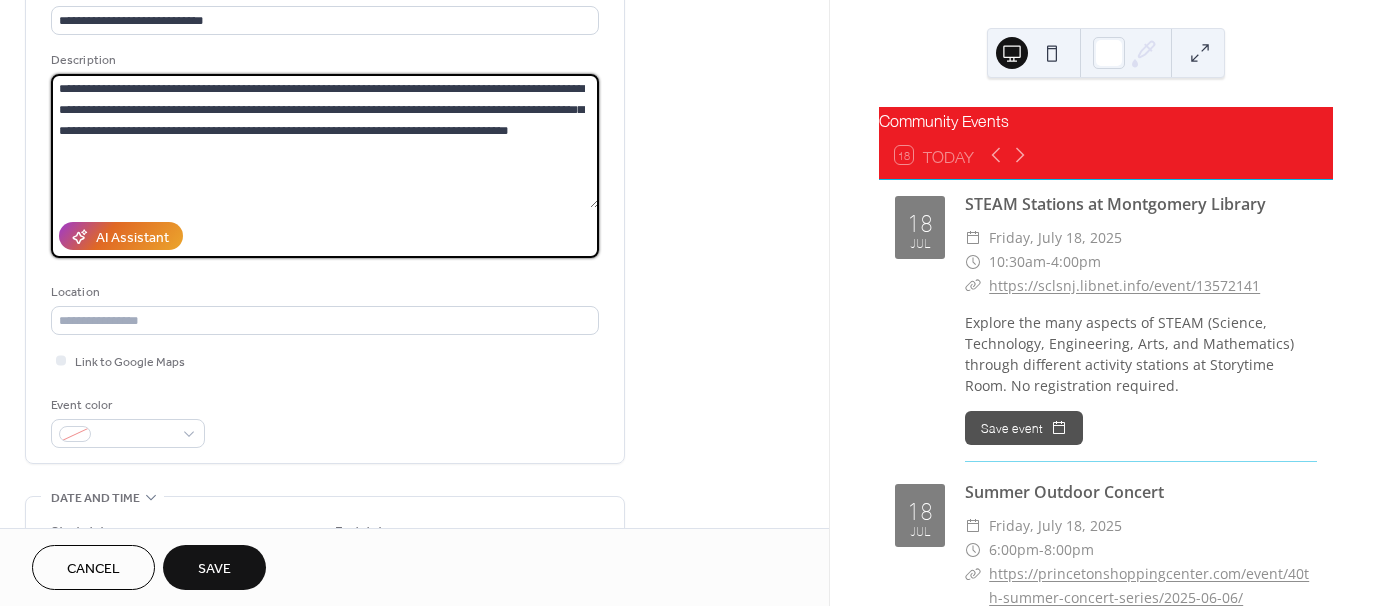 click on "**********" at bounding box center [325, 141] 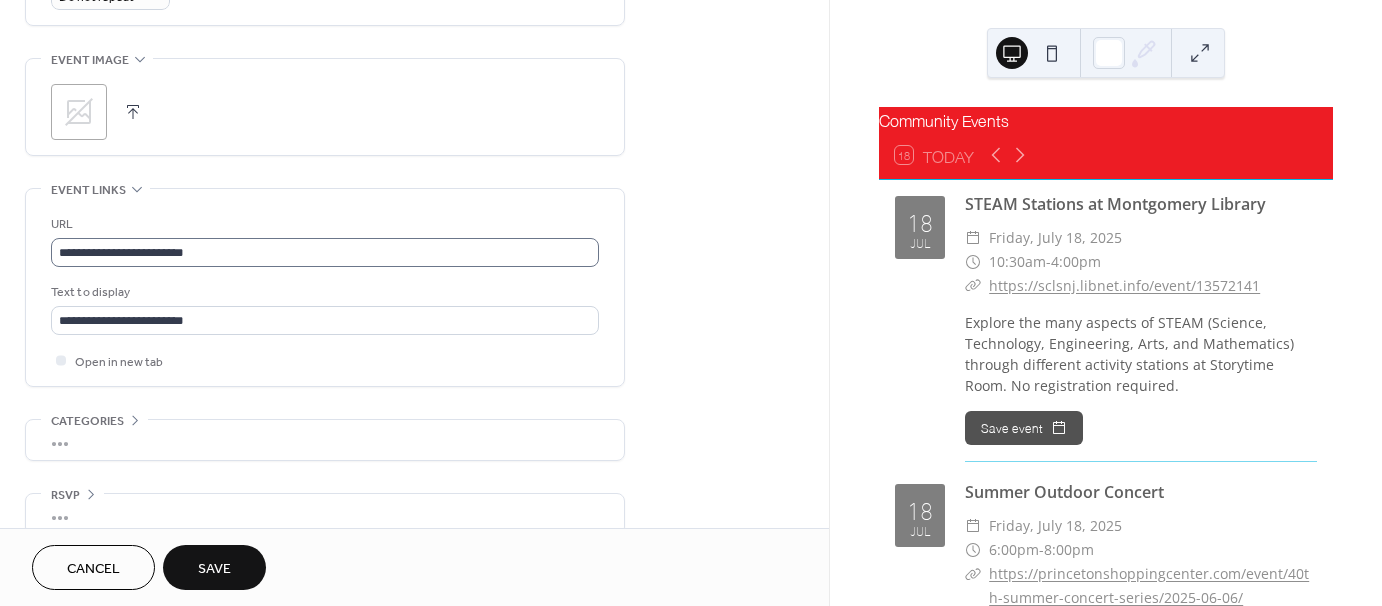 scroll, scrollTop: 955, scrollLeft: 0, axis: vertical 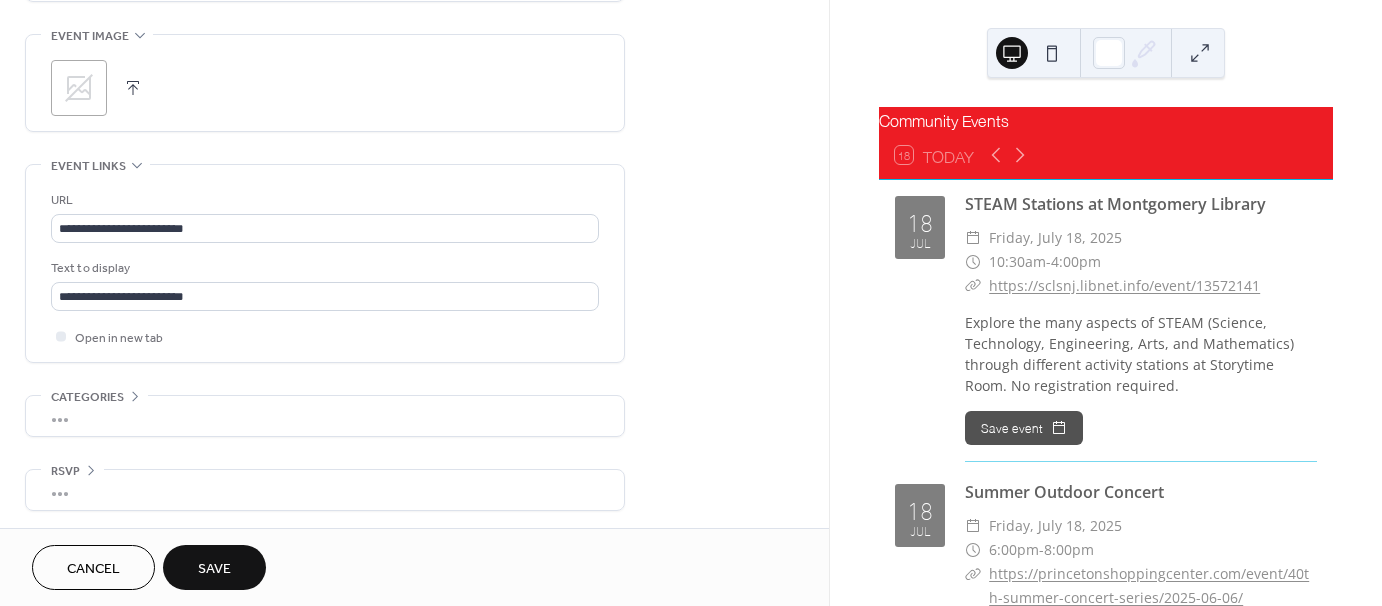 click on "Save" at bounding box center [214, 567] 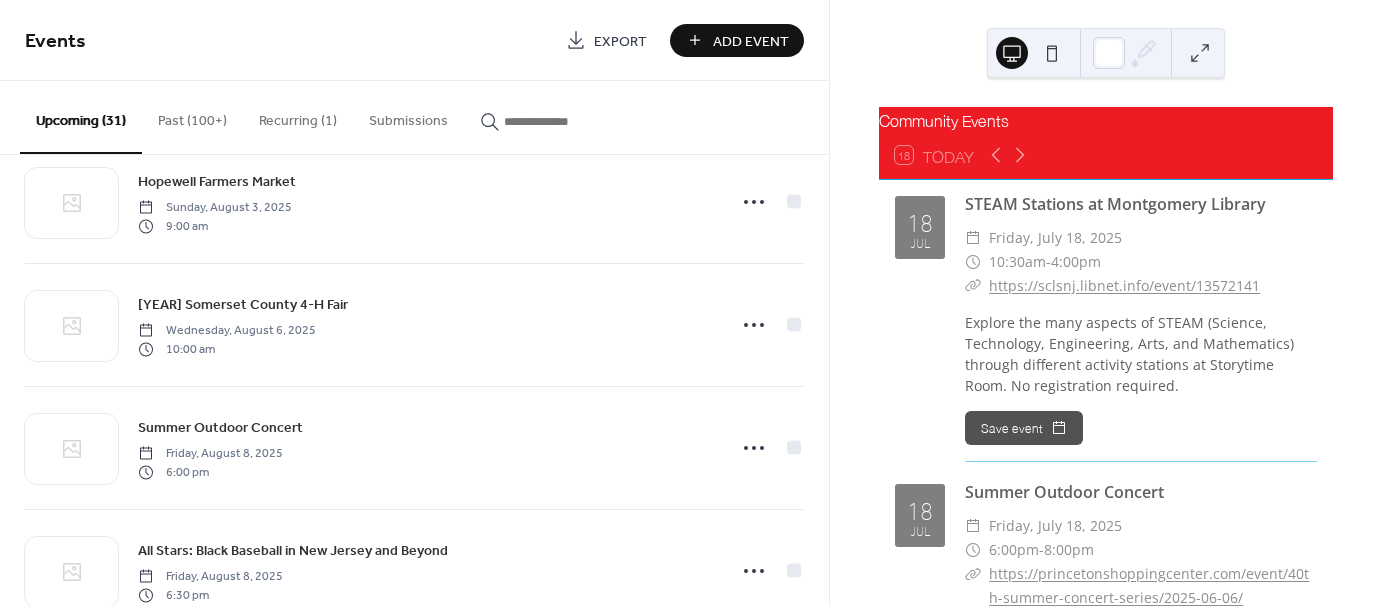 scroll, scrollTop: 2991, scrollLeft: 0, axis: vertical 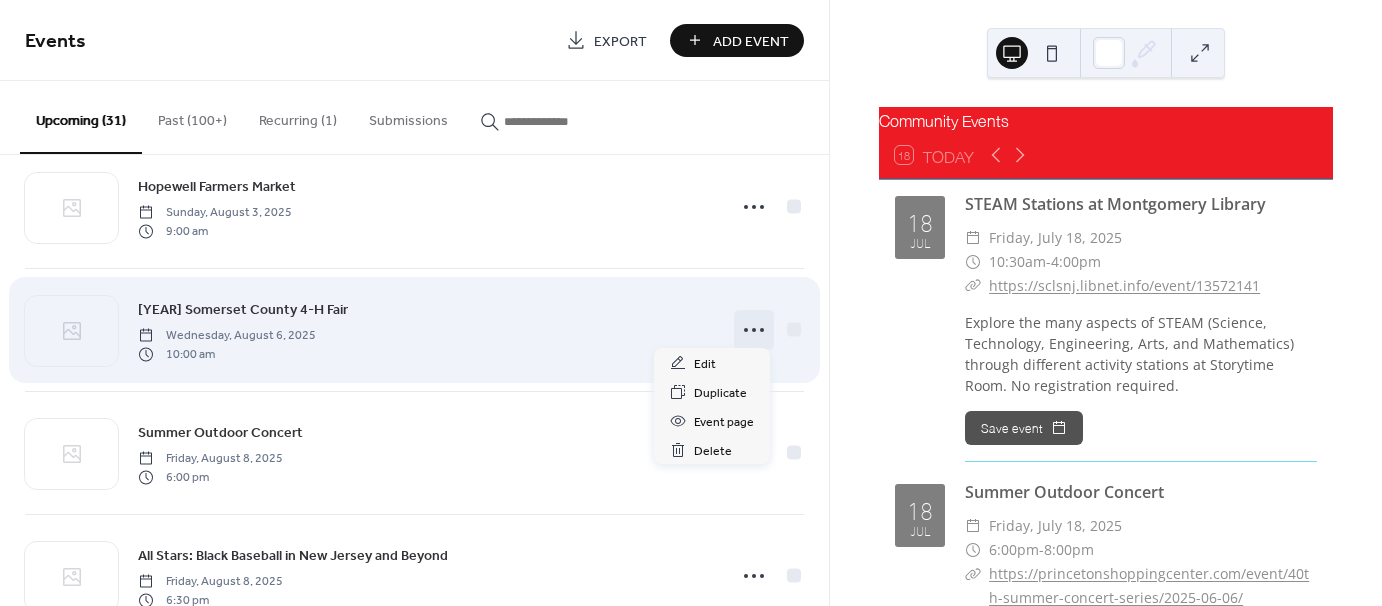 click 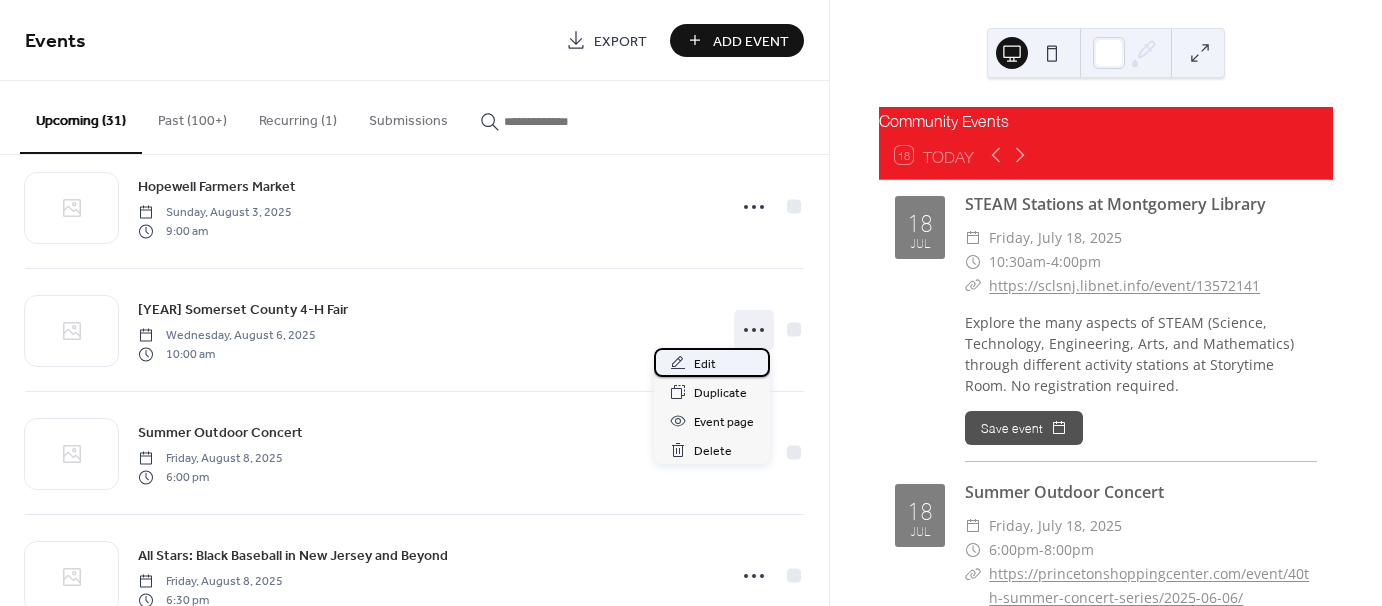 click on "Edit" at bounding box center [712, 362] 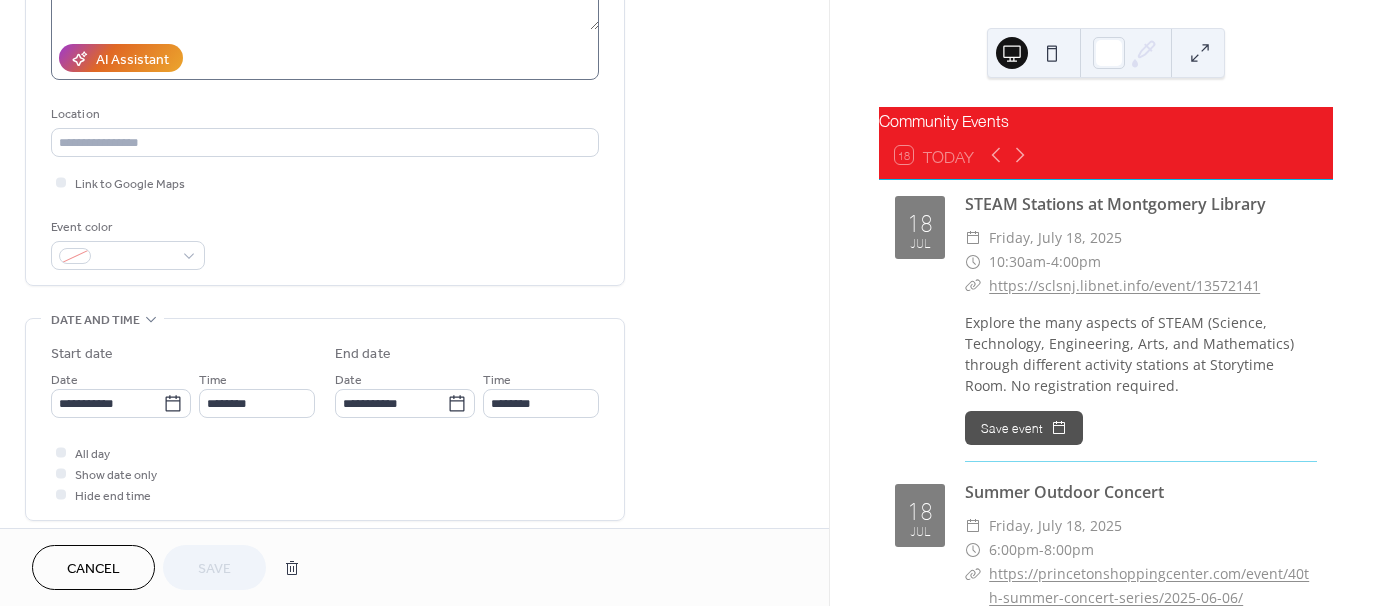 scroll, scrollTop: 400, scrollLeft: 0, axis: vertical 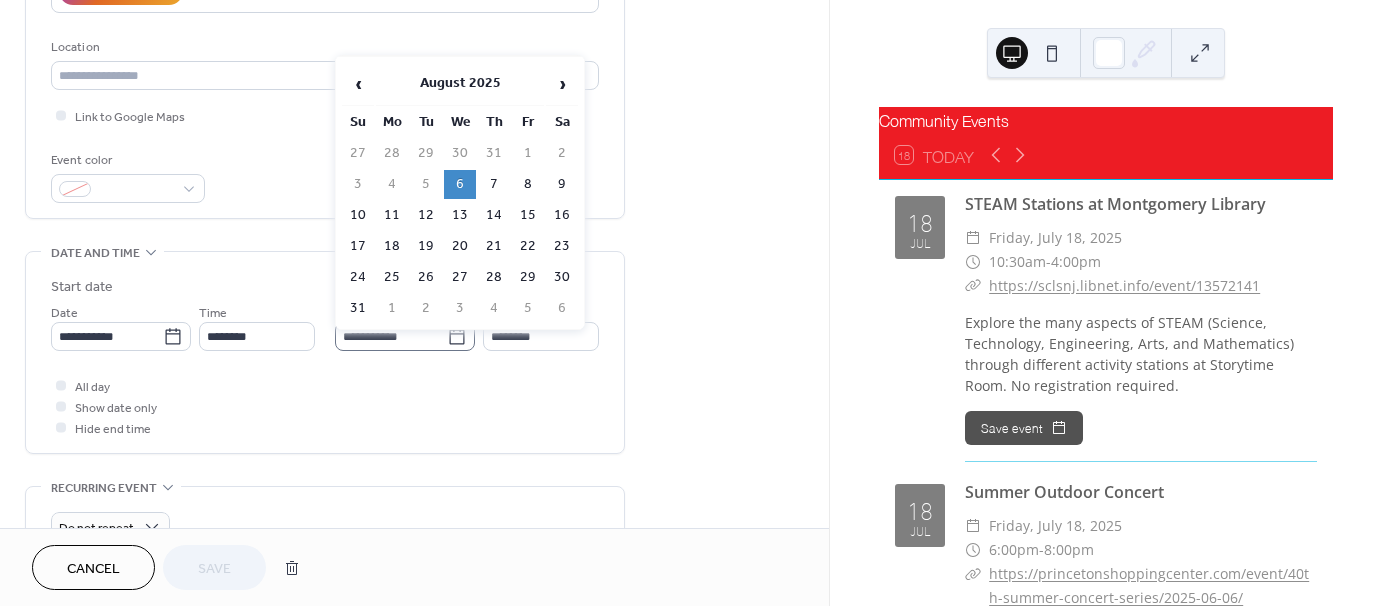 click 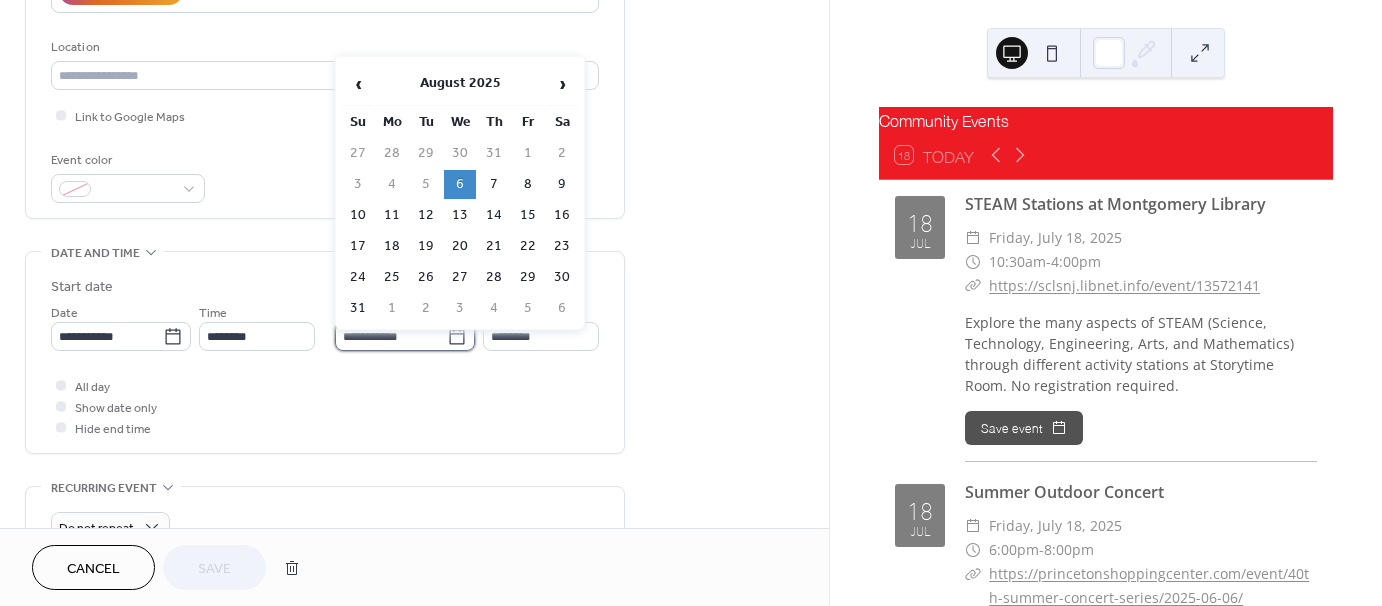 click on "**********" at bounding box center (391, 336) 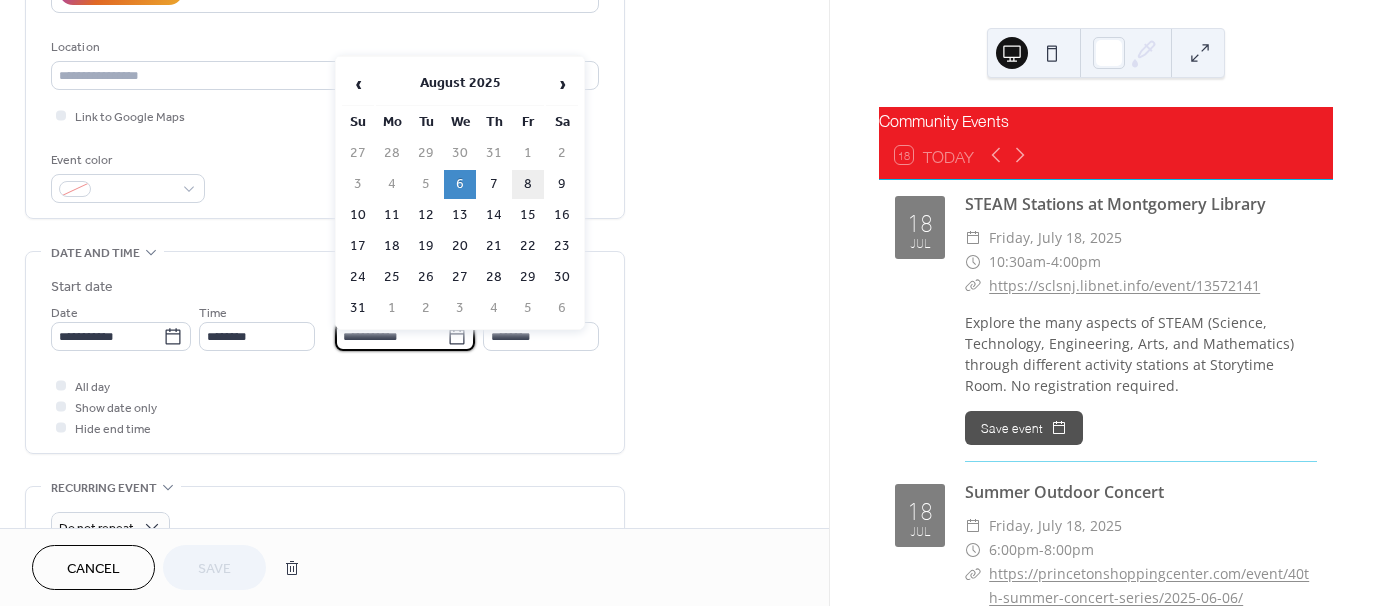 click on "8" at bounding box center (528, 184) 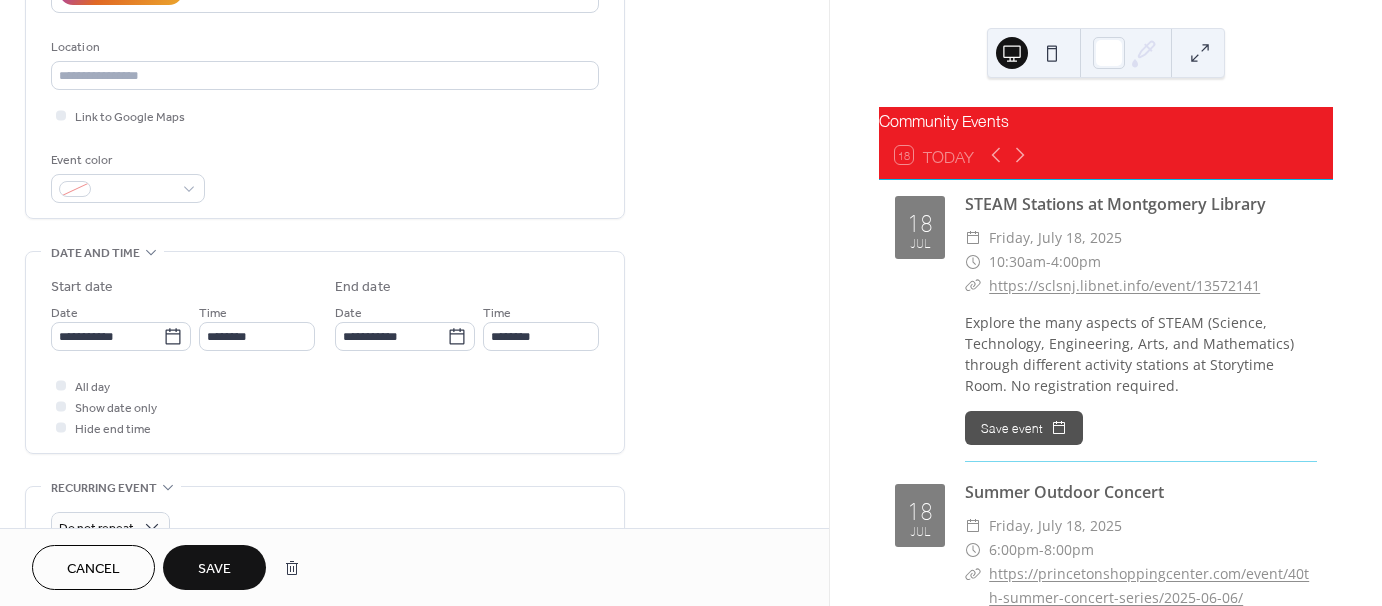 click on "Save" at bounding box center (214, 569) 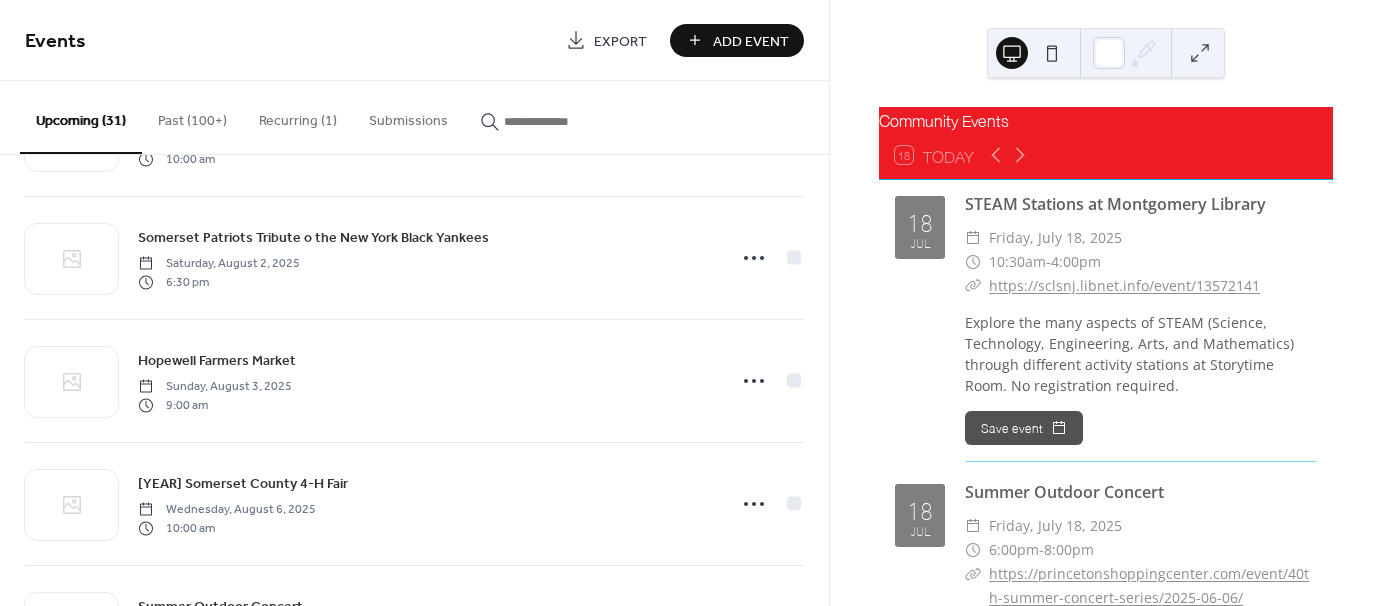 scroll, scrollTop: 2791, scrollLeft: 0, axis: vertical 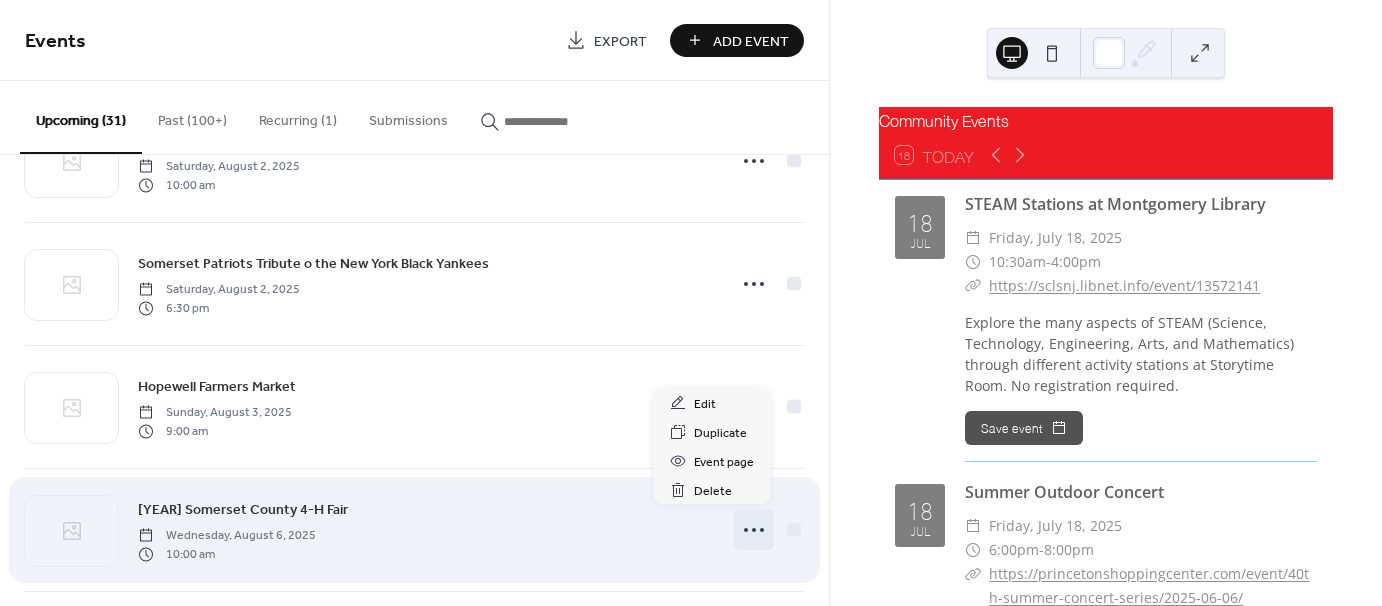 click 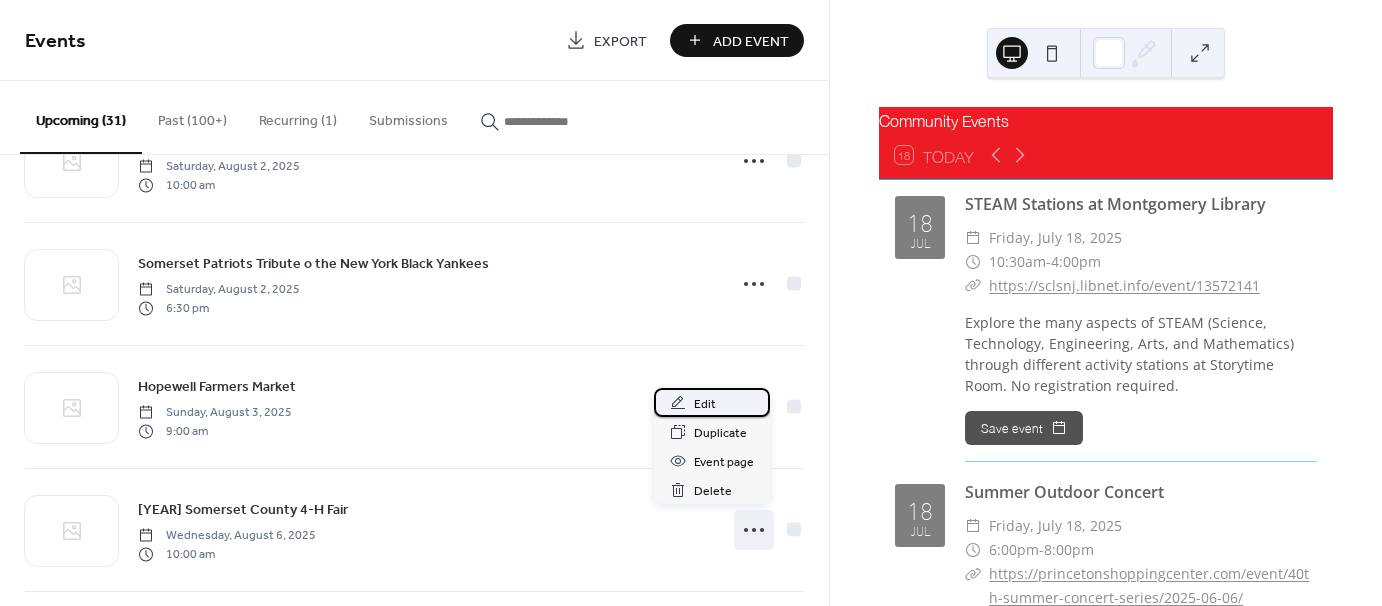 click on "Edit" at bounding box center (705, 404) 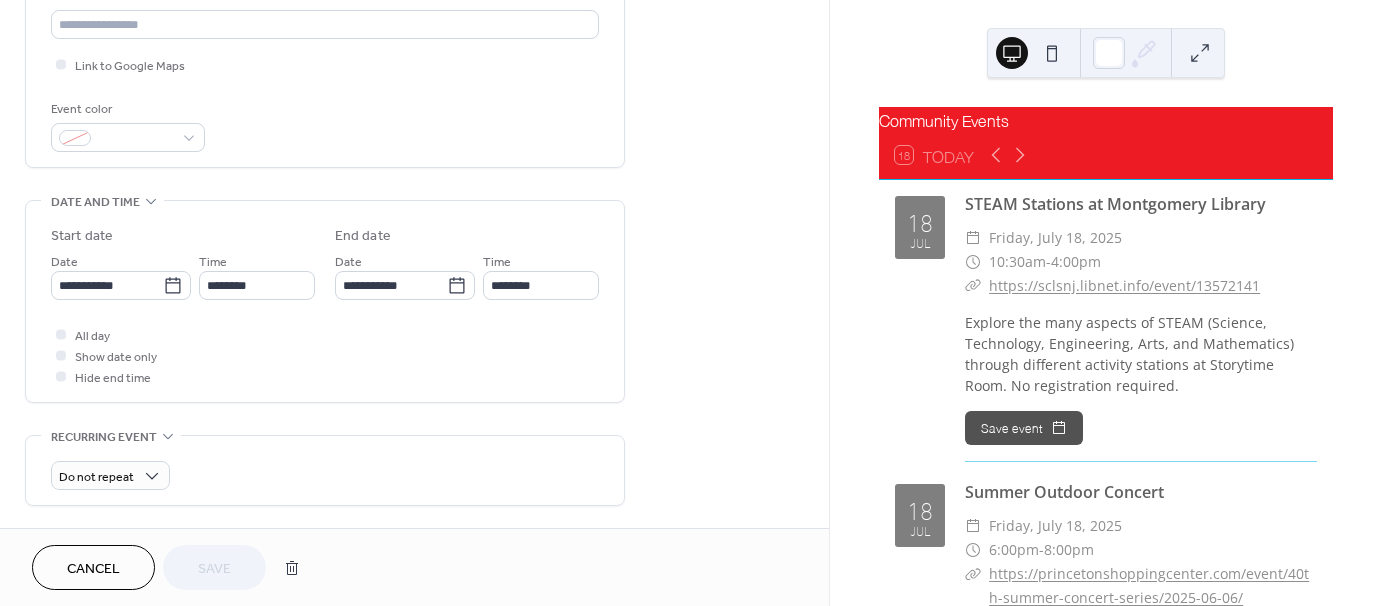 scroll, scrollTop: 455, scrollLeft: 0, axis: vertical 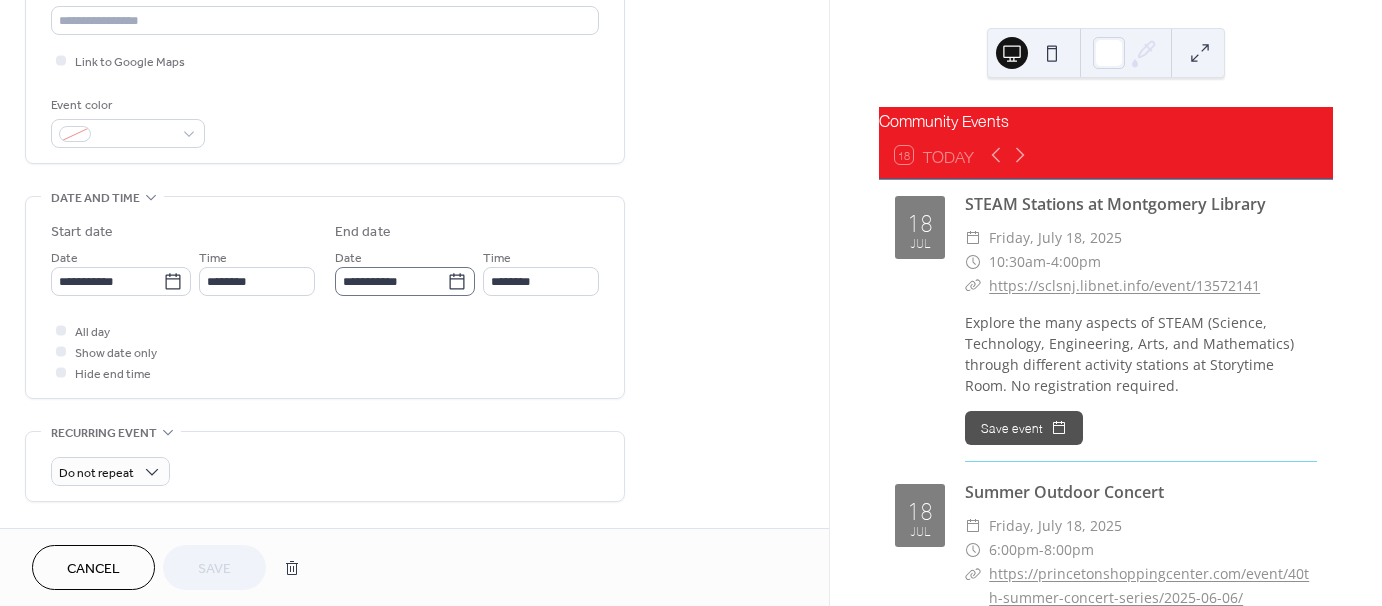 click 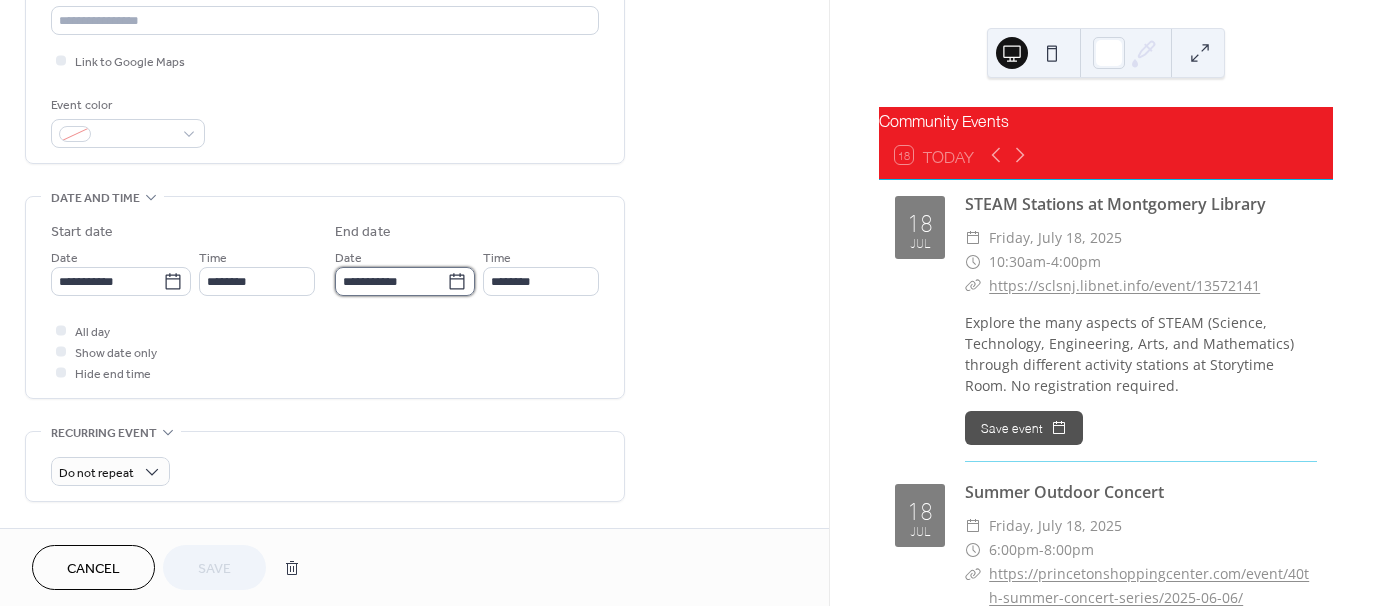 click on "**********" at bounding box center [391, 281] 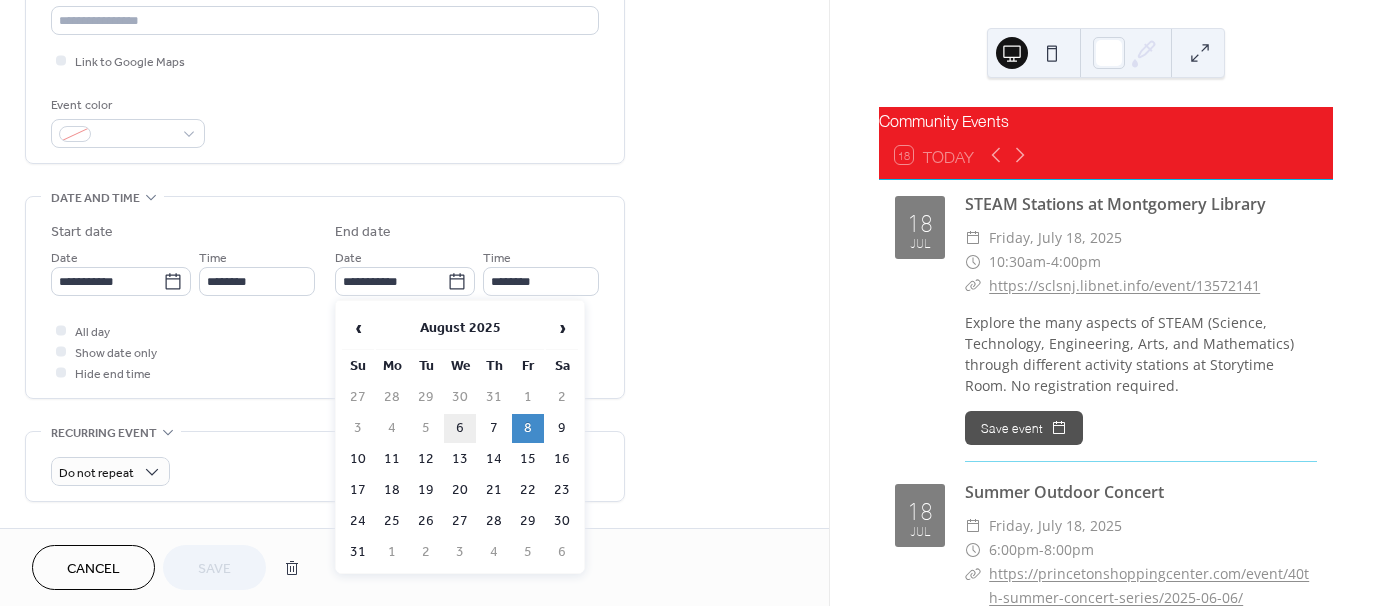 click on "6" at bounding box center (460, 428) 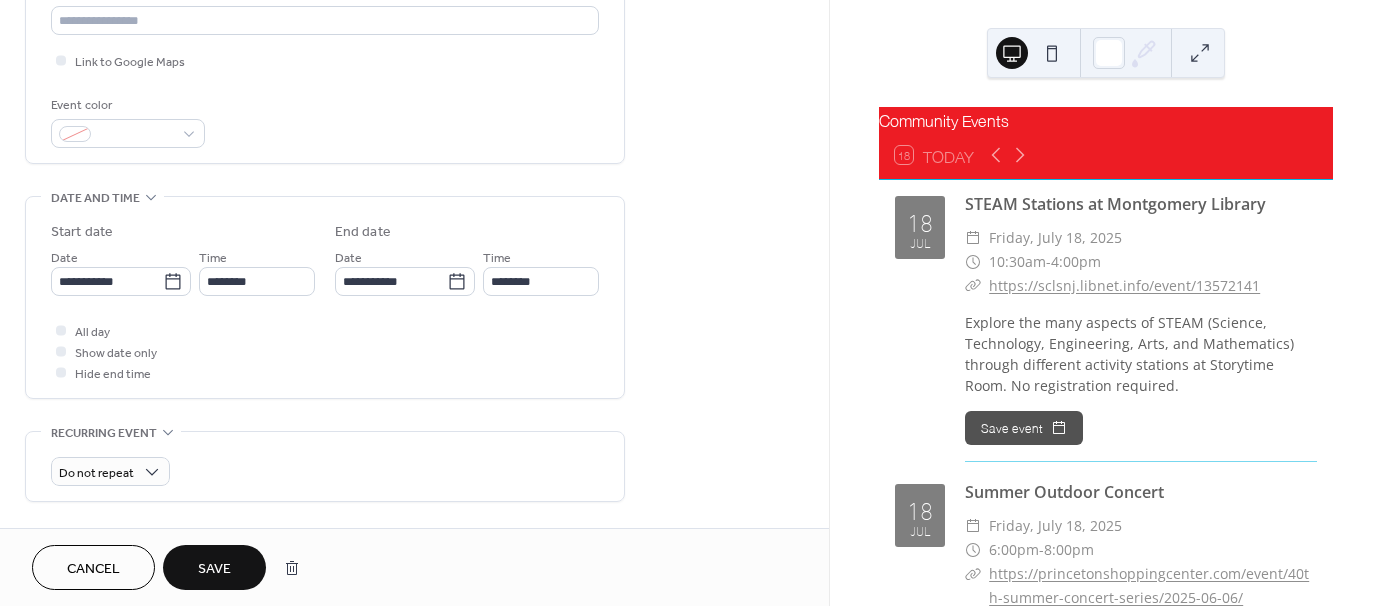 click on "Save" at bounding box center (214, 569) 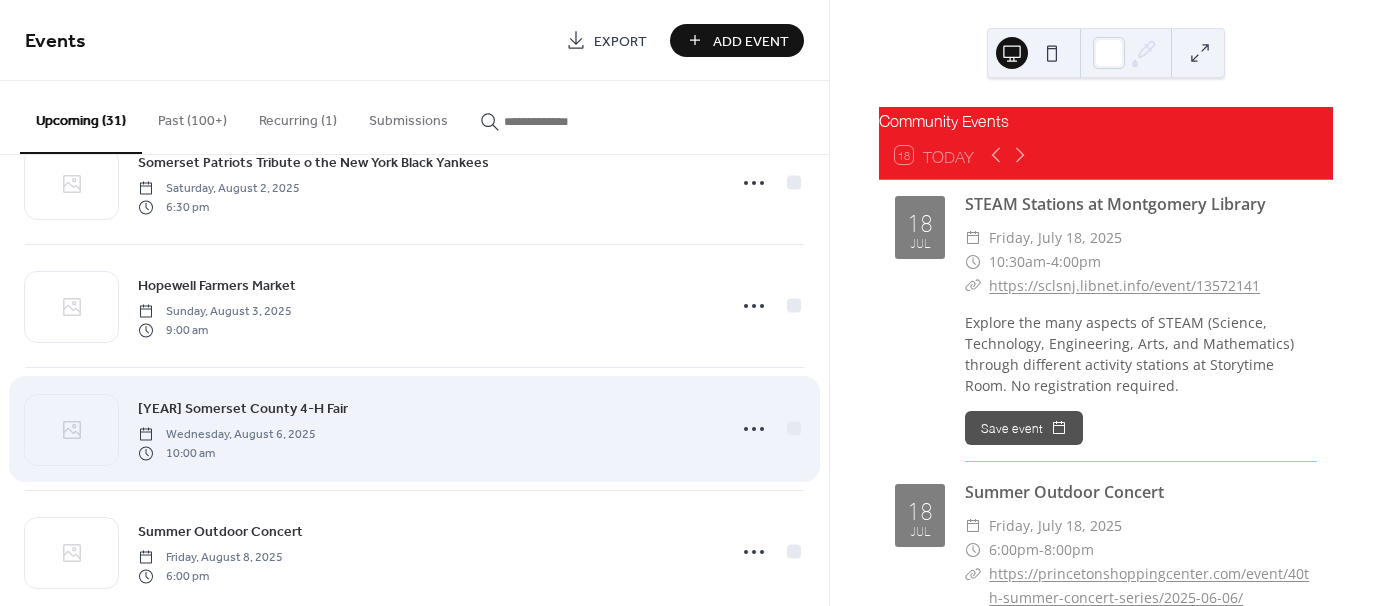 scroll, scrollTop: 2891, scrollLeft: 0, axis: vertical 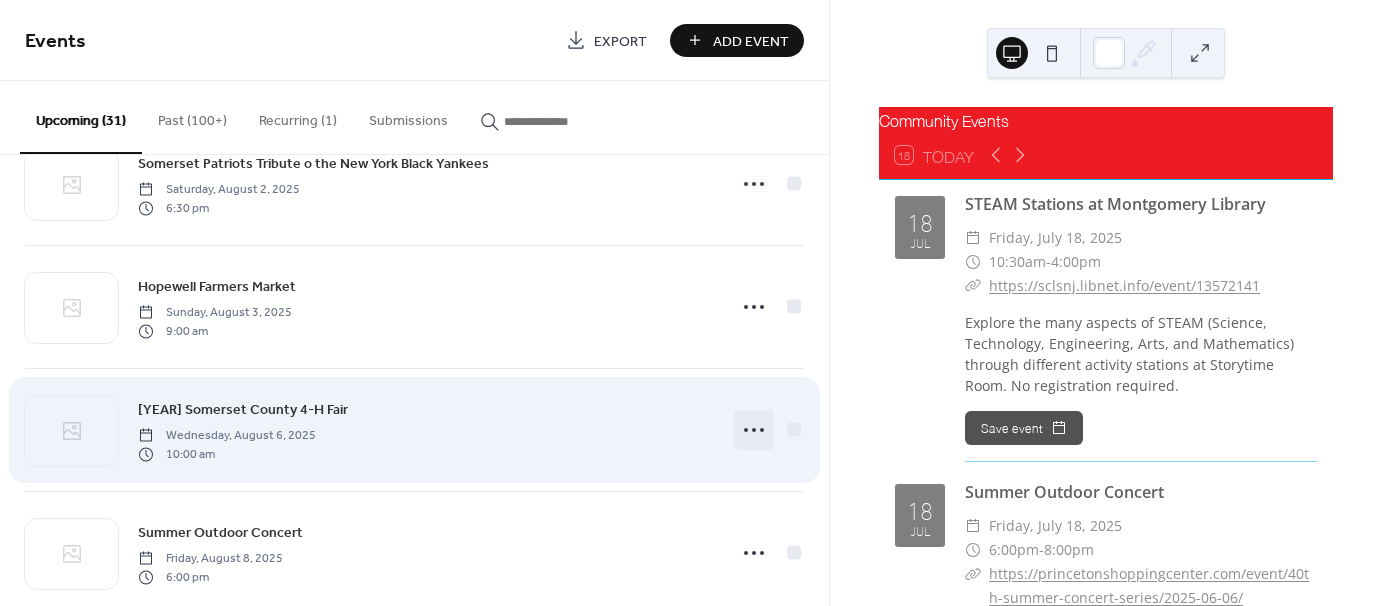 click 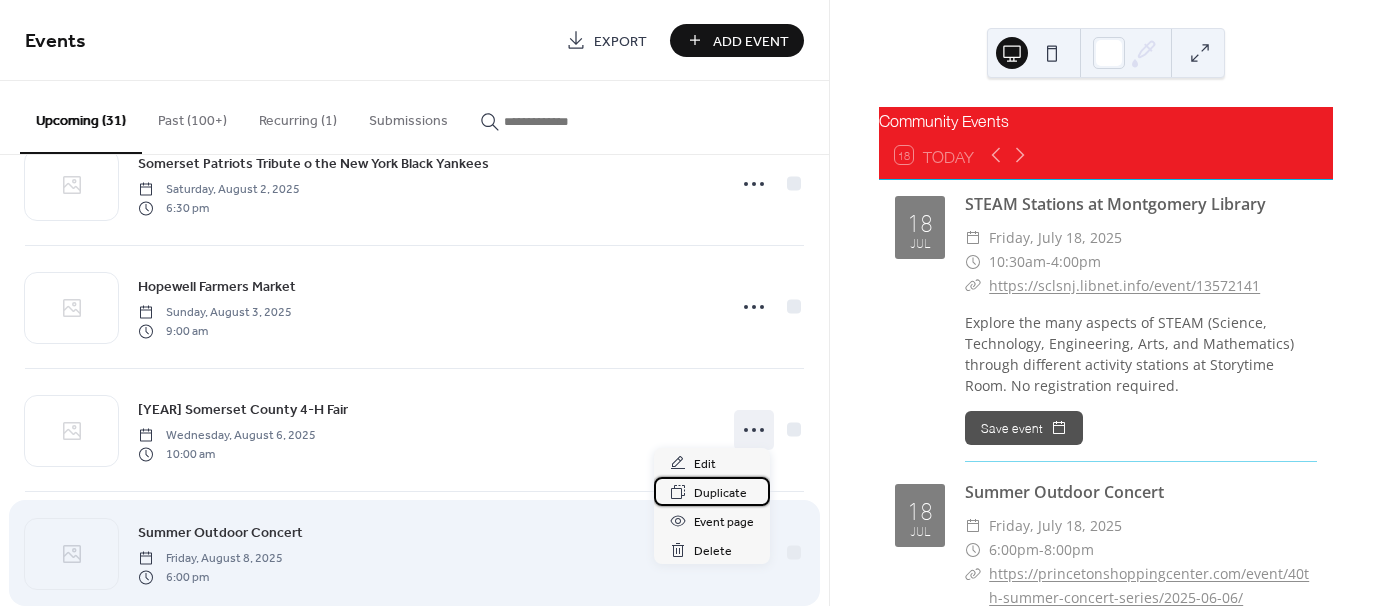 click on "Duplicate" at bounding box center [720, 493] 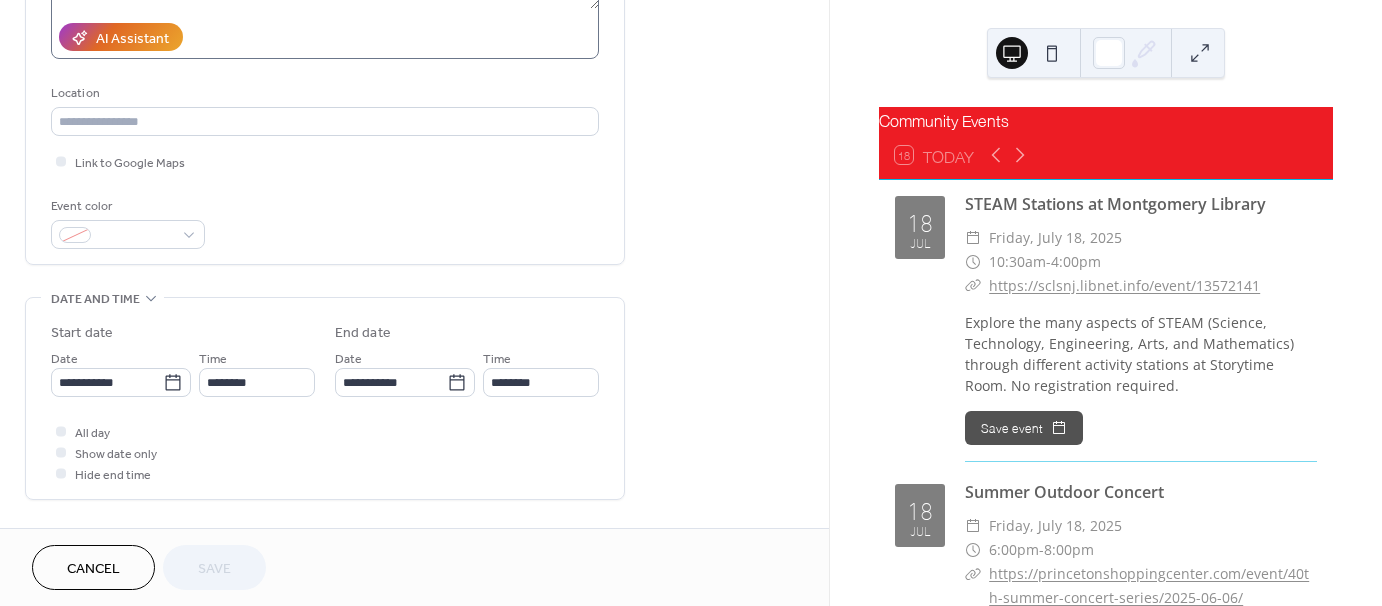 scroll, scrollTop: 400, scrollLeft: 0, axis: vertical 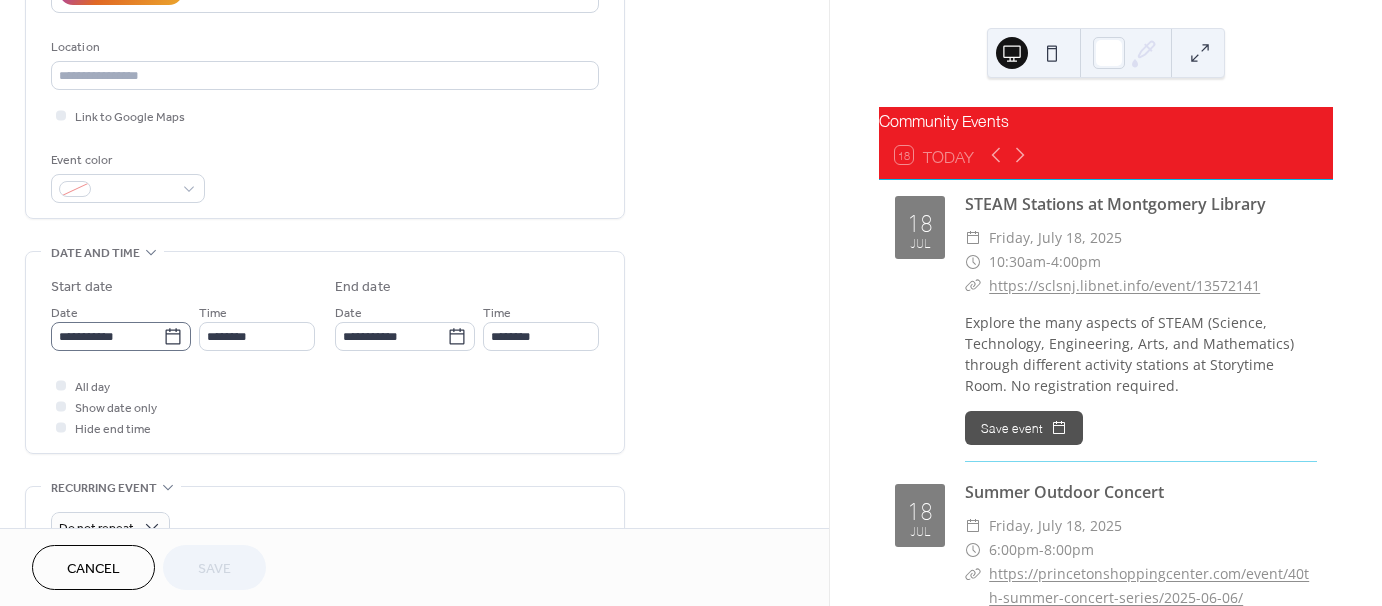 click 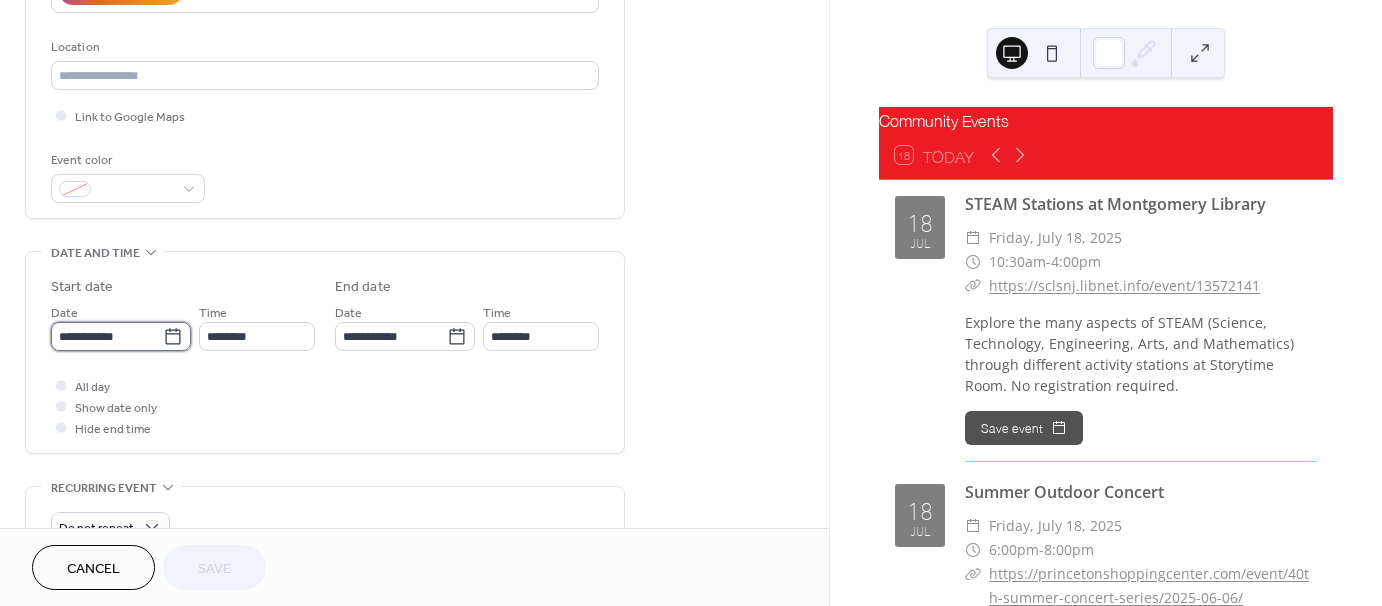 click on "**********" at bounding box center (107, 336) 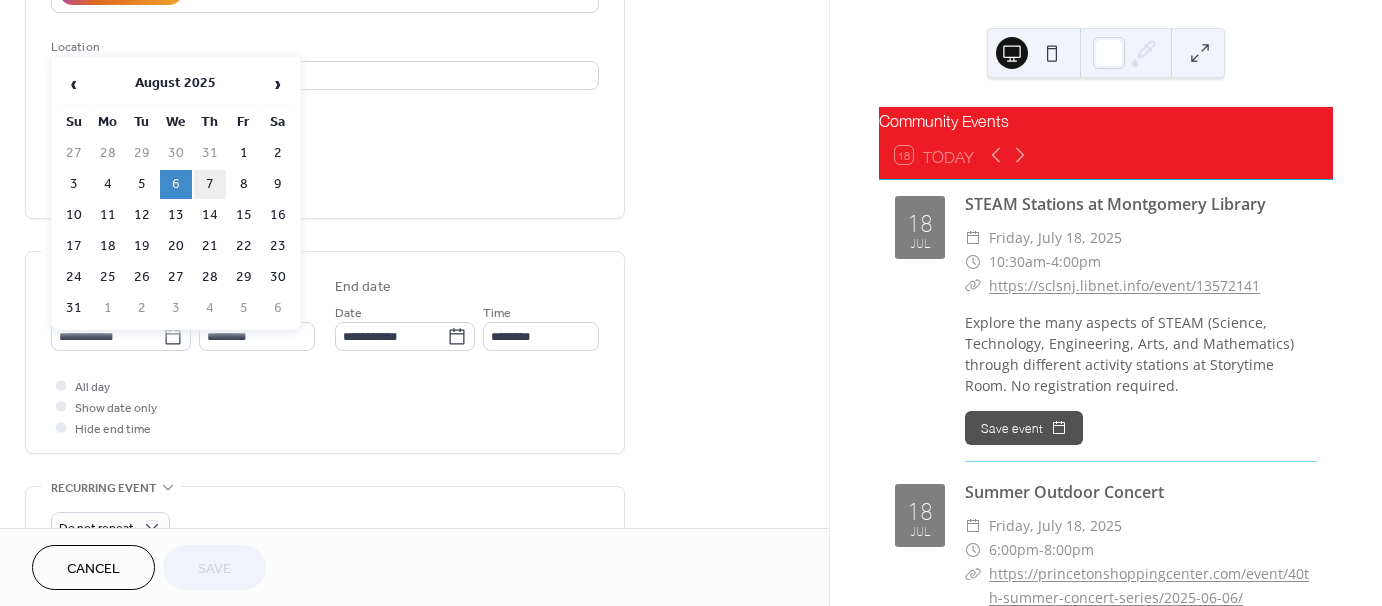 click on "7" at bounding box center (210, 184) 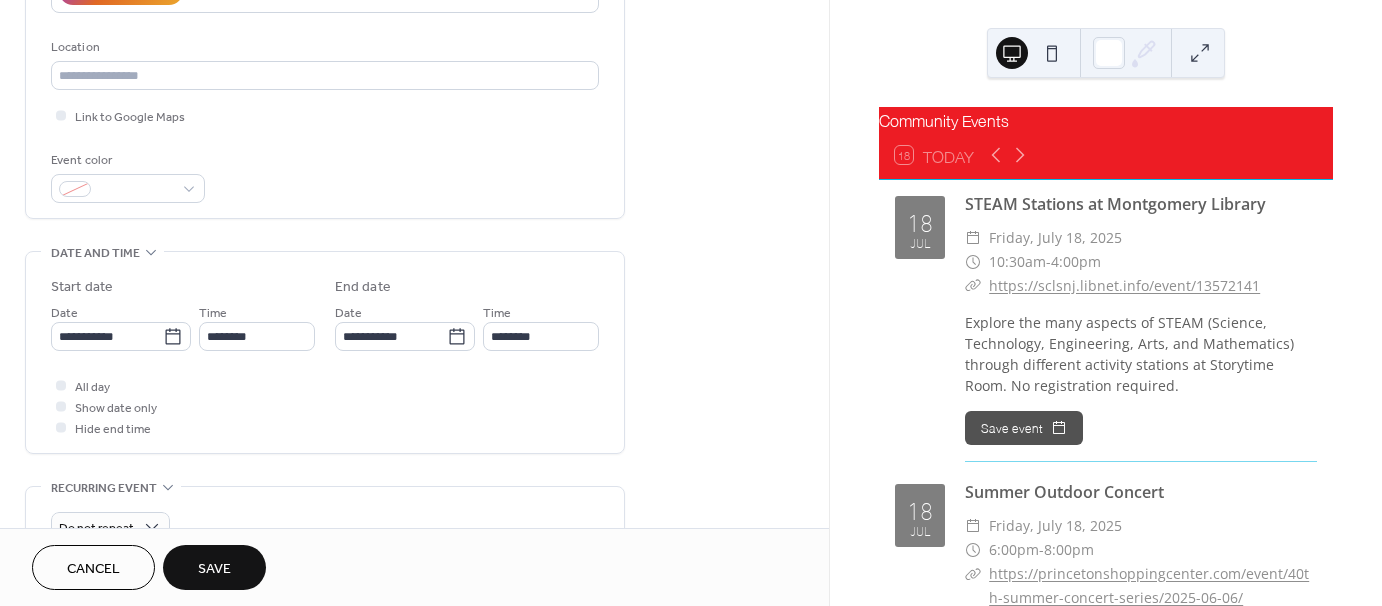 click on "Save" at bounding box center (214, 567) 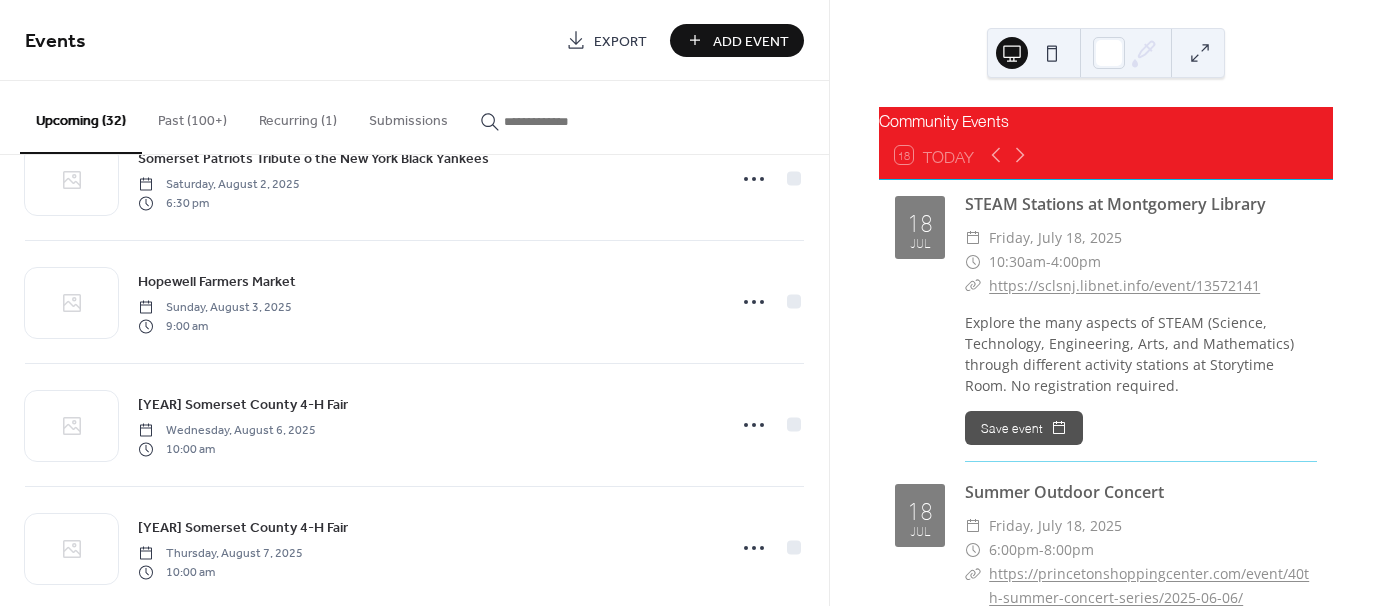 scroll, scrollTop: 2900, scrollLeft: 0, axis: vertical 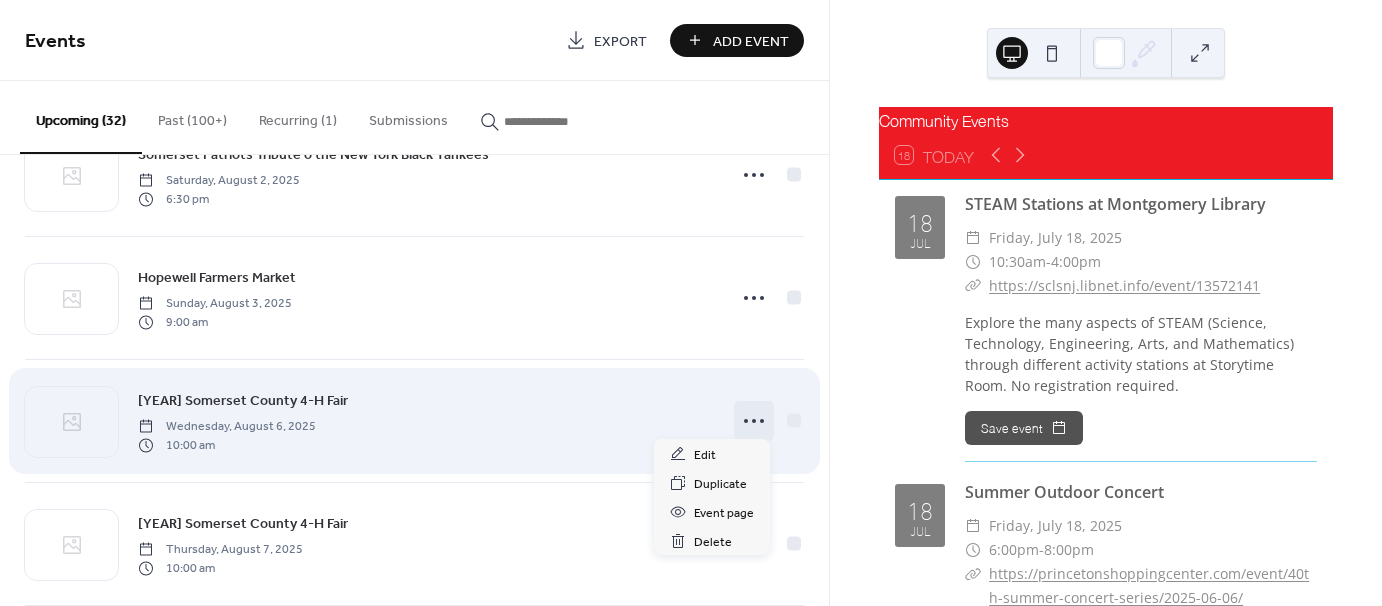 click 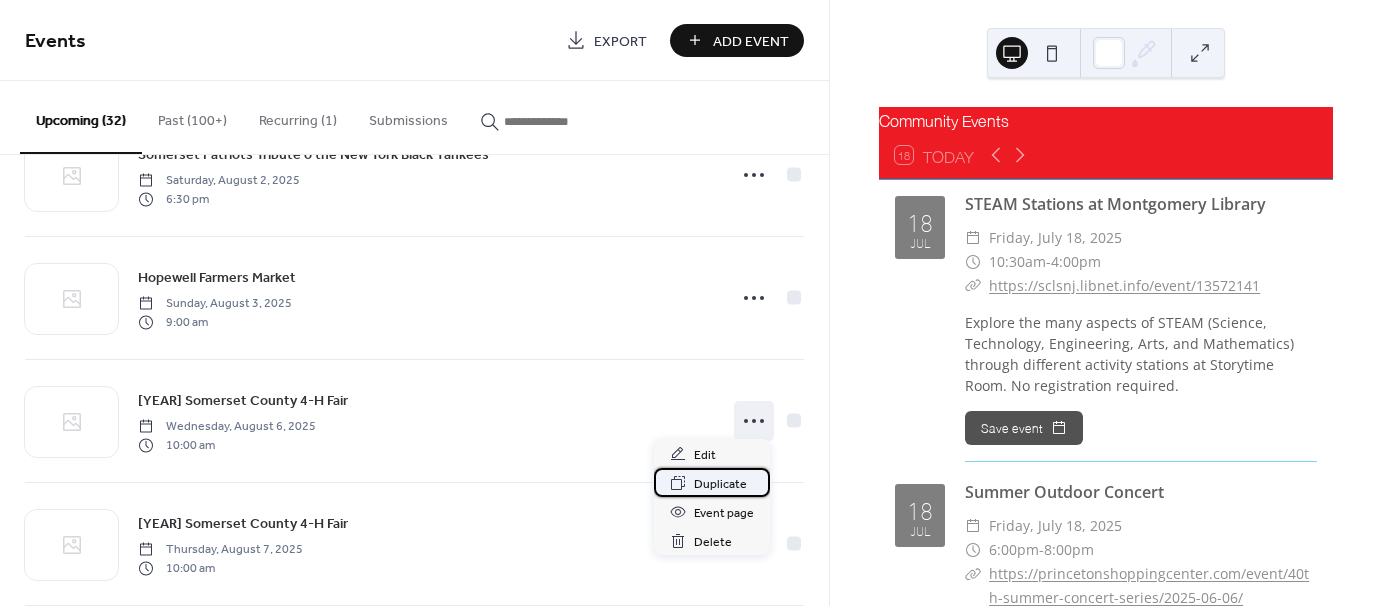 click on "Duplicate" at bounding box center [720, 484] 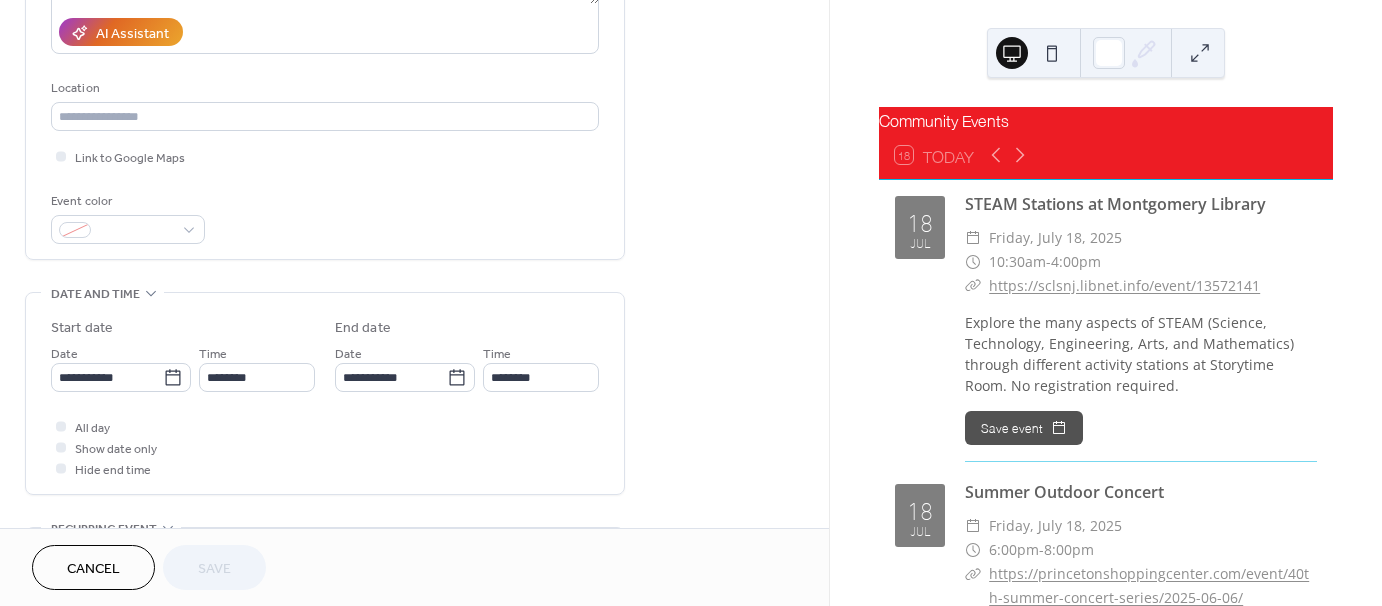 scroll, scrollTop: 400, scrollLeft: 0, axis: vertical 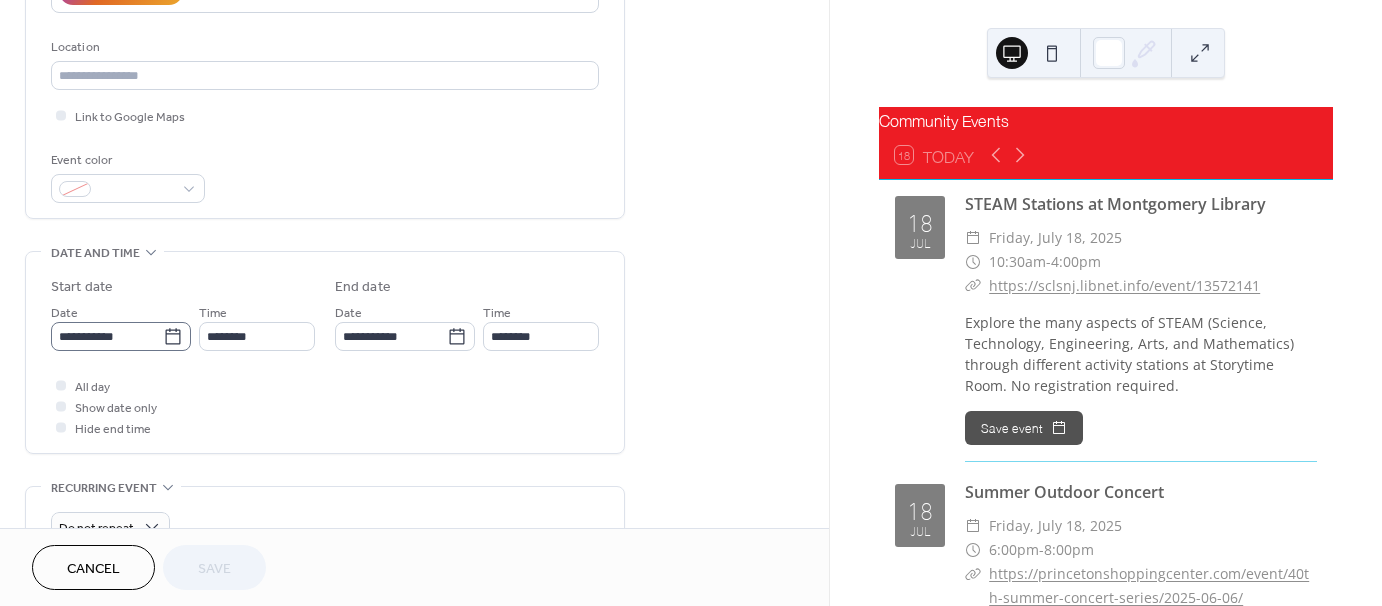 click 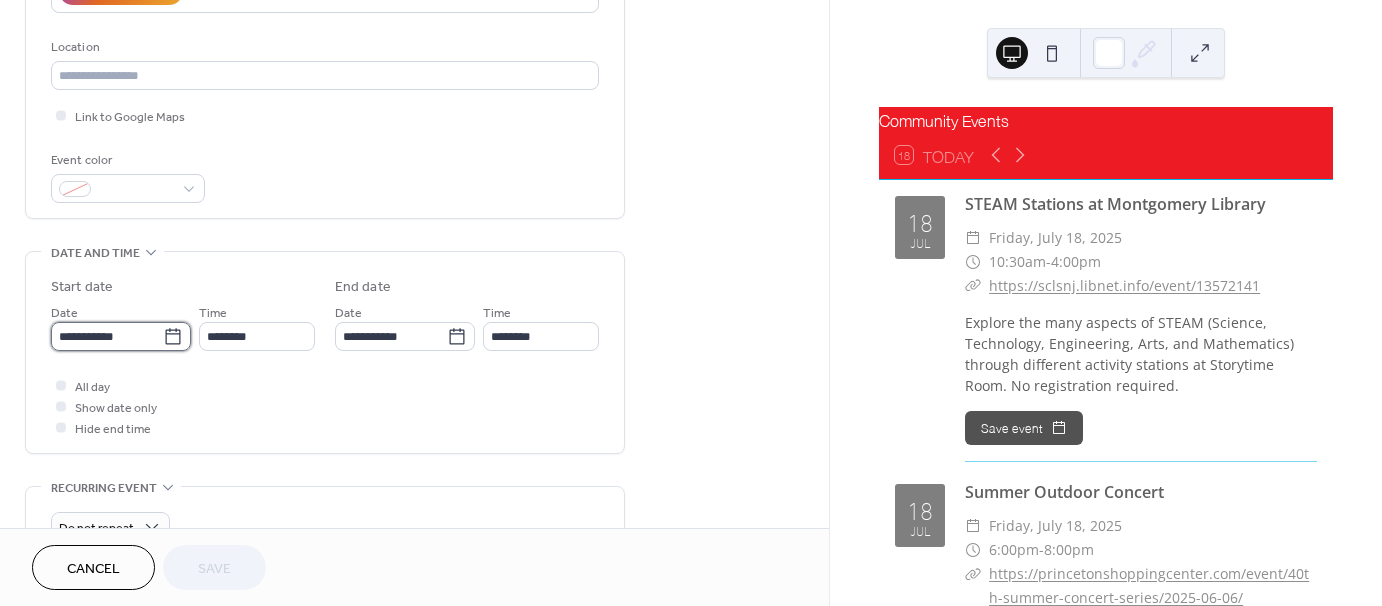 click on "**********" at bounding box center (107, 336) 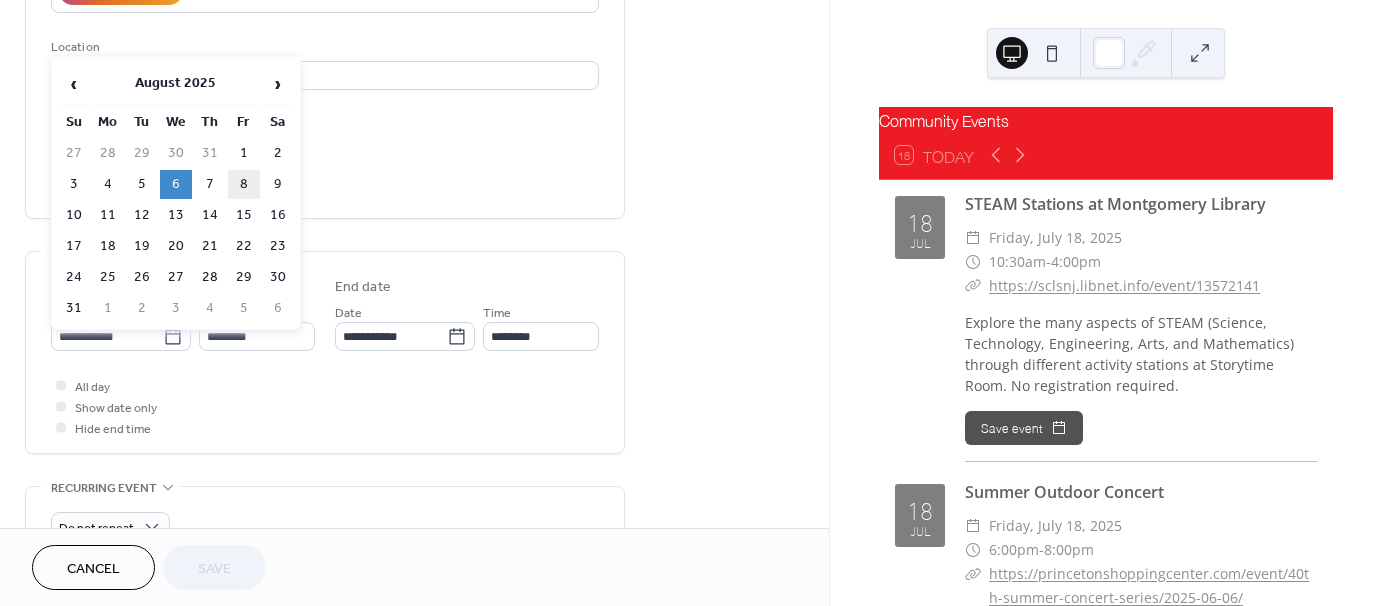 click on "8" at bounding box center [244, 184] 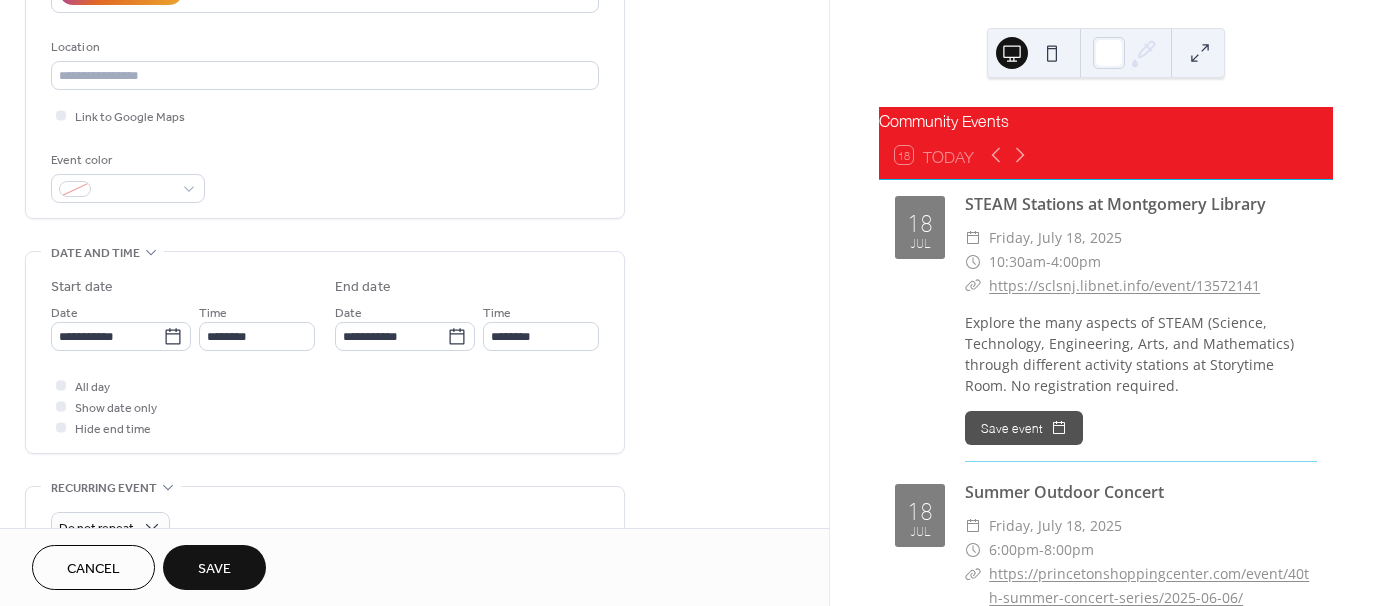 click on "Save" at bounding box center (214, 569) 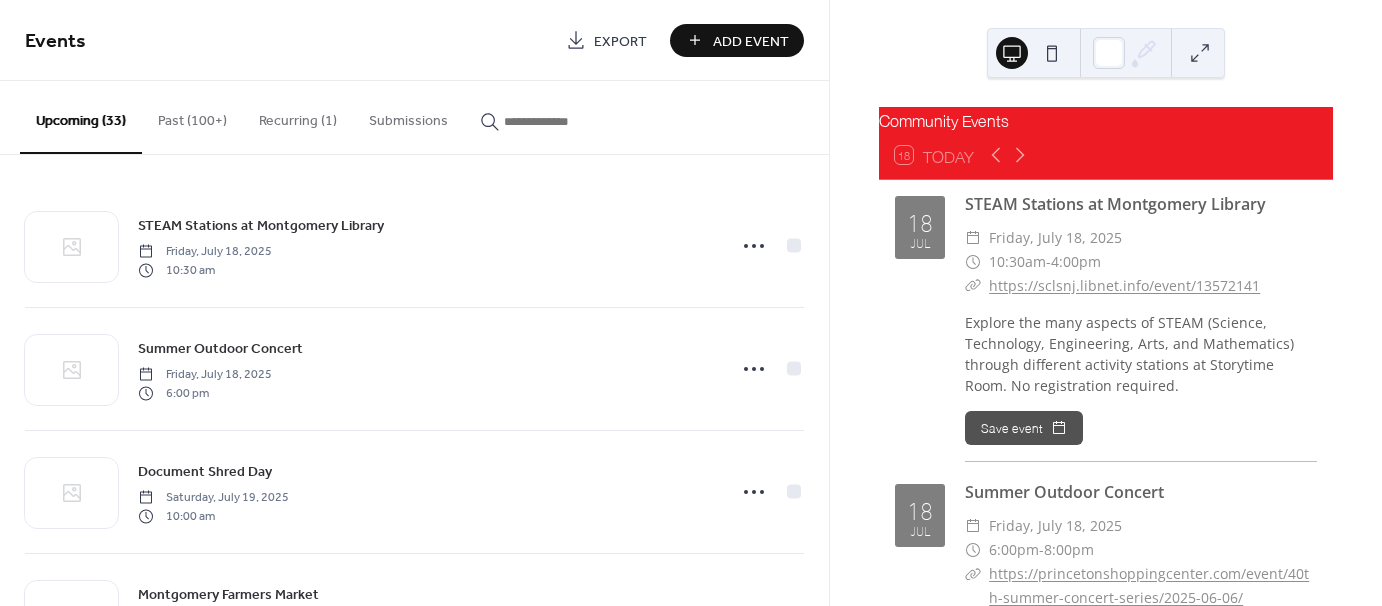 click on "Add Event" at bounding box center [751, 41] 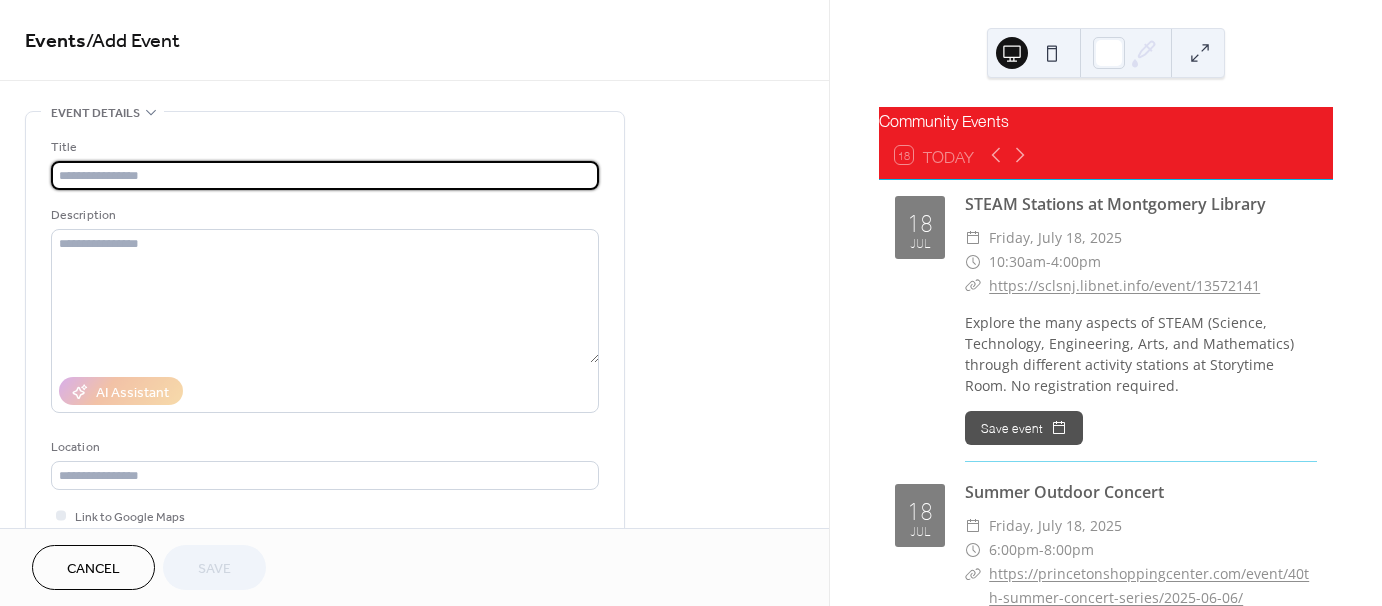 click at bounding box center (325, 175) 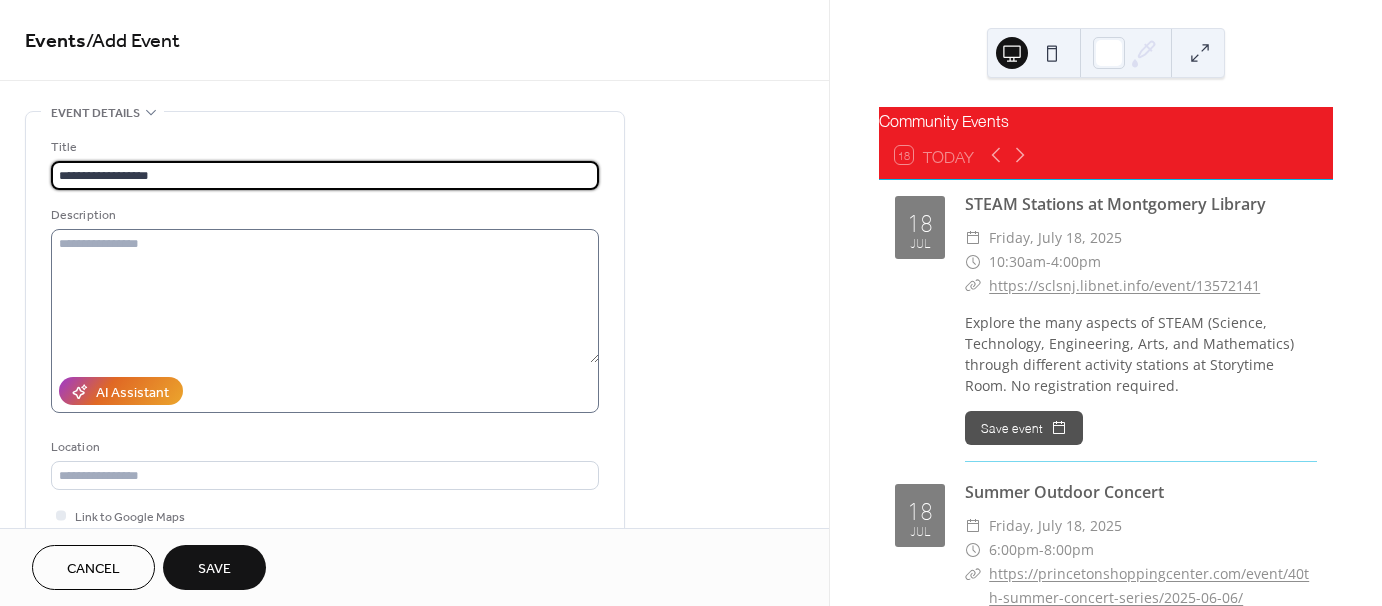 type on "**********" 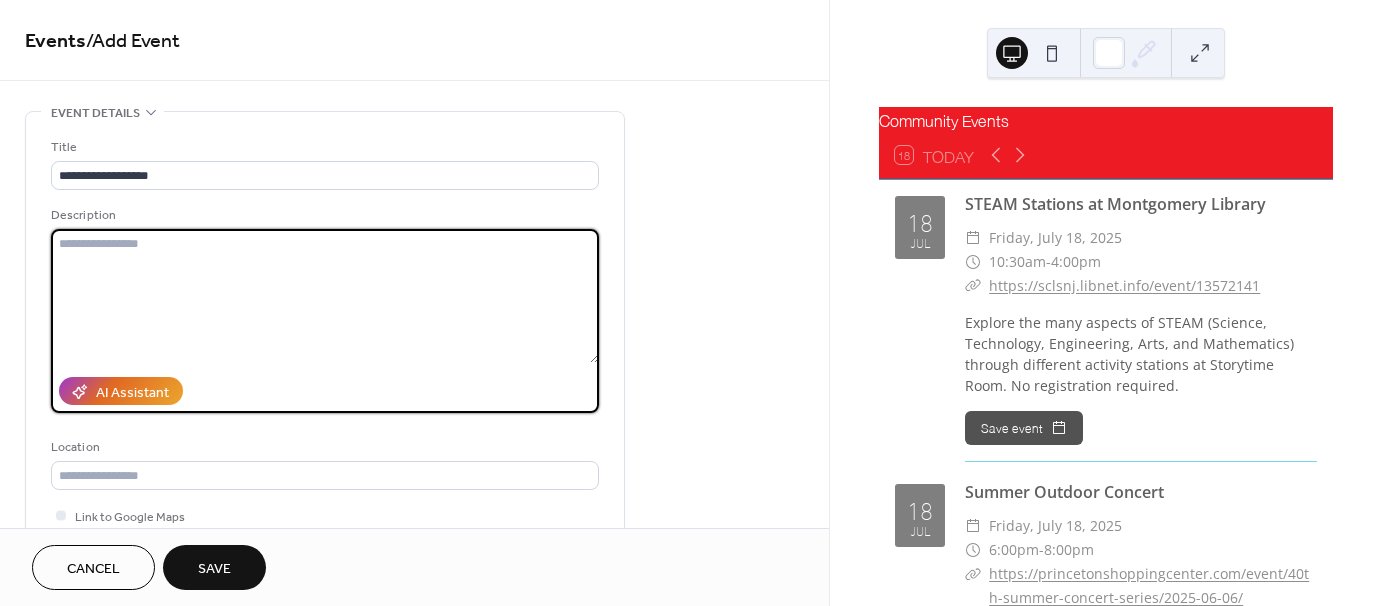 click at bounding box center (325, 296) 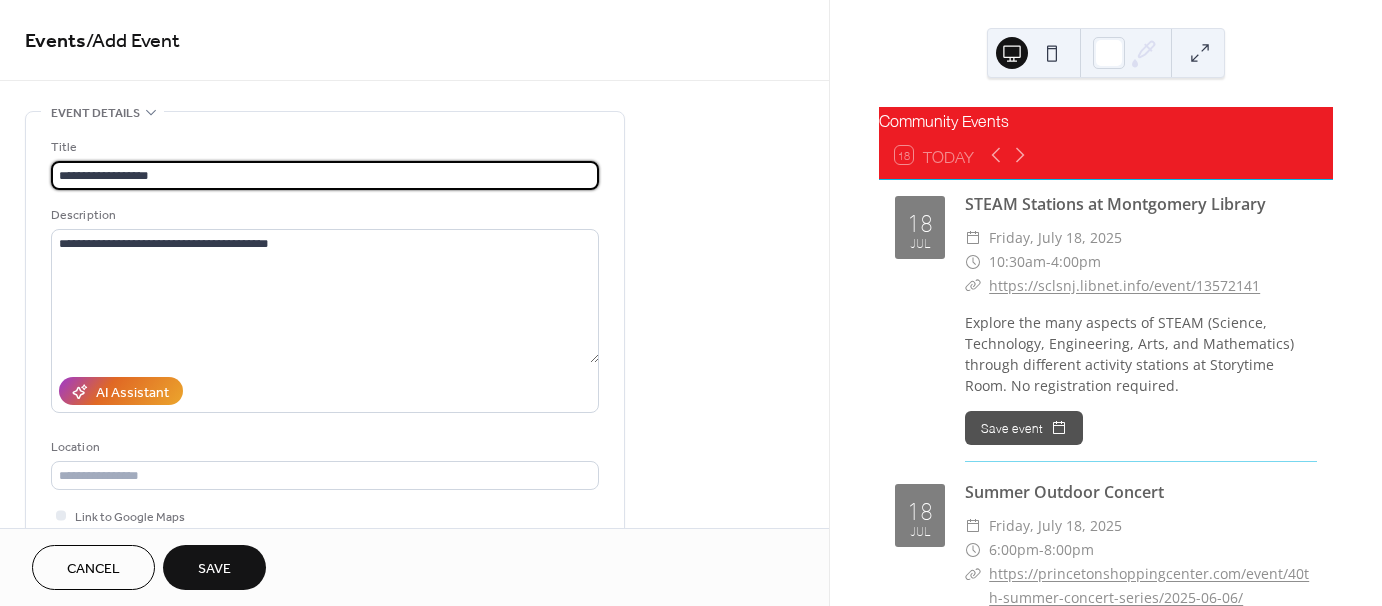 drag, startPoint x: 177, startPoint y: 176, endPoint x: 22, endPoint y: 167, distance: 155.26108 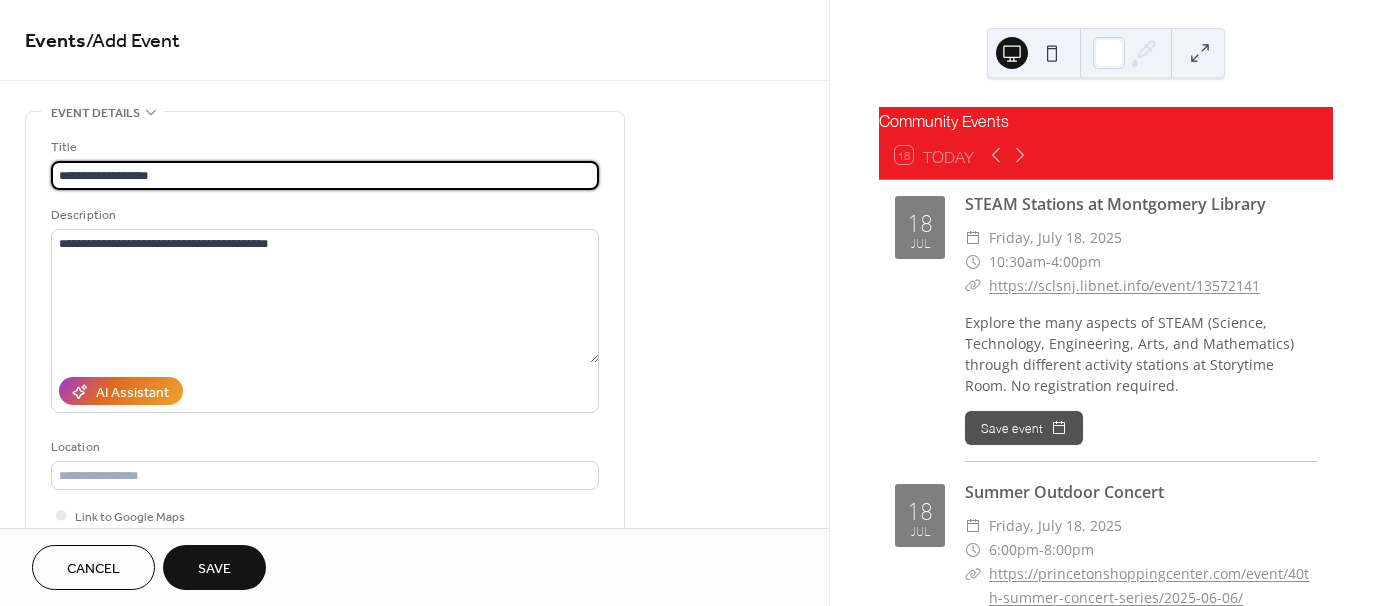 click on "**********" at bounding box center (414, 798) 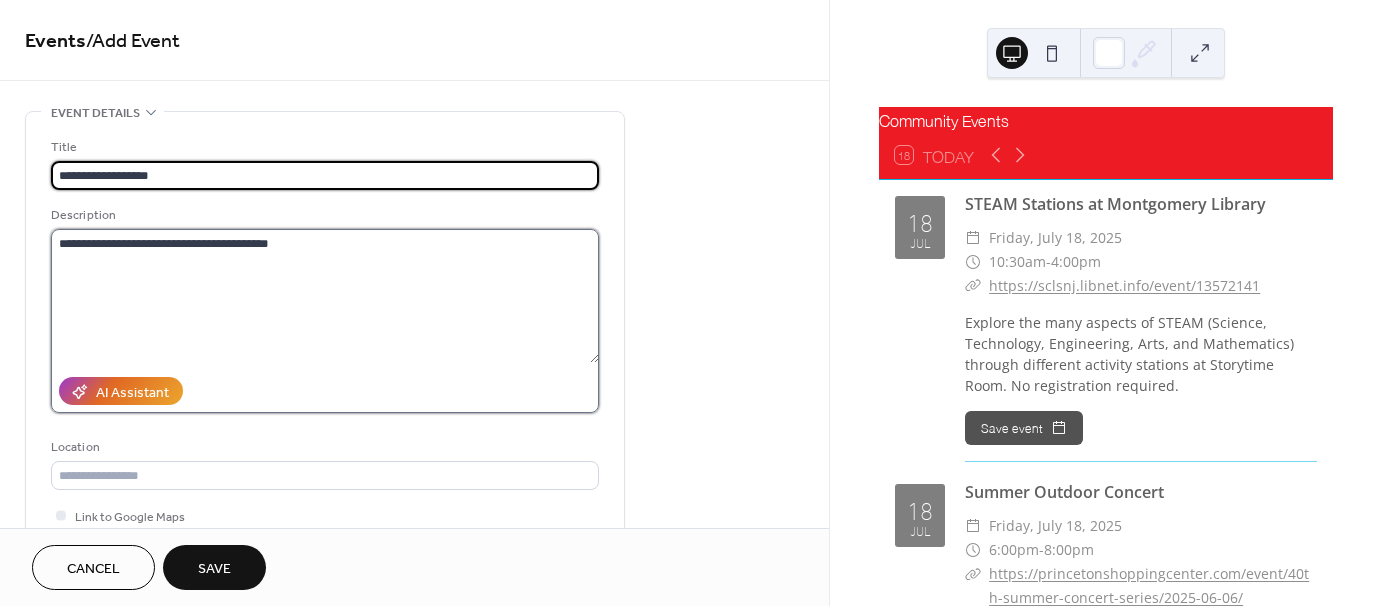 click on "**********" at bounding box center [325, 296] 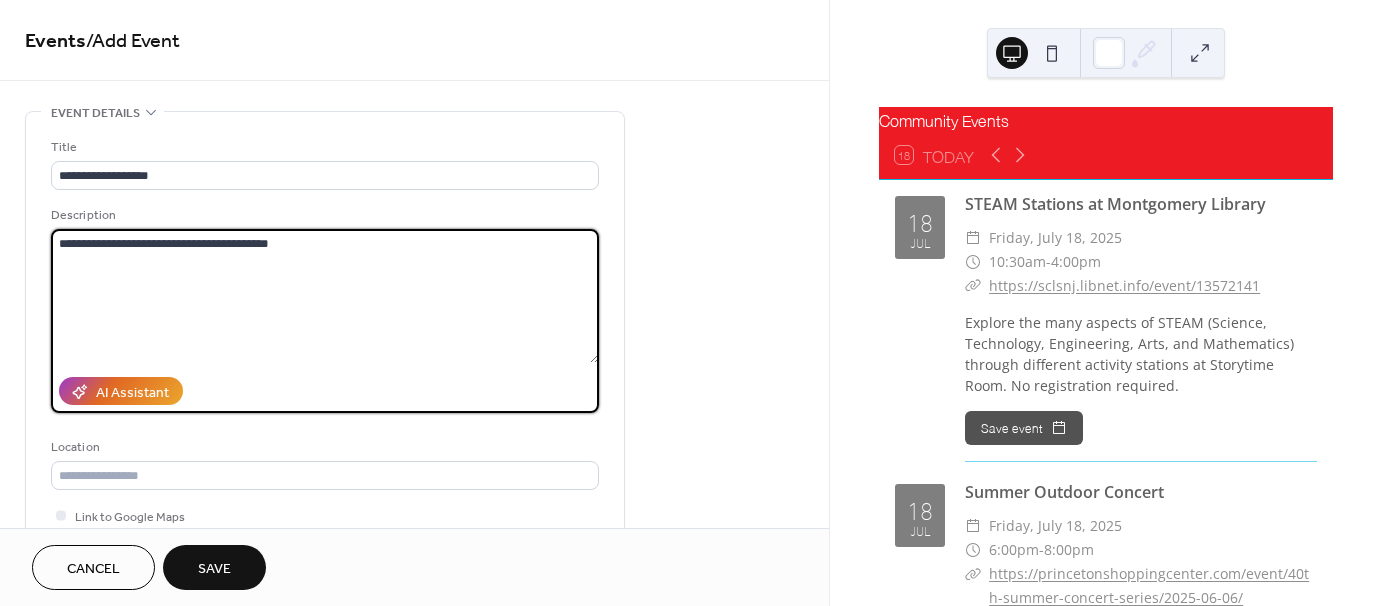 paste on "**********" 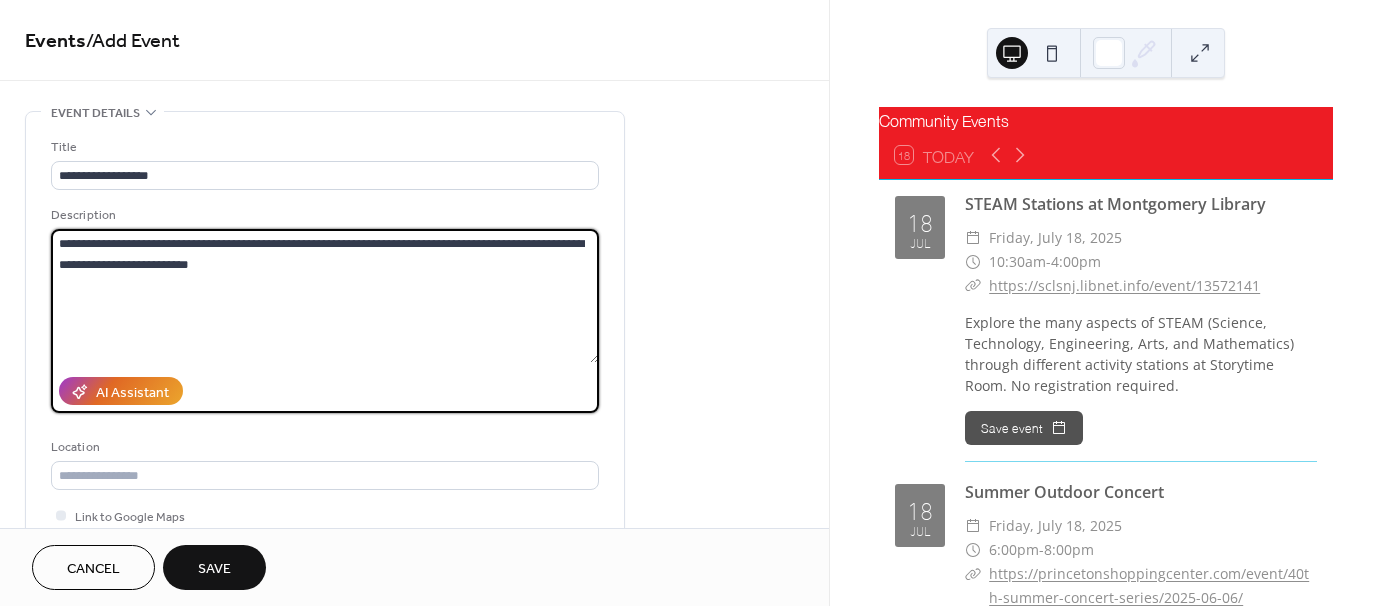 click on "**********" at bounding box center [325, 296] 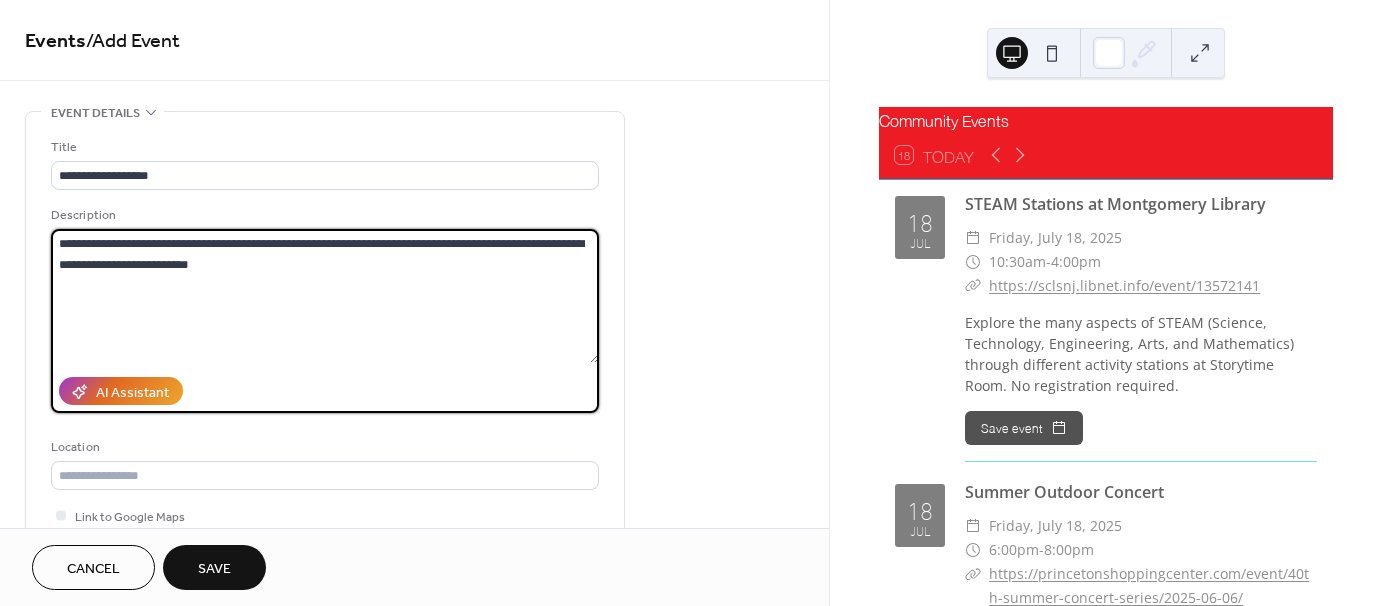 type on "**********" 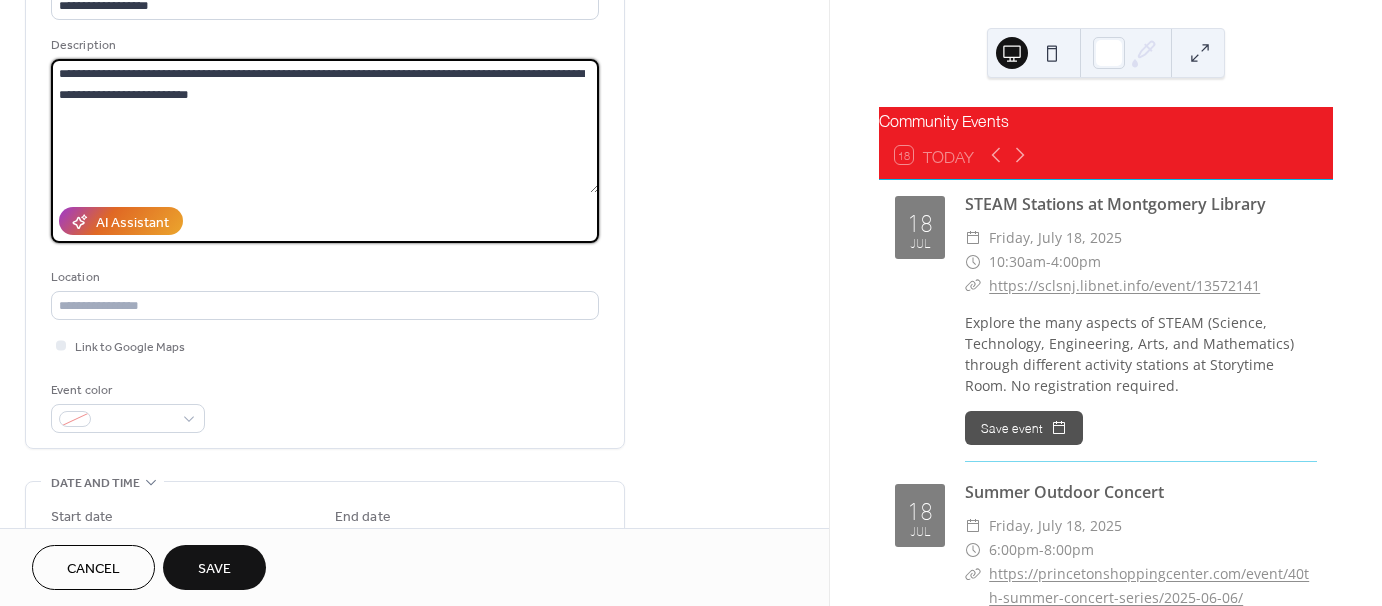 scroll, scrollTop: 300, scrollLeft: 0, axis: vertical 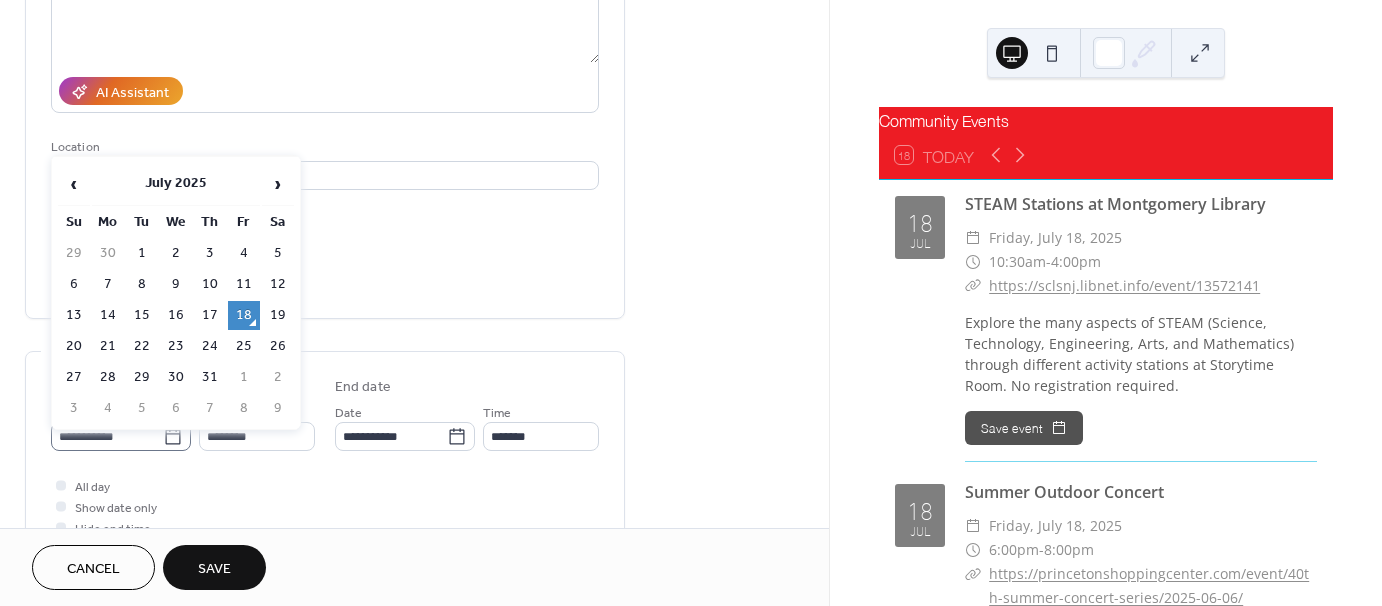 click 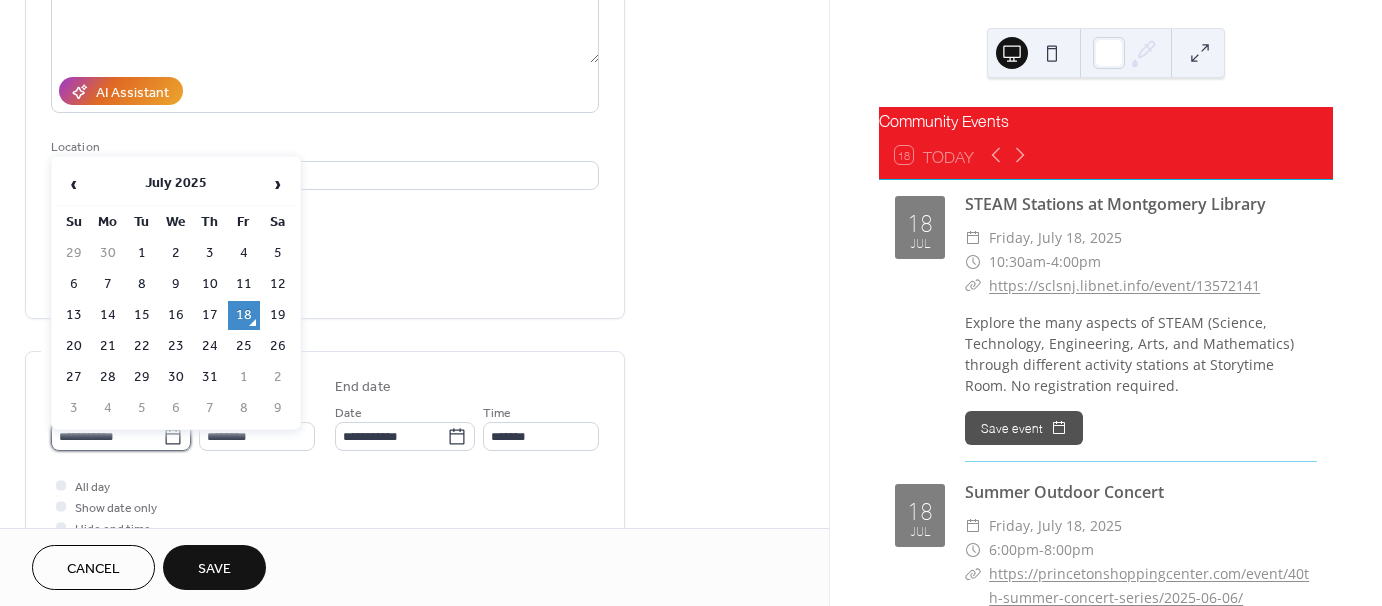 click on "**********" at bounding box center (107, 436) 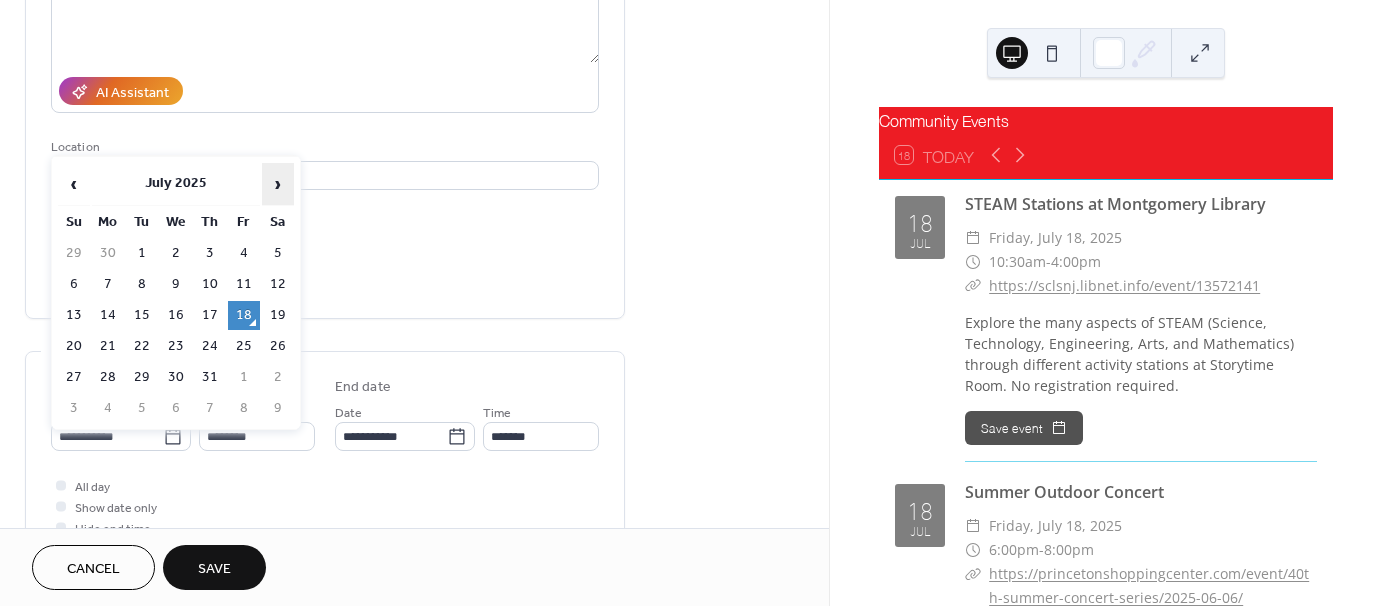 click on "›" at bounding box center [278, 184] 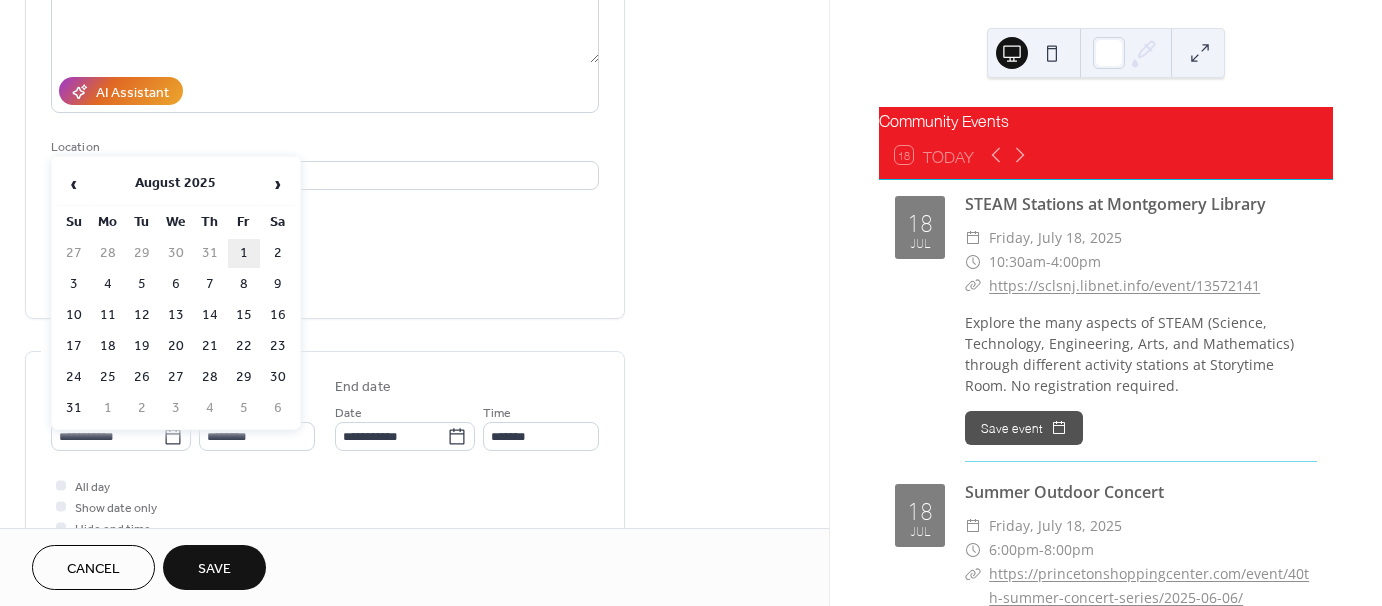 click on "1" at bounding box center [244, 253] 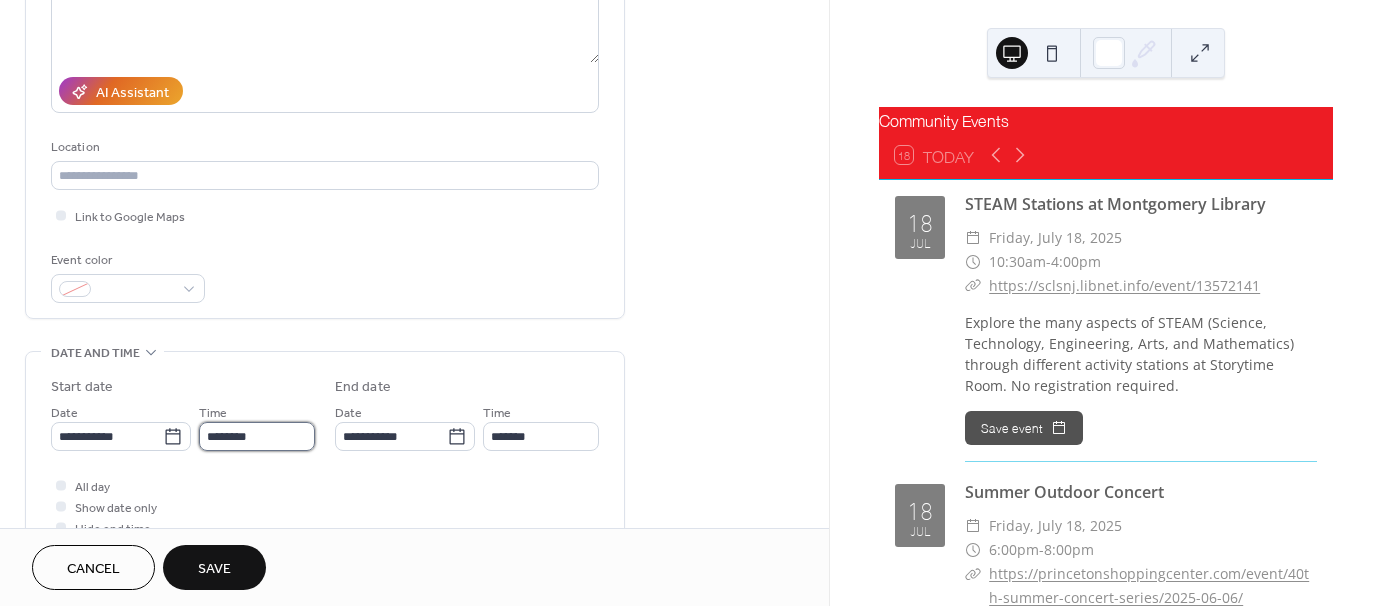 click on "********" at bounding box center [257, 436] 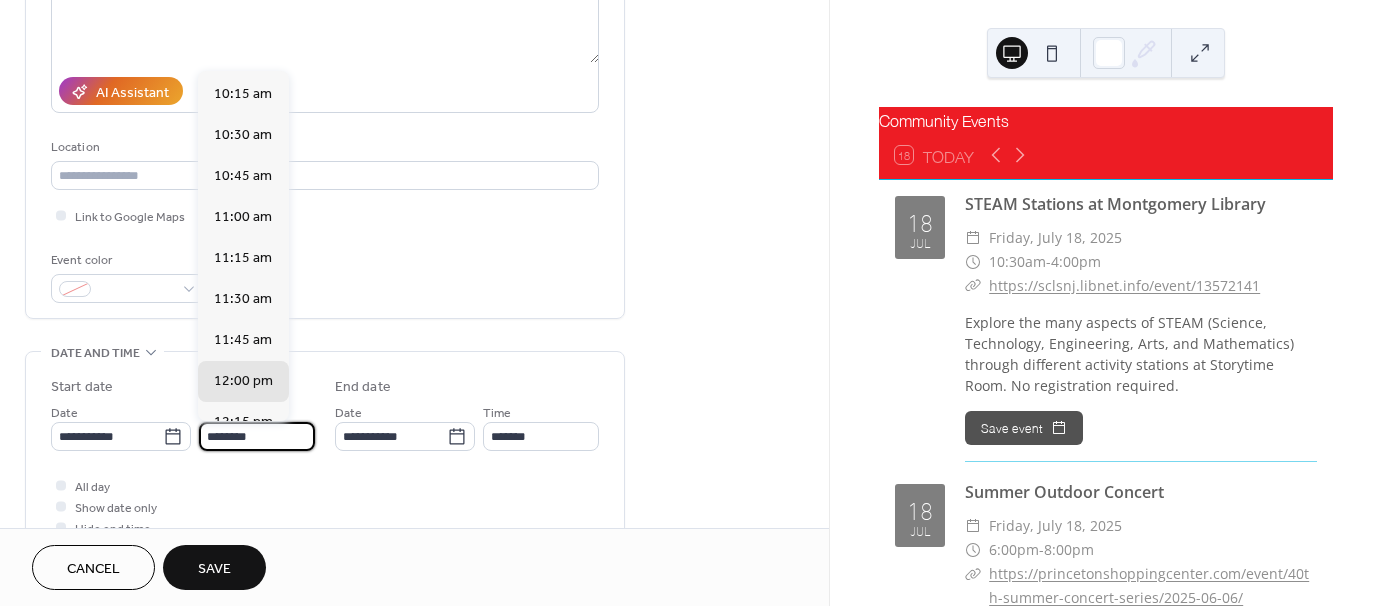 scroll, scrollTop: 1668, scrollLeft: 0, axis: vertical 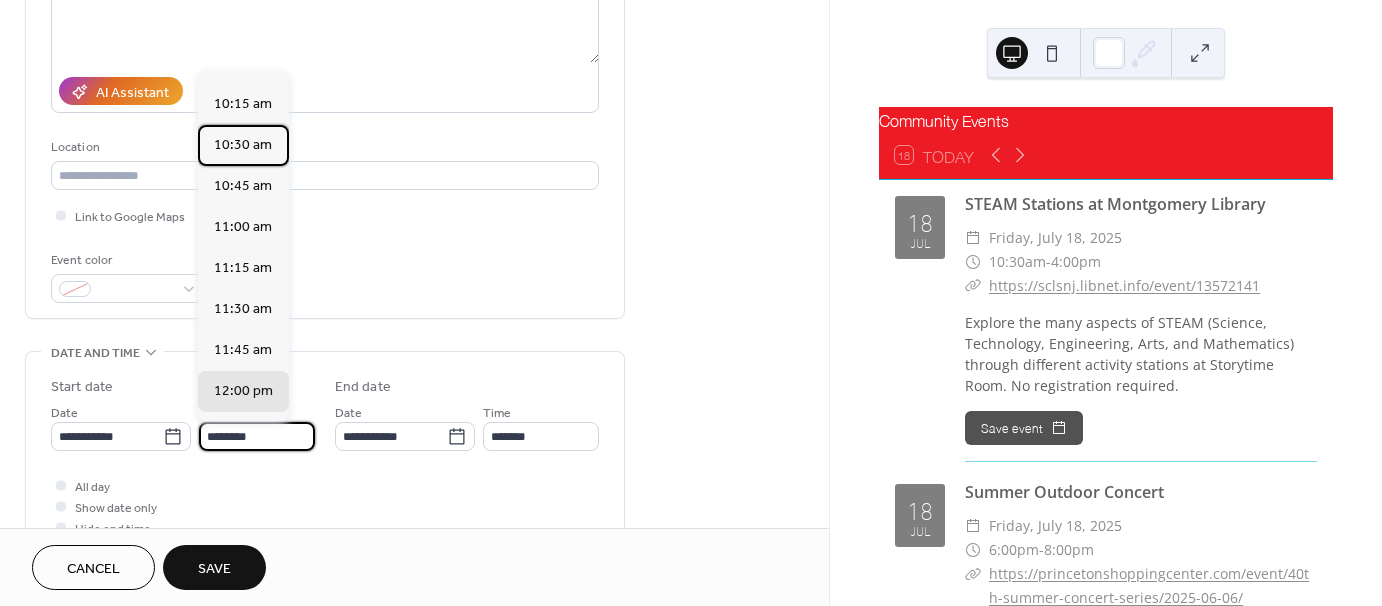 click on "10:30 am" at bounding box center (243, 145) 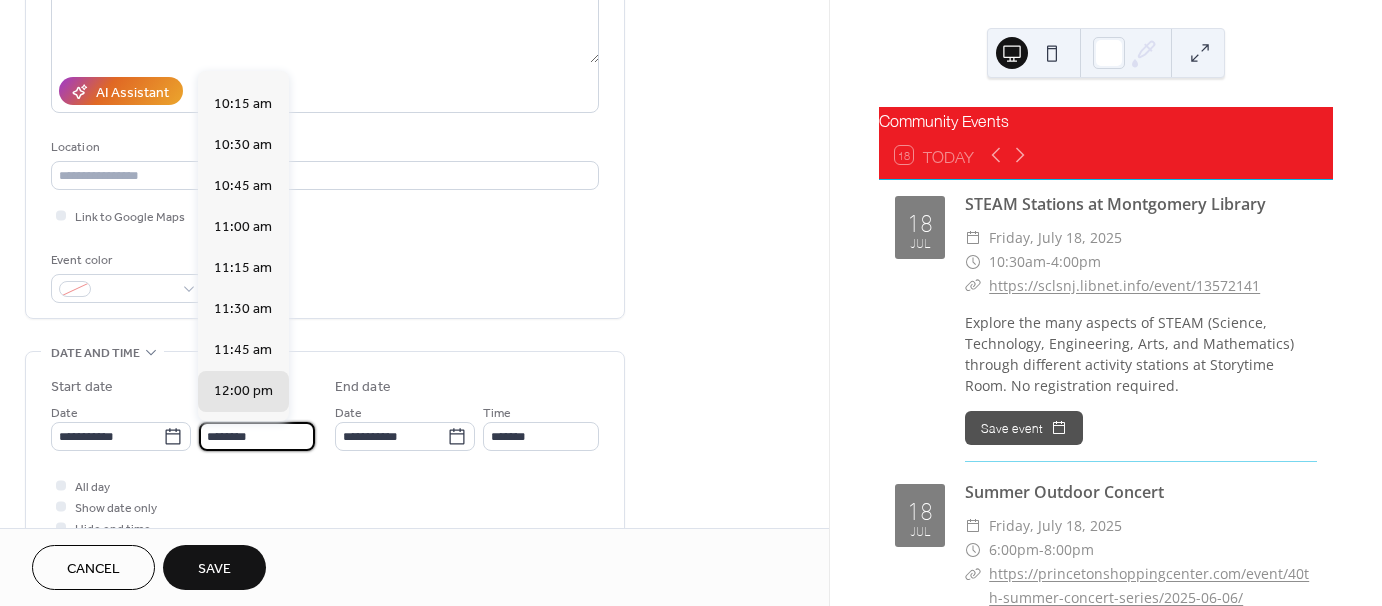 type on "********" 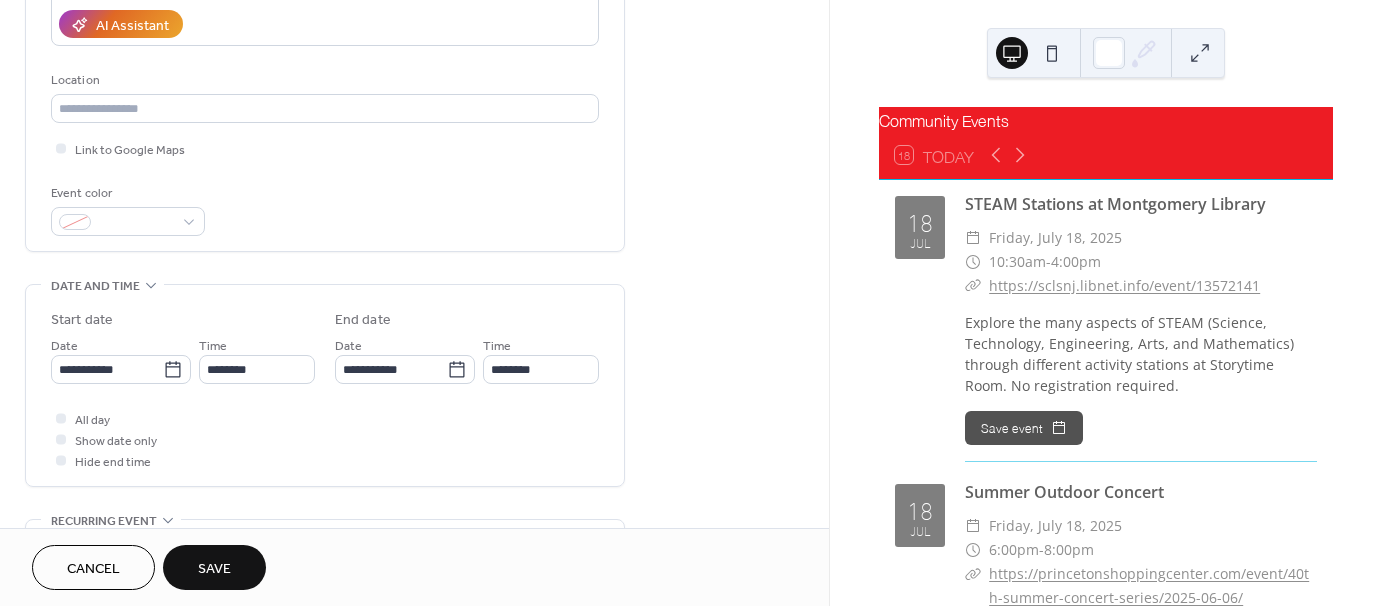 scroll, scrollTop: 400, scrollLeft: 0, axis: vertical 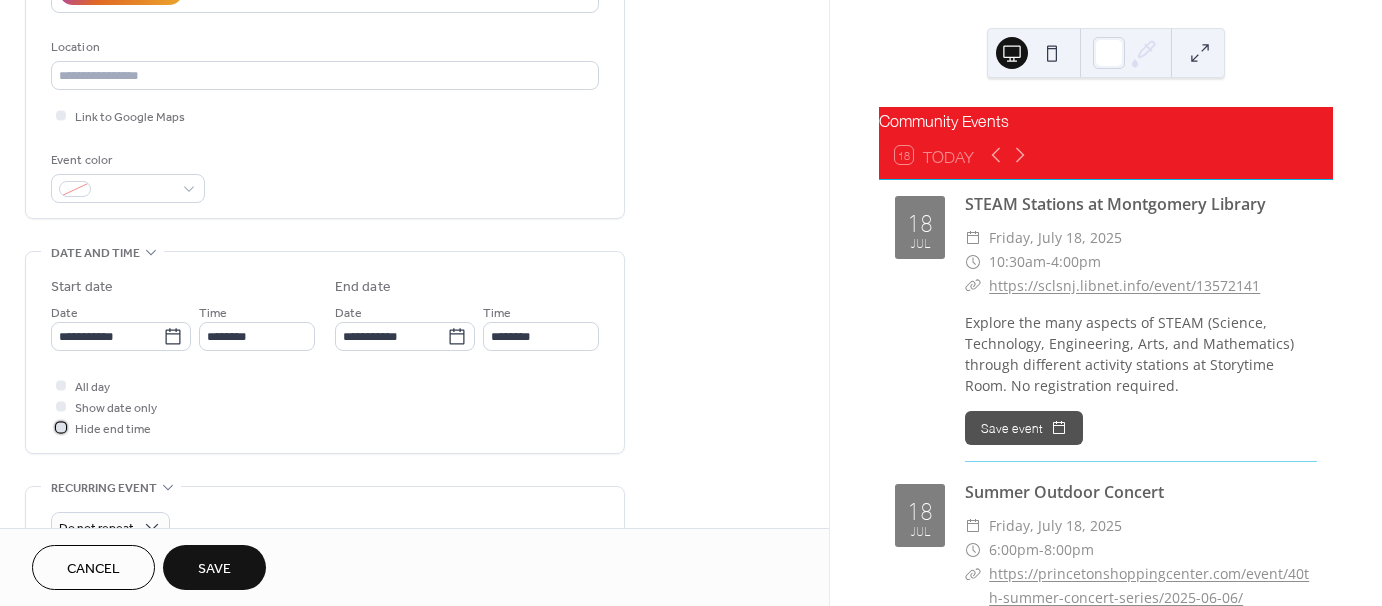 click at bounding box center (61, 427) 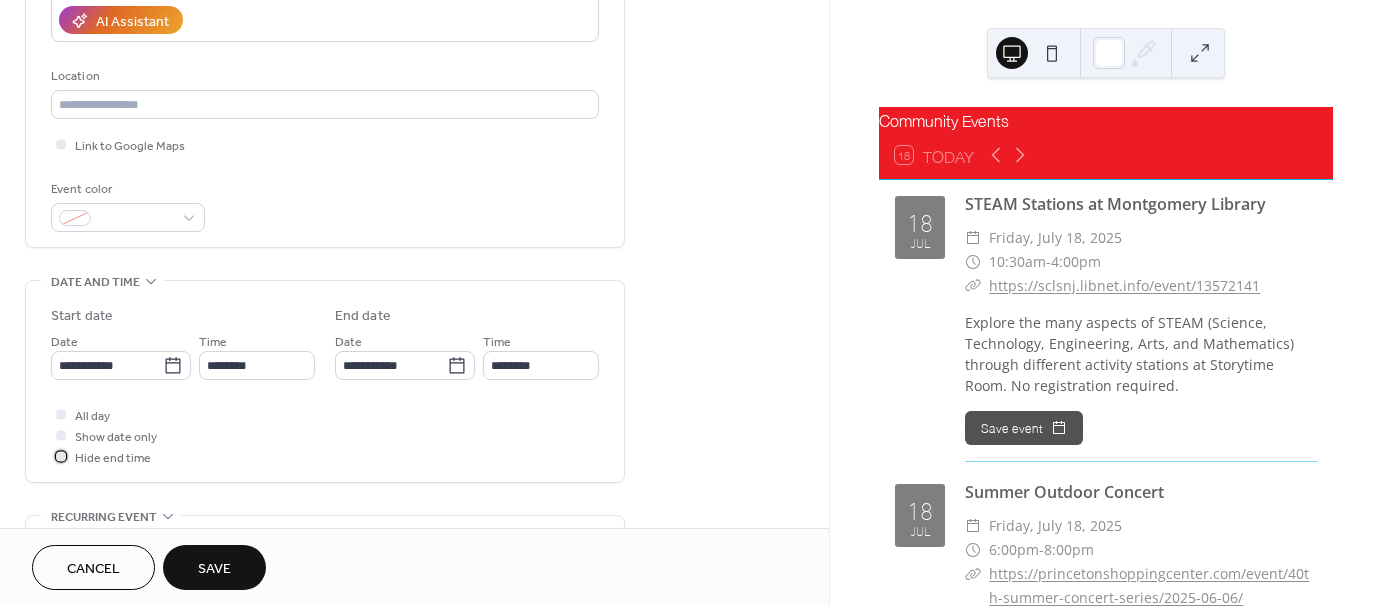 scroll, scrollTop: 400, scrollLeft: 0, axis: vertical 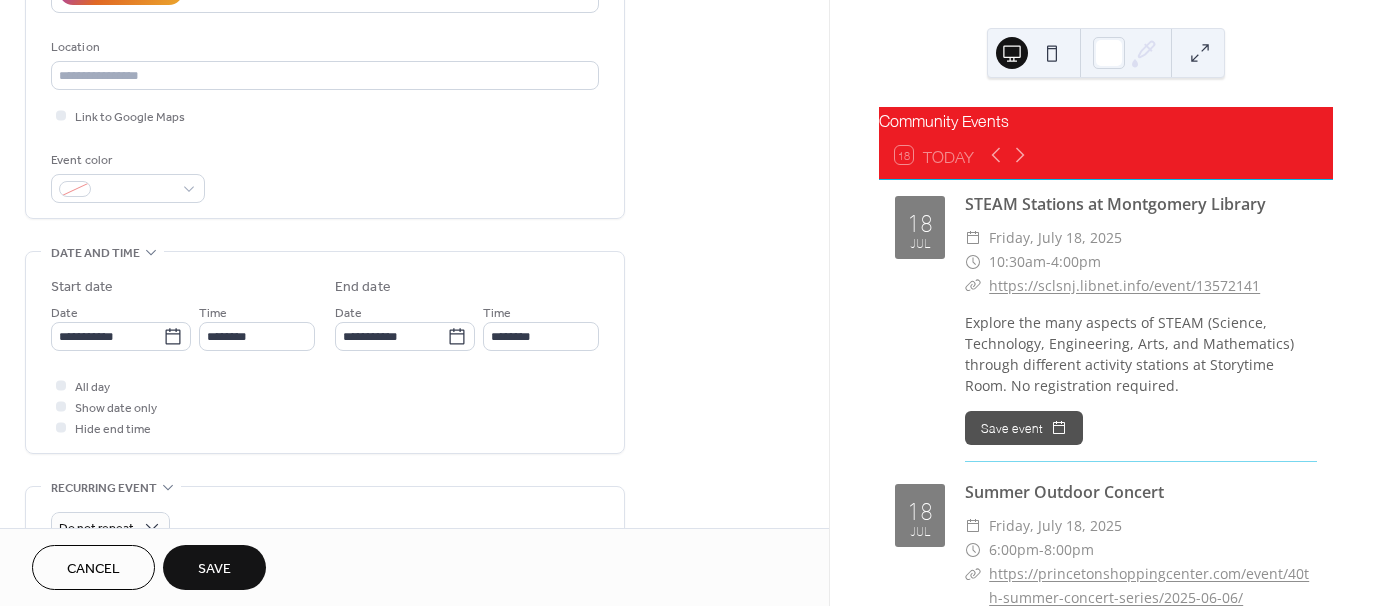 click on "Save" at bounding box center (214, 569) 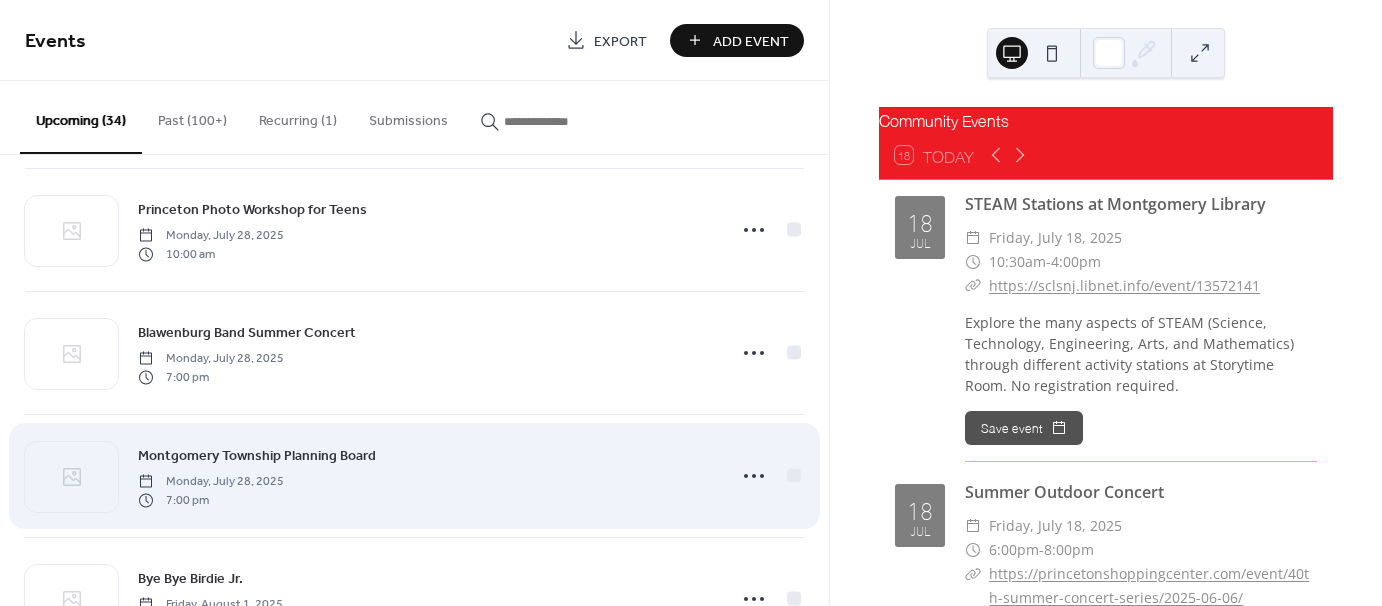 scroll, scrollTop: 2200, scrollLeft: 0, axis: vertical 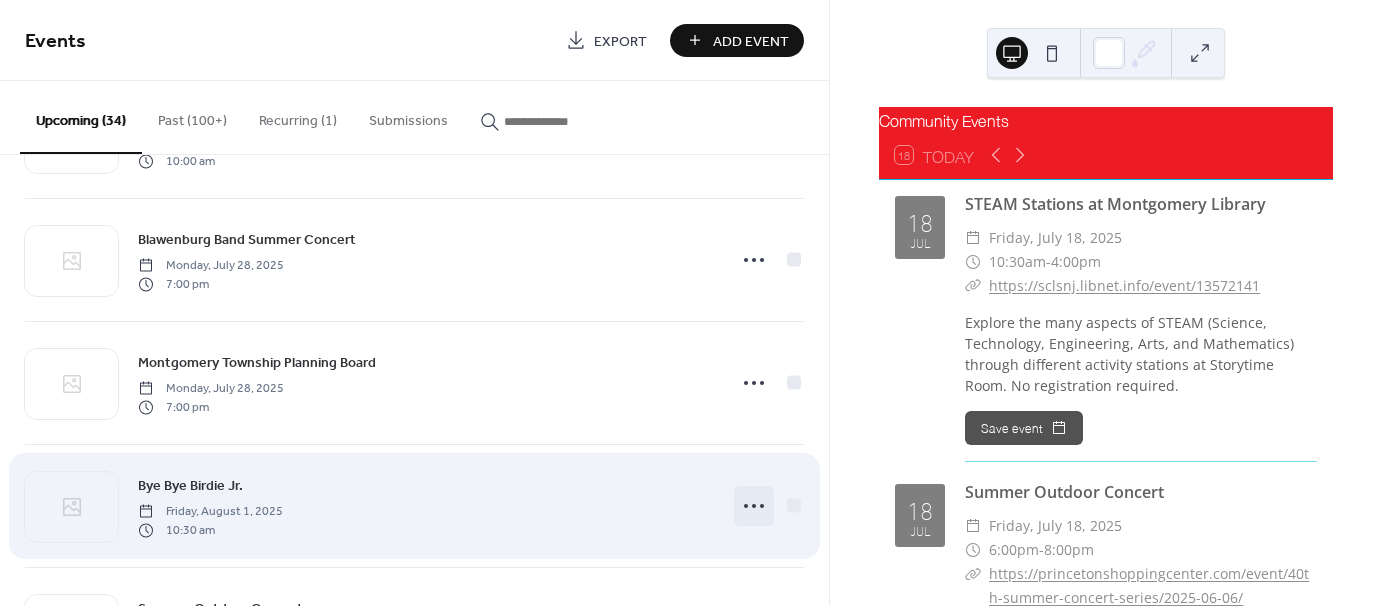 click 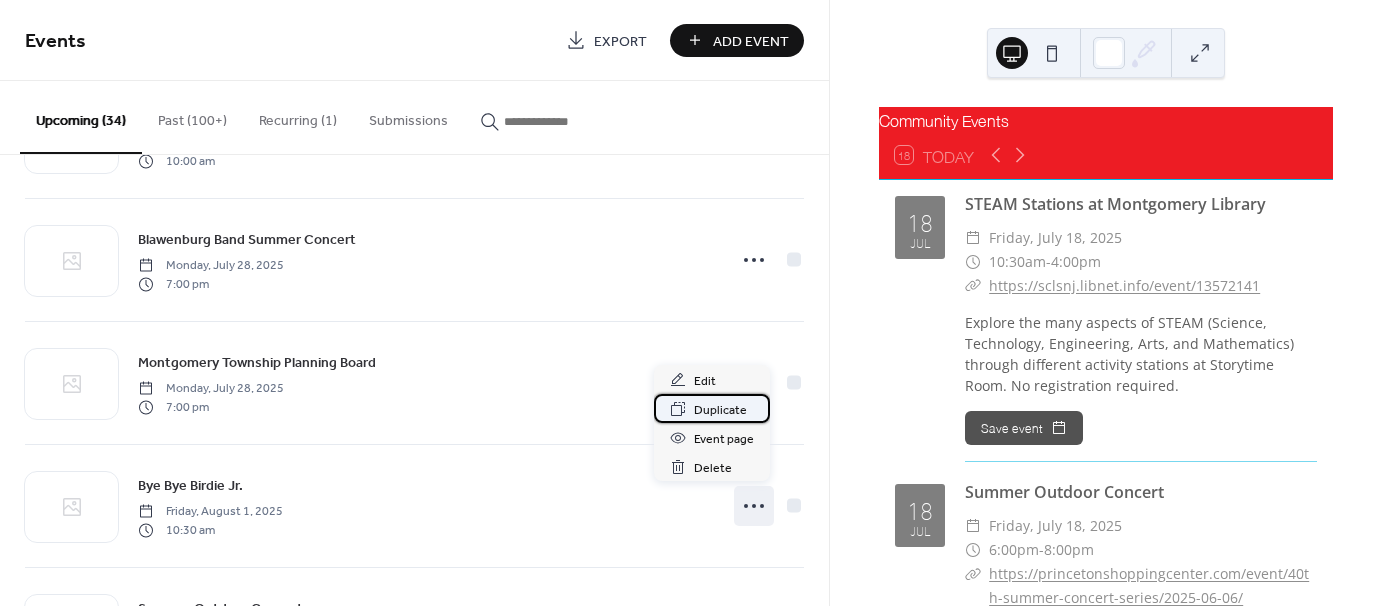 click on "Duplicate" at bounding box center (712, 408) 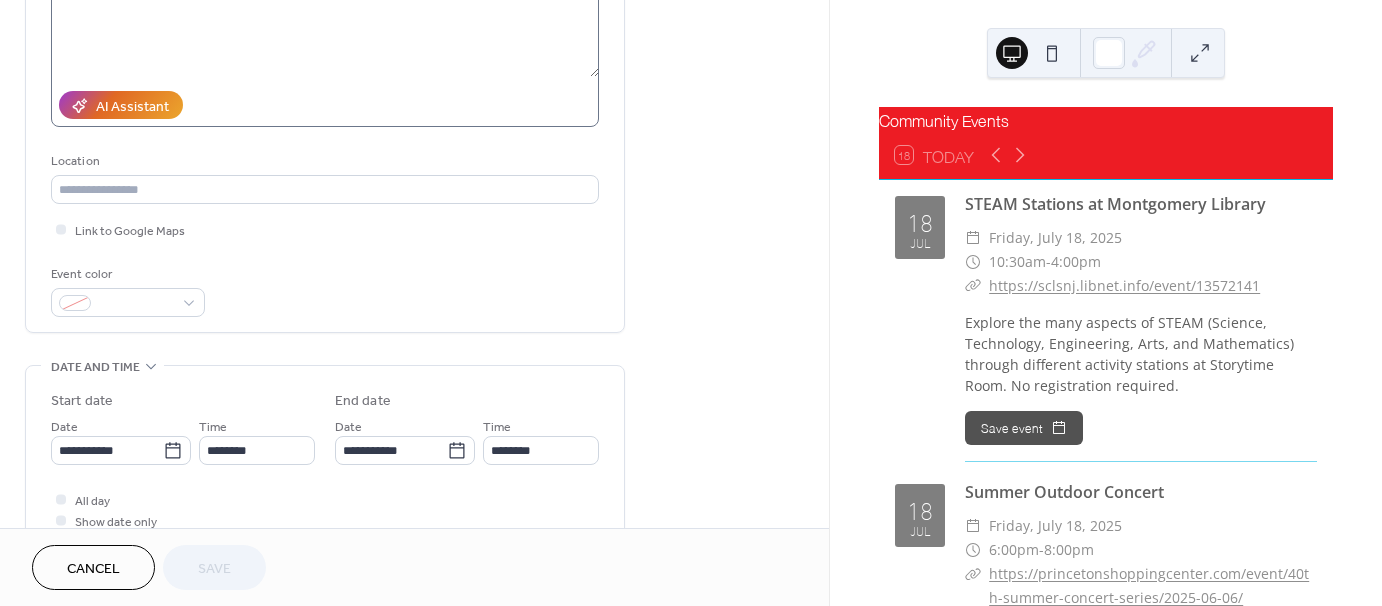 scroll, scrollTop: 400, scrollLeft: 0, axis: vertical 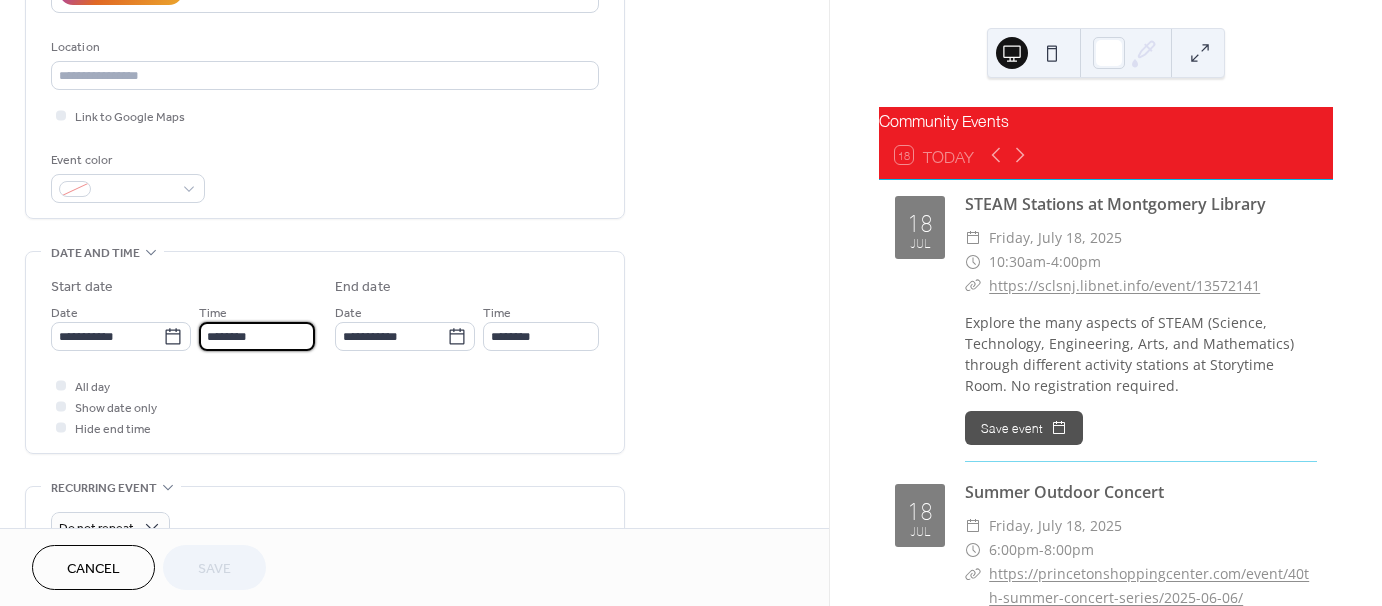 click on "********" at bounding box center (257, 336) 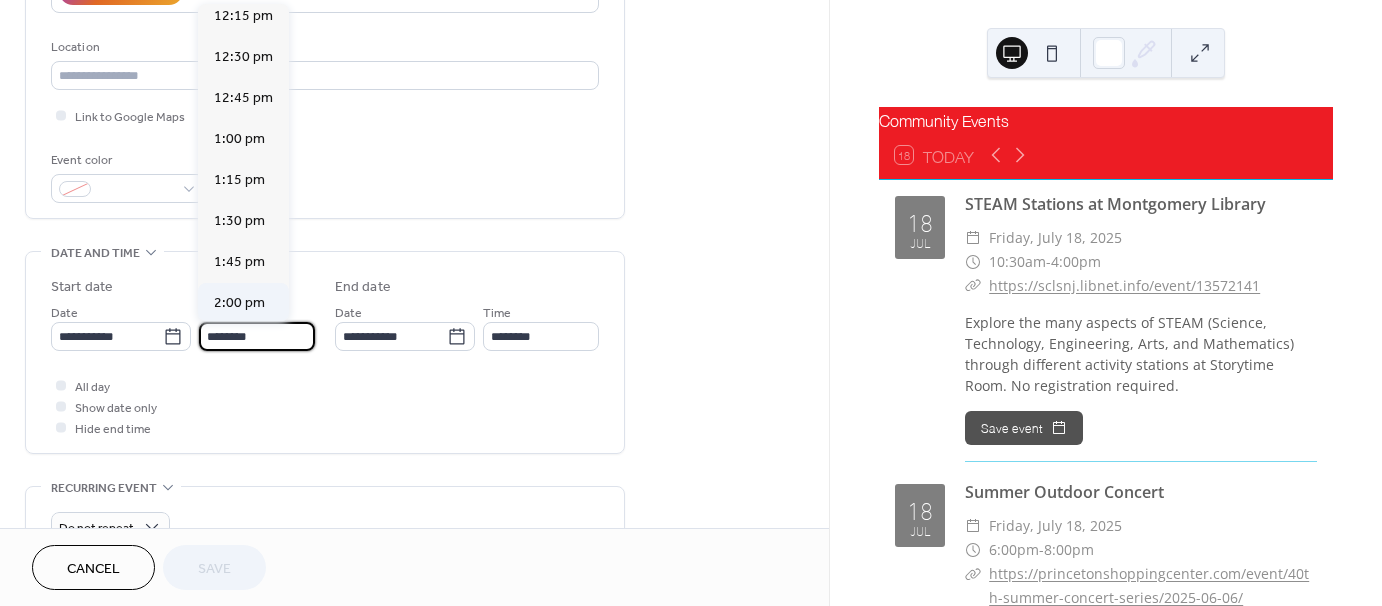 scroll, scrollTop: 2021, scrollLeft: 0, axis: vertical 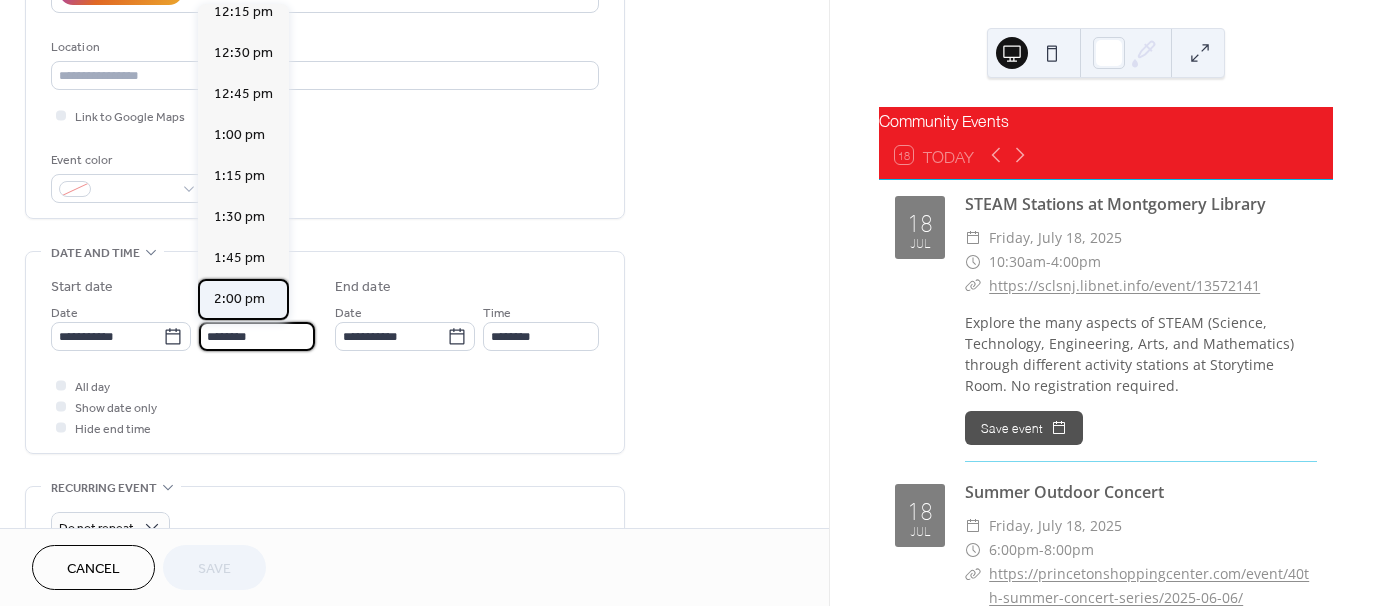 click on "2:00 pm" at bounding box center [239, 299] 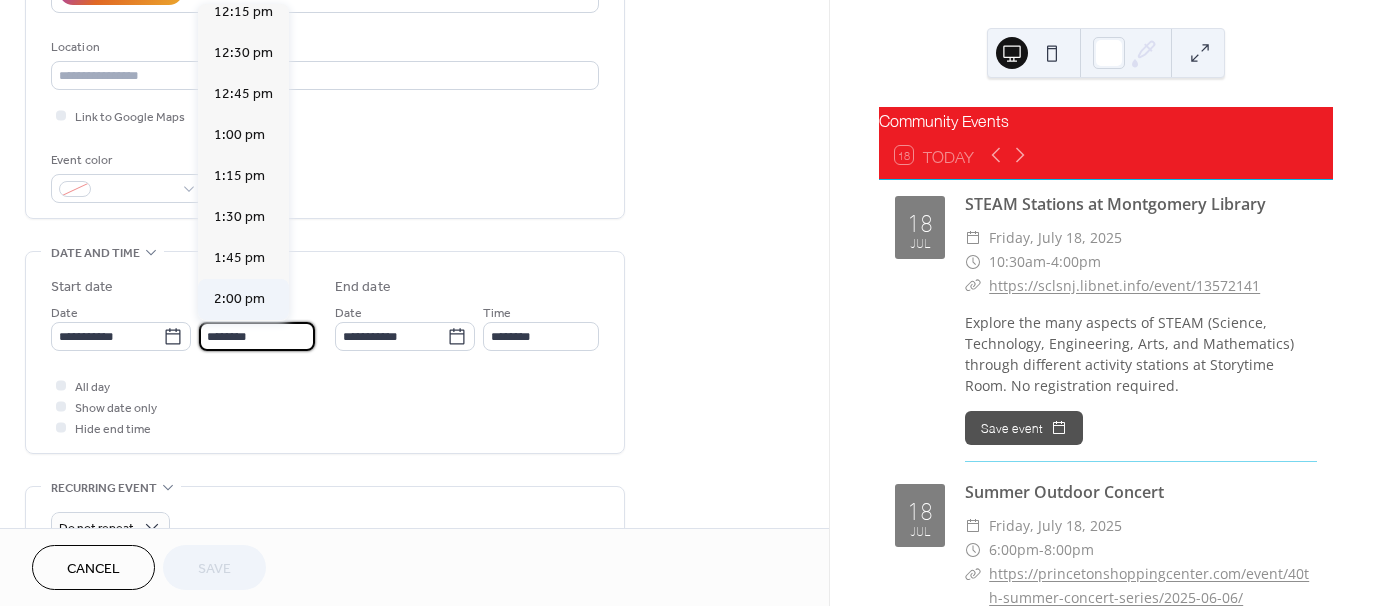 type on "*******" 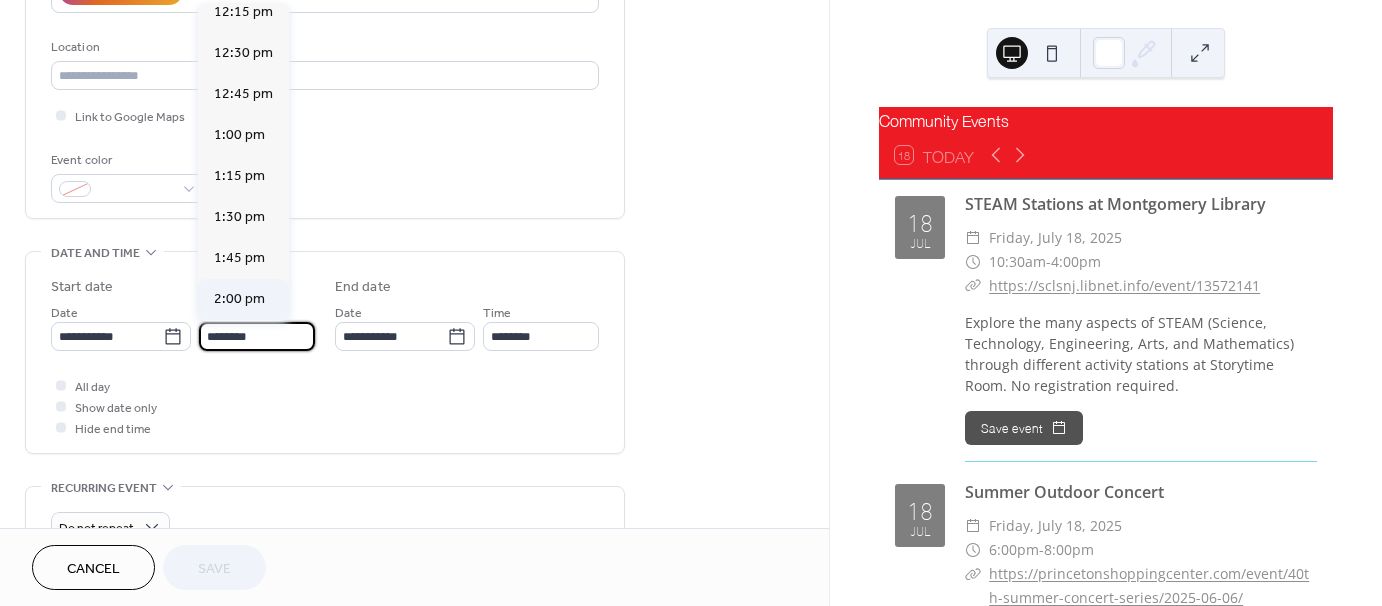 type on "*******" 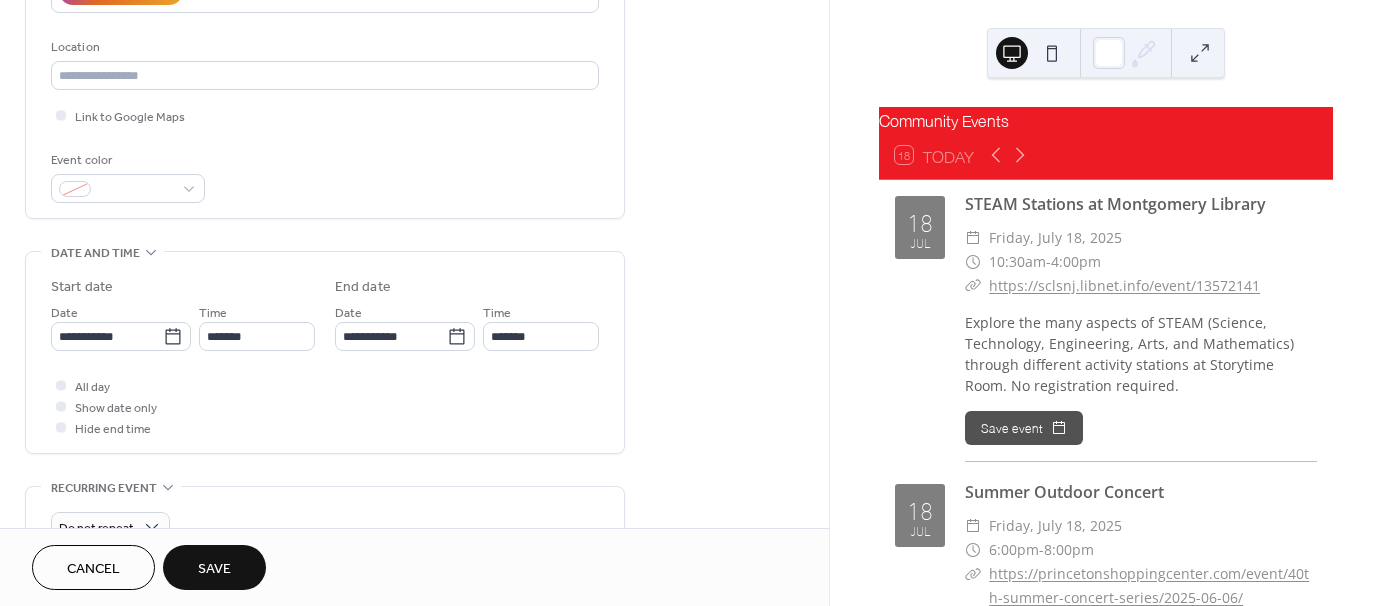 click on "Save" at bounding box center [214, 569] 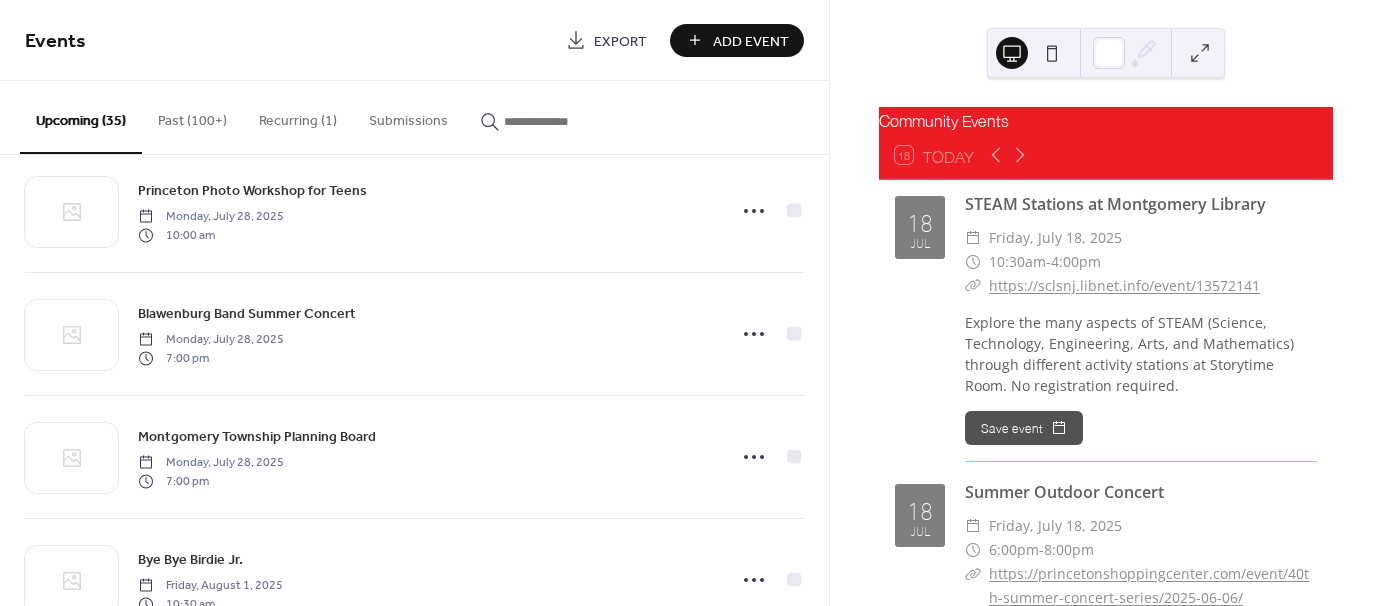 scroll, scrollTop: 2200, scrollLeft: 0, axis: vertical 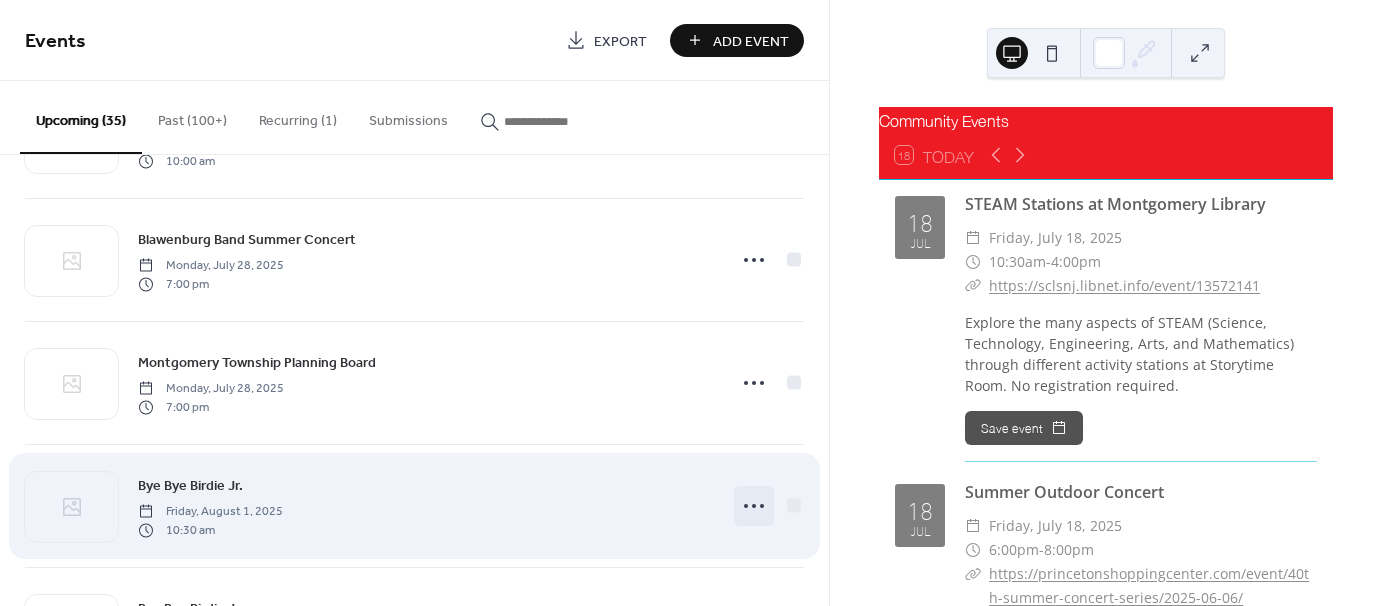 click 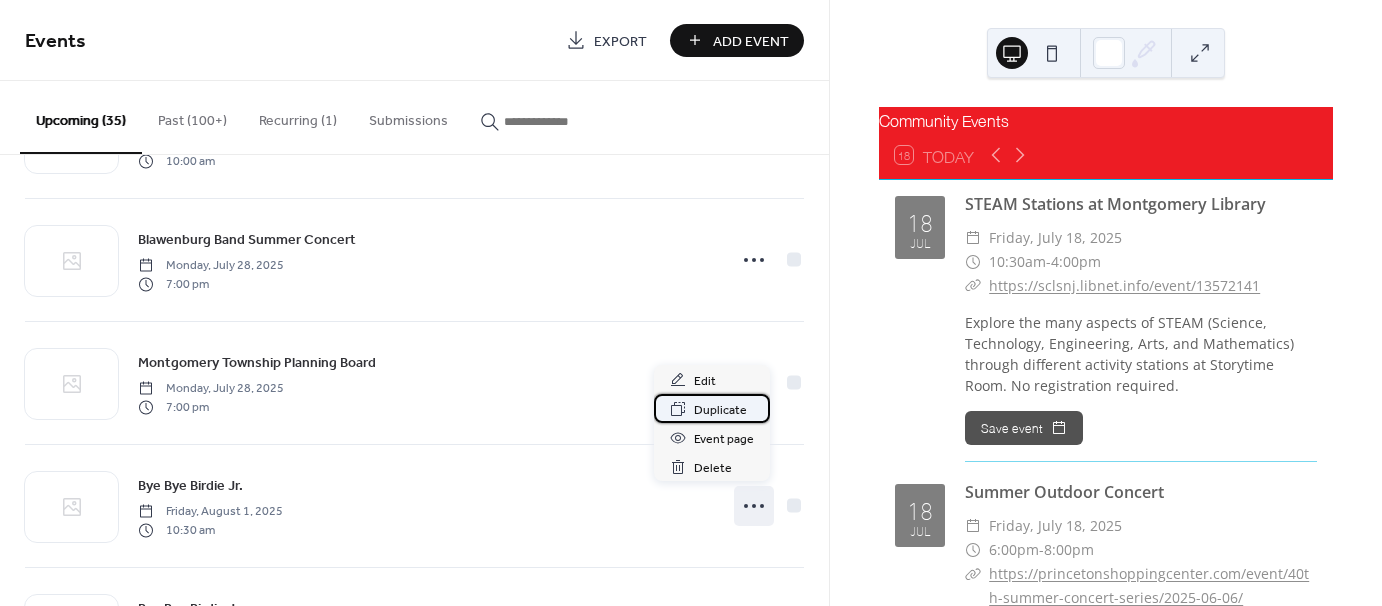 click on "Duplicate" at bounding box center [720, 410] 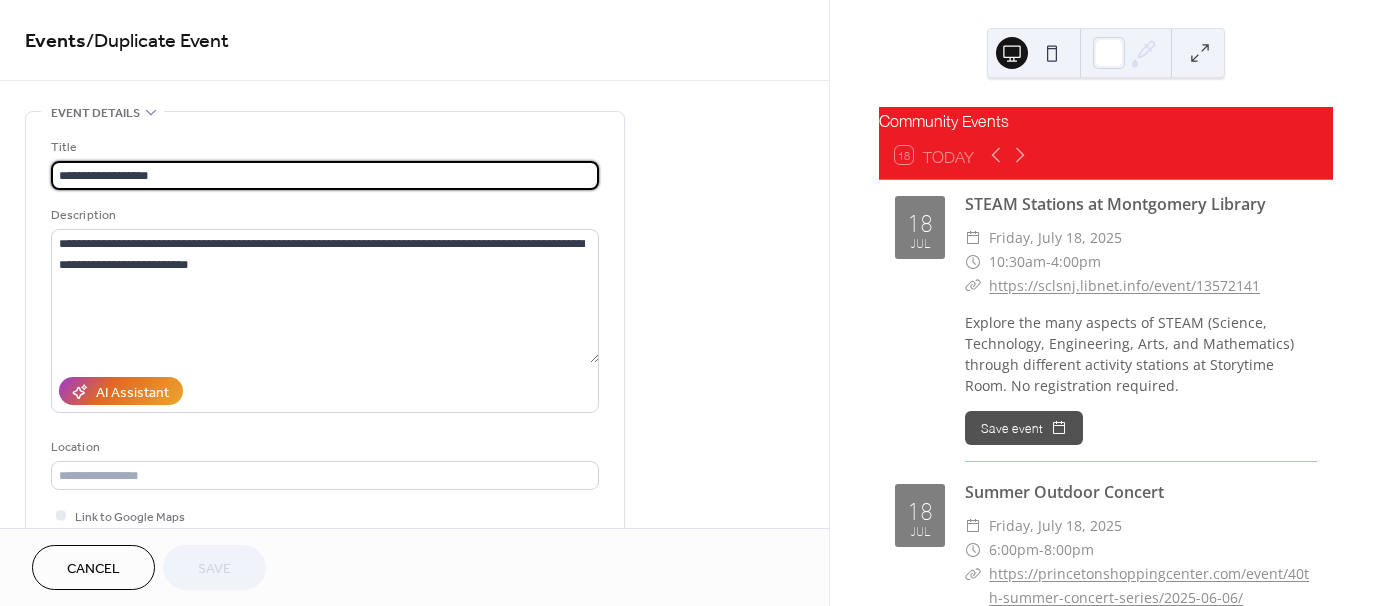 drag, startPoint x: 130, startPoint y: 172, endPoint x: 20, endPoint y: 134, distance: 116.37869 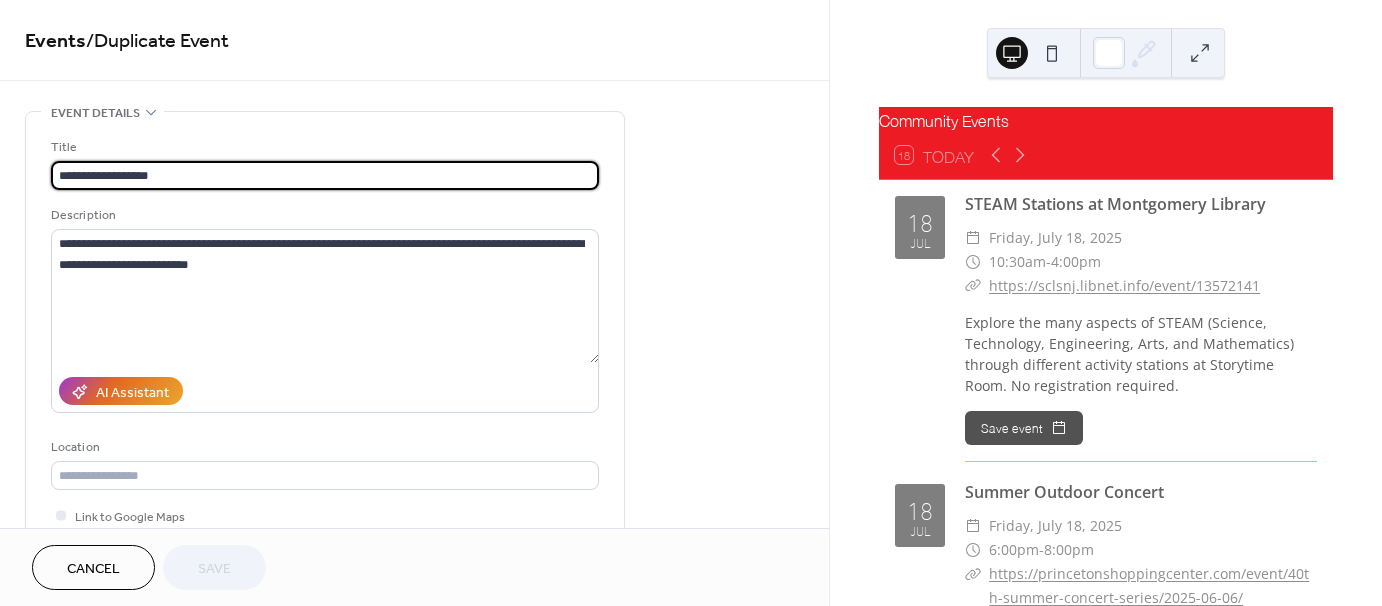 click on "**********" at bounding box center (325, 365) 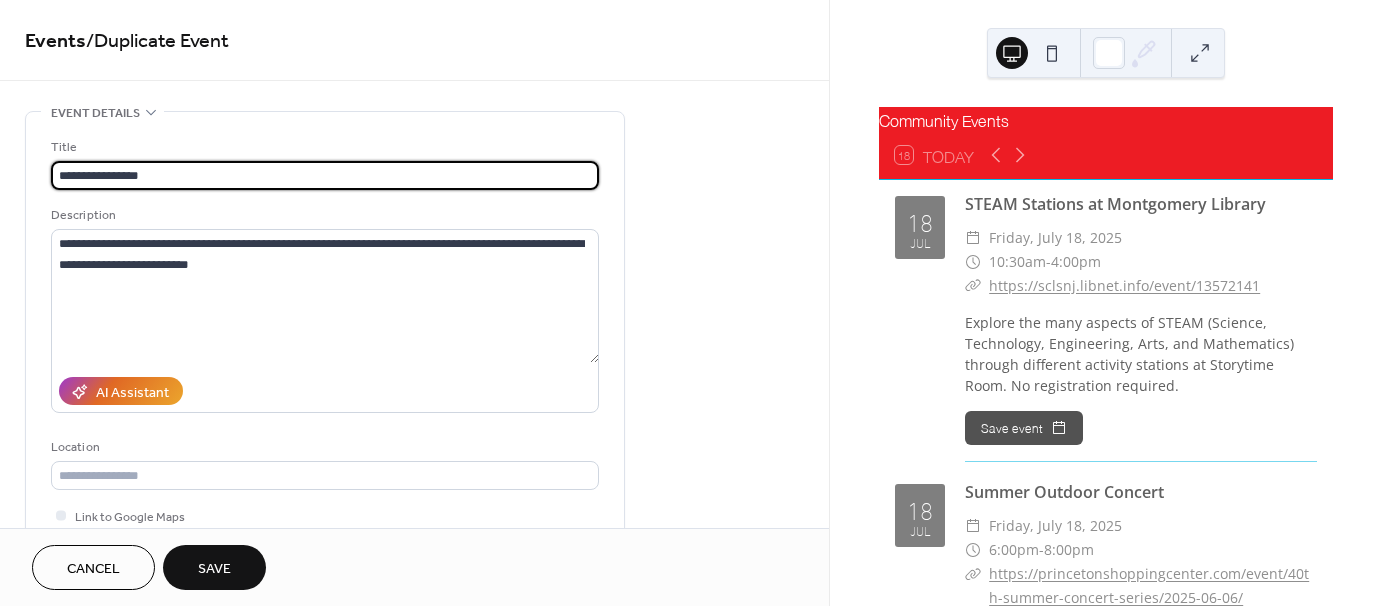 drag, startPoint x: 172, startPoint y: 177, endPoint x: 29, endPoint y: 164, distance: 143.58969 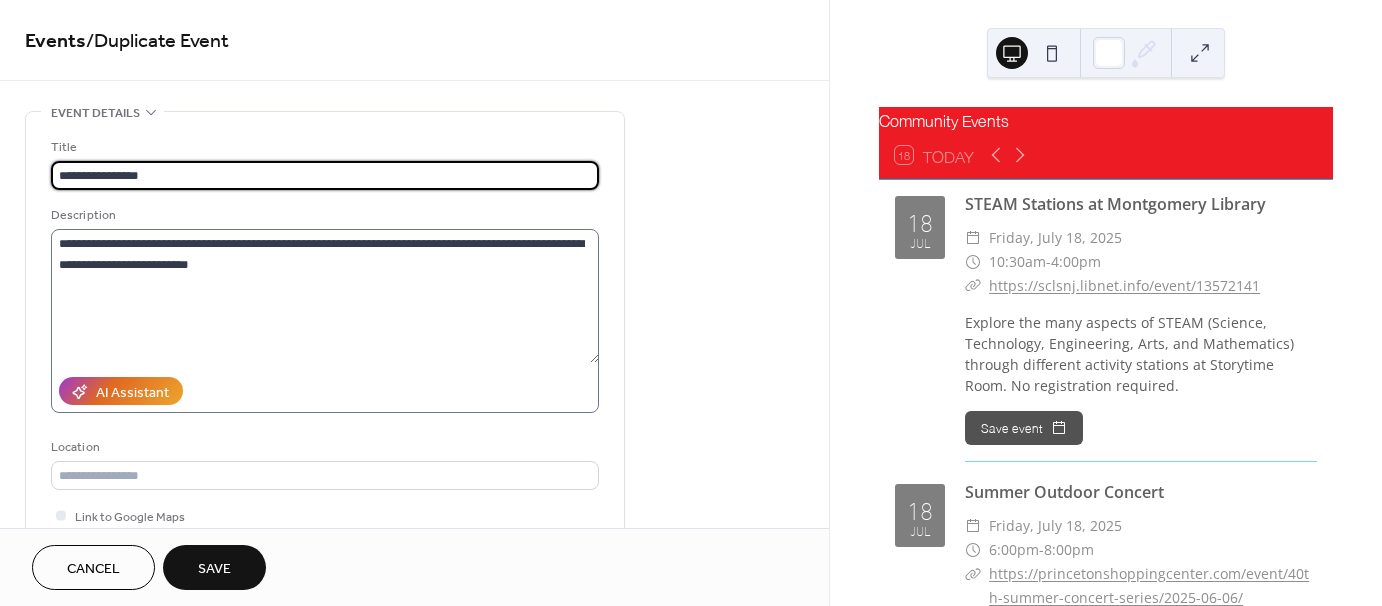 type on "**********" 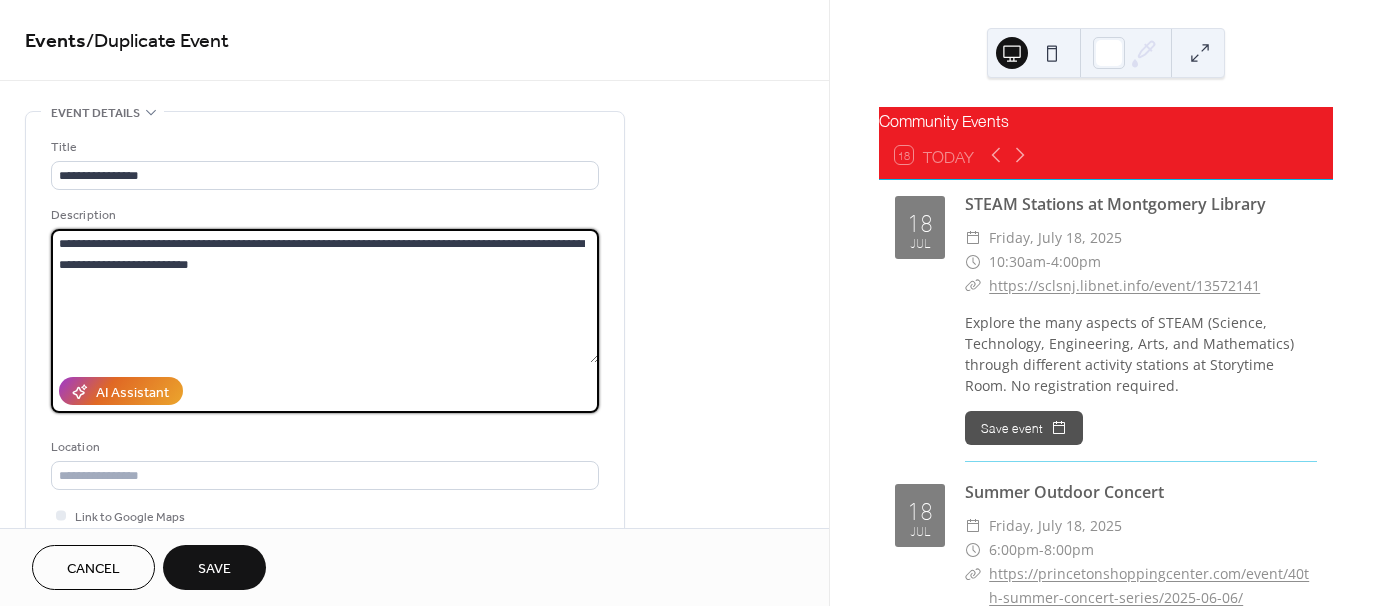 drag, startPoint x: 393, startPoint y: 240, endPoint x: 308, endPoint y: 228, distance: 85.84288 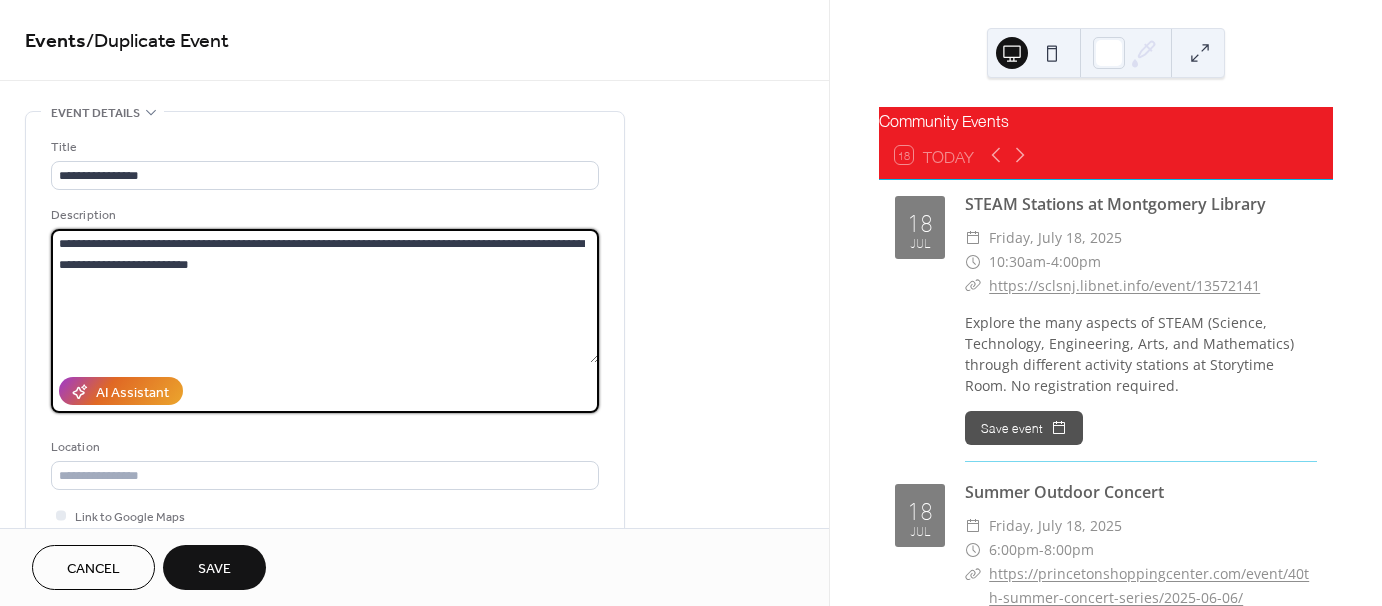 click on "**********" at bounding box center (325, 296) 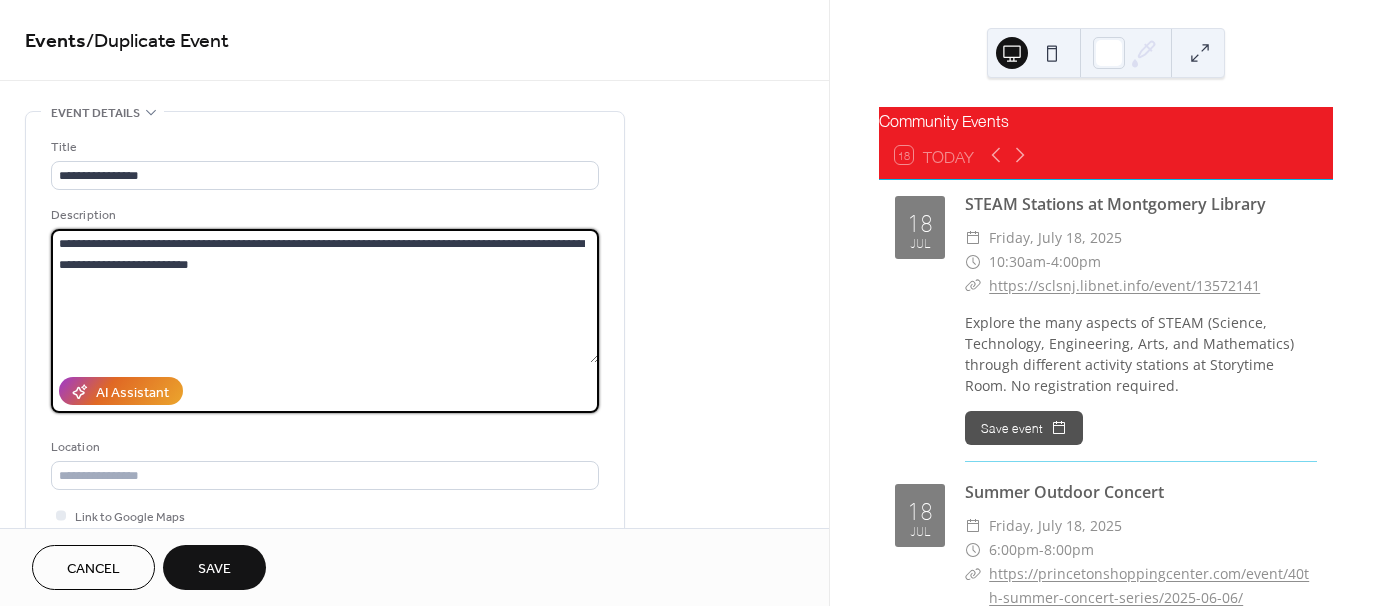 paste 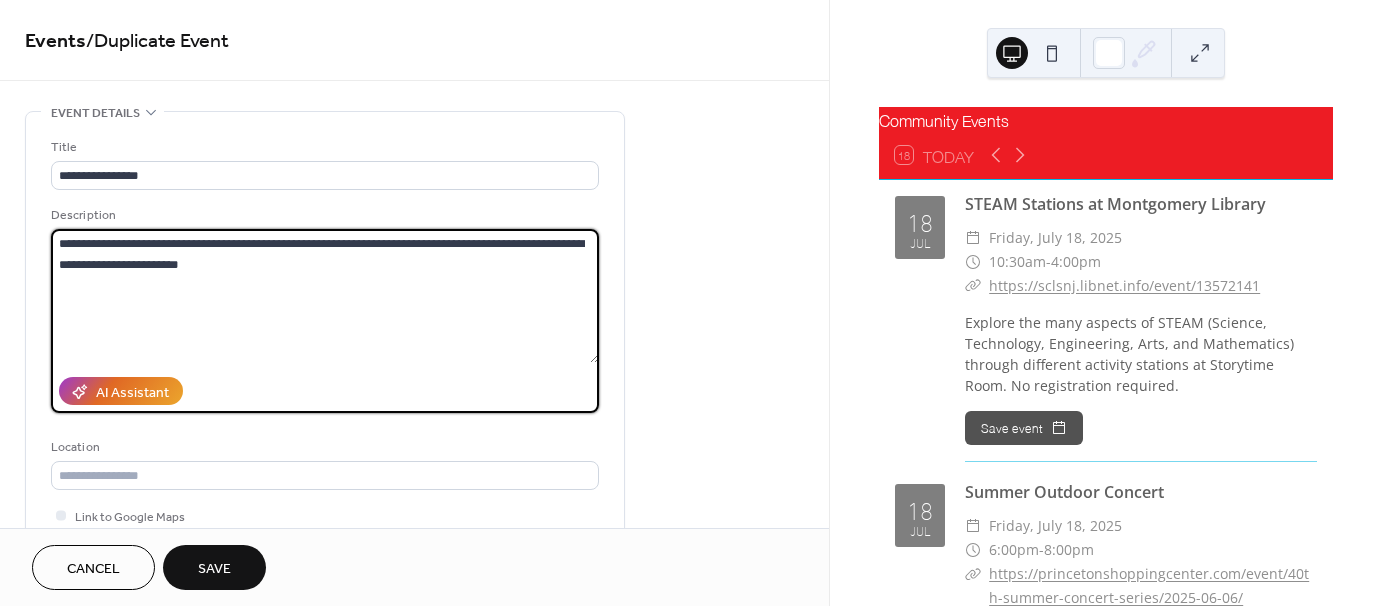drag, startPoint x: 461, startPoint y: 239, endPoint x: 432, endPoint y: 233, distance: 29.614185 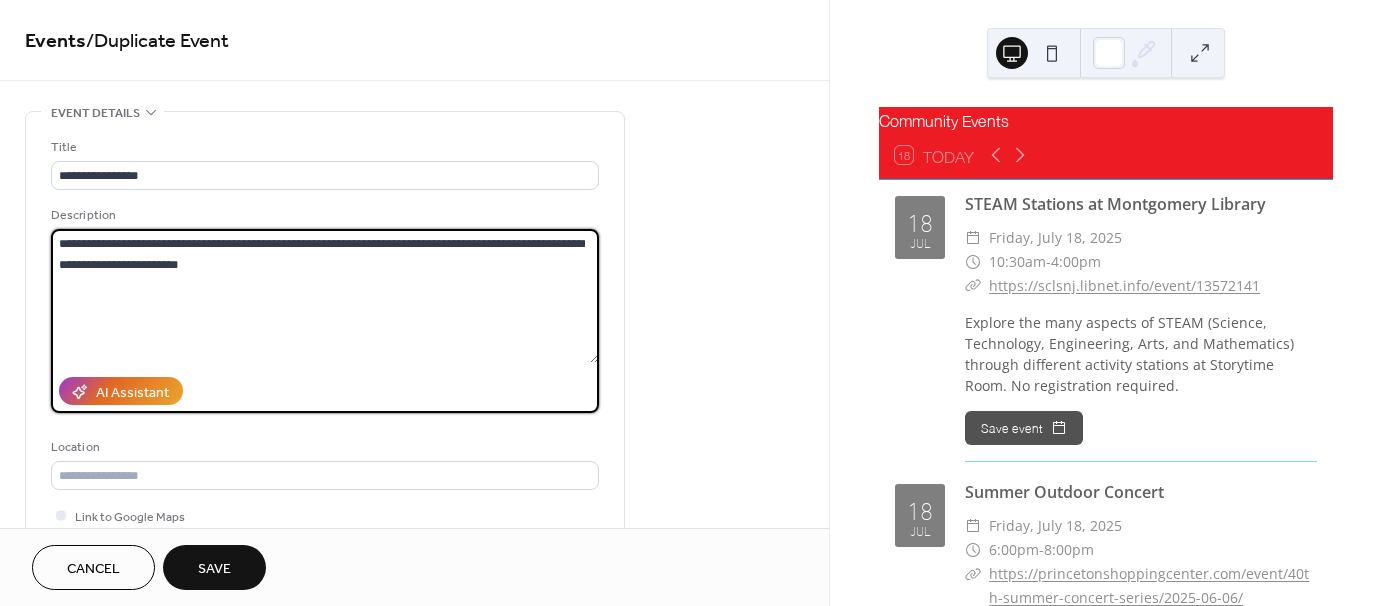 click on "**********" at bounding box center (325, 296) 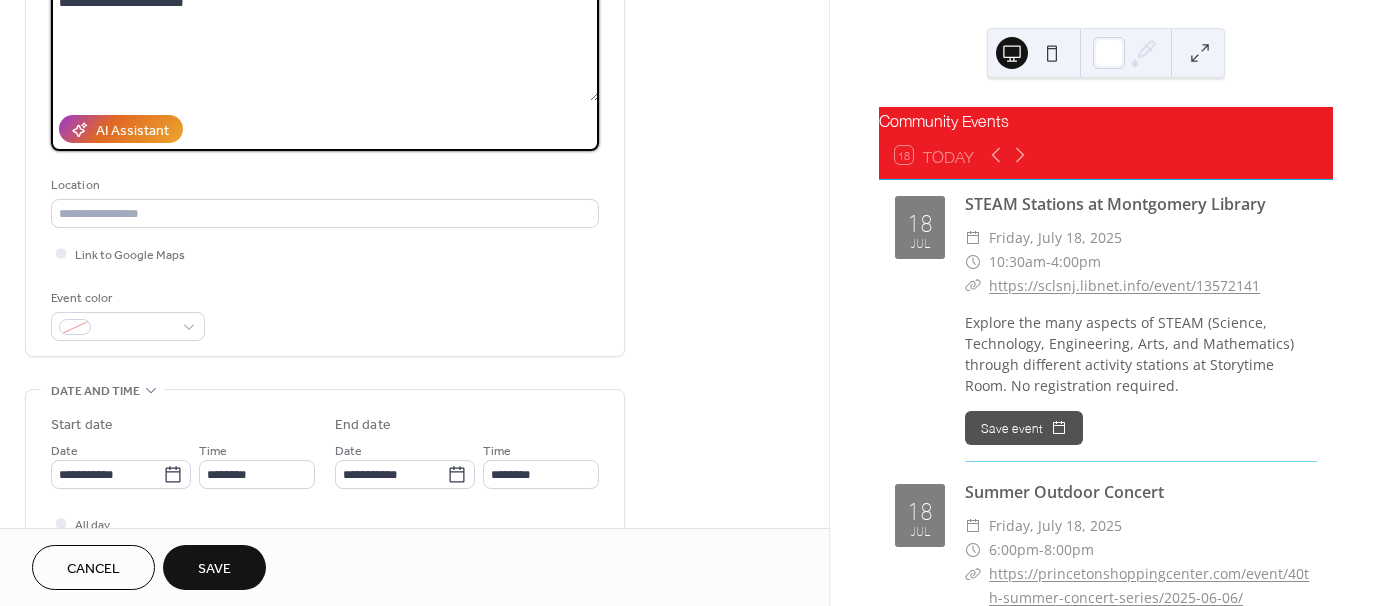 scroll, scrollTop: 300, scrollLeft: 0, axis: vertical 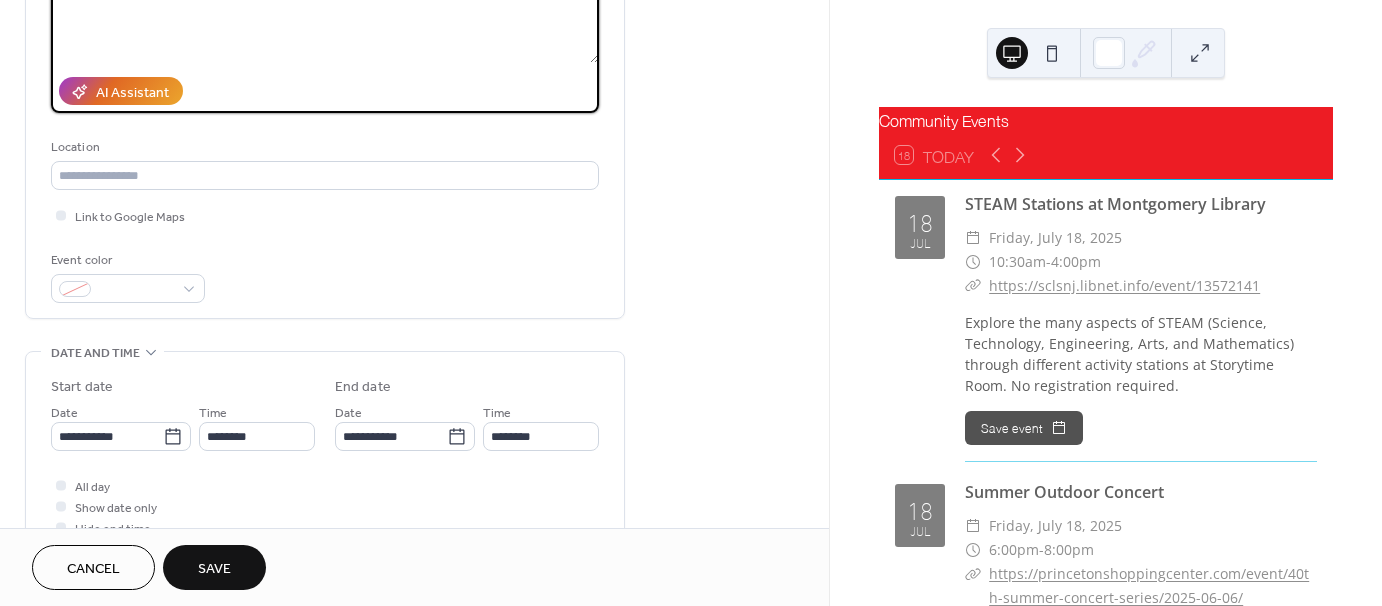 type on "**********" 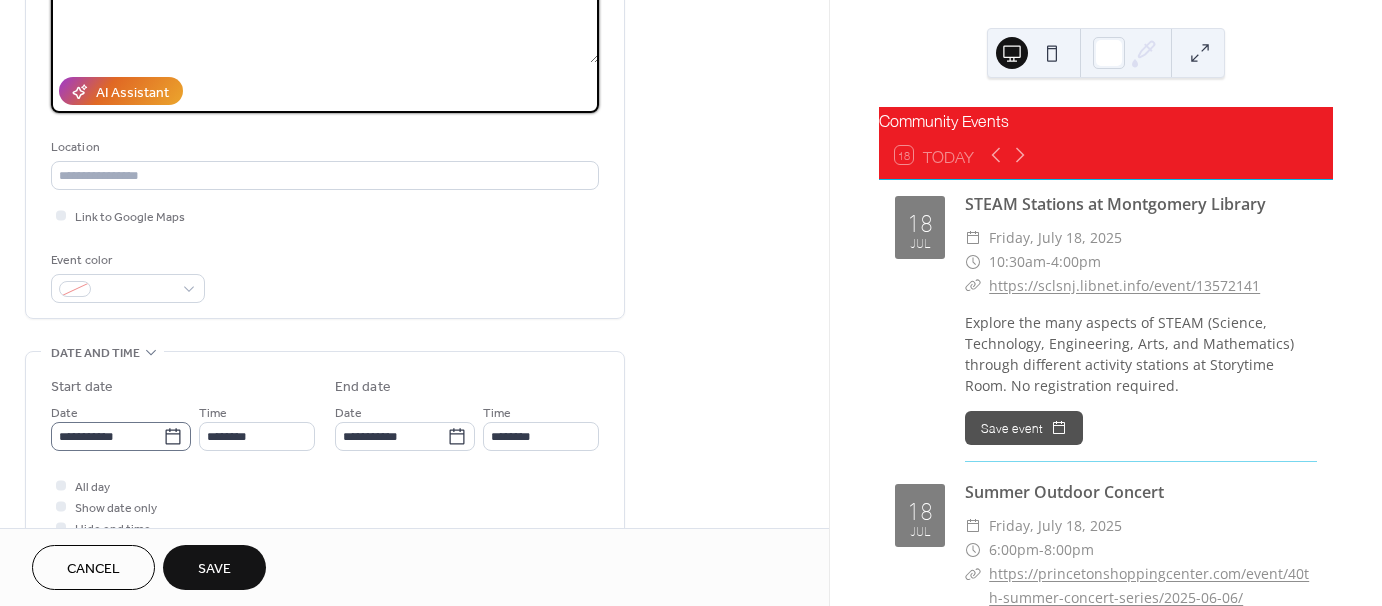 click 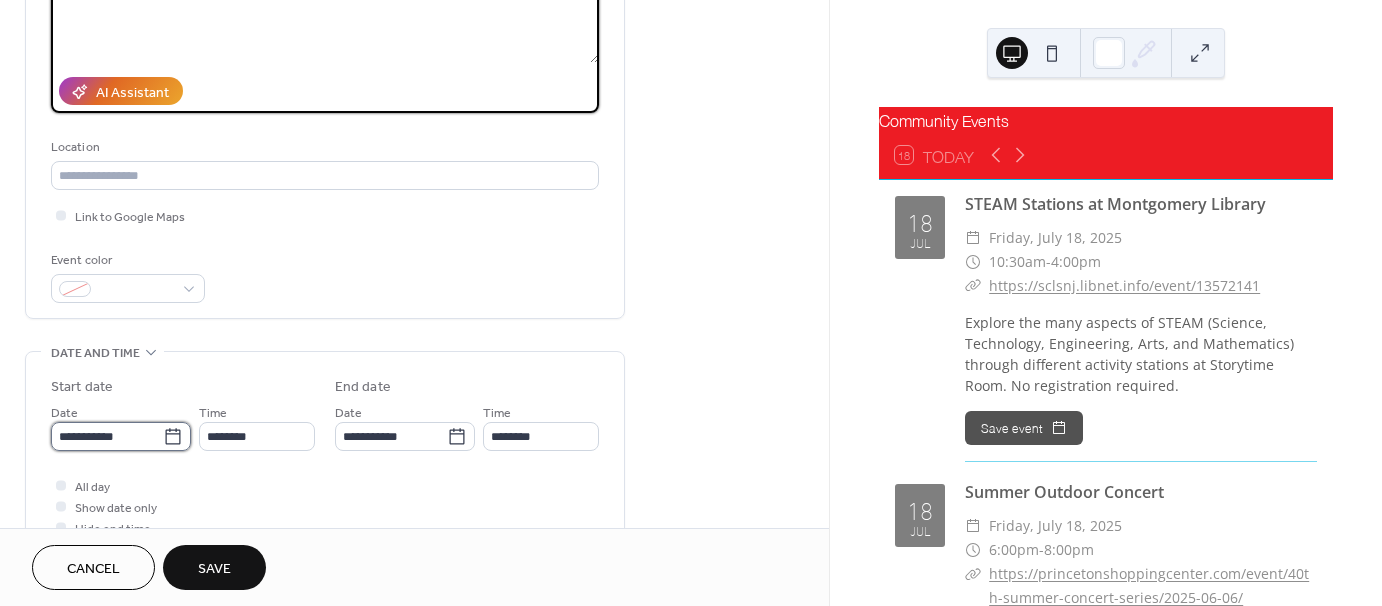 click on "**********" at bounding box center [107, 436] 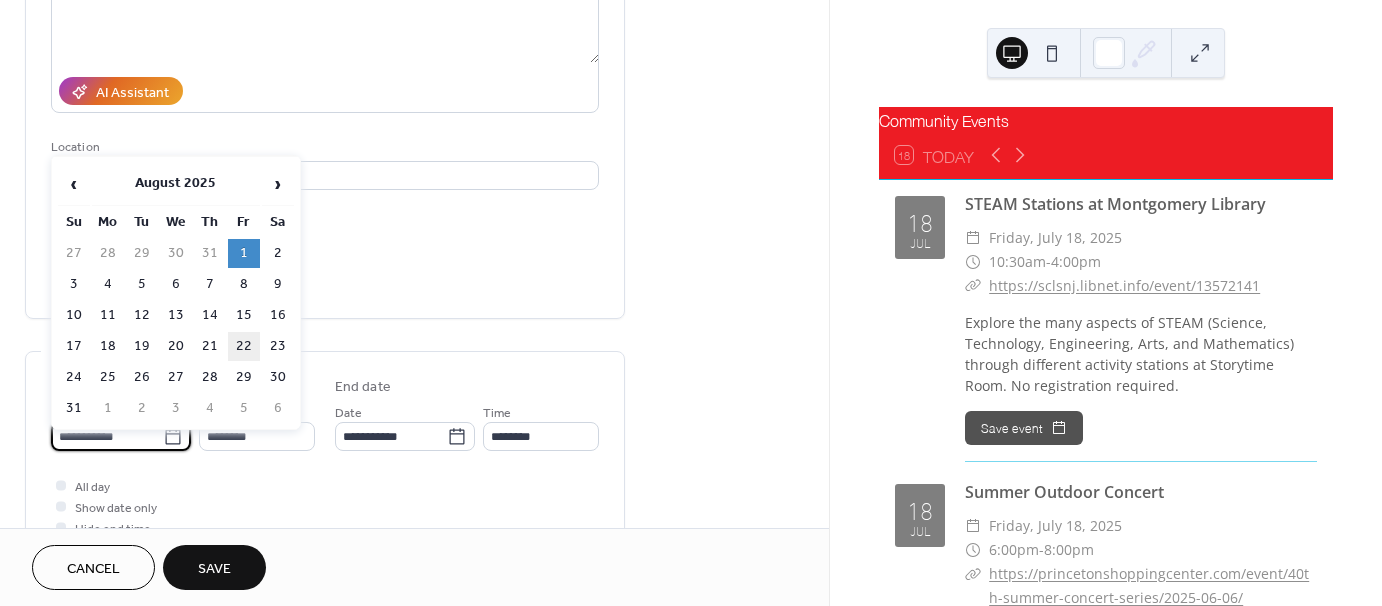 click on "22" at bounding box center (244, 346) 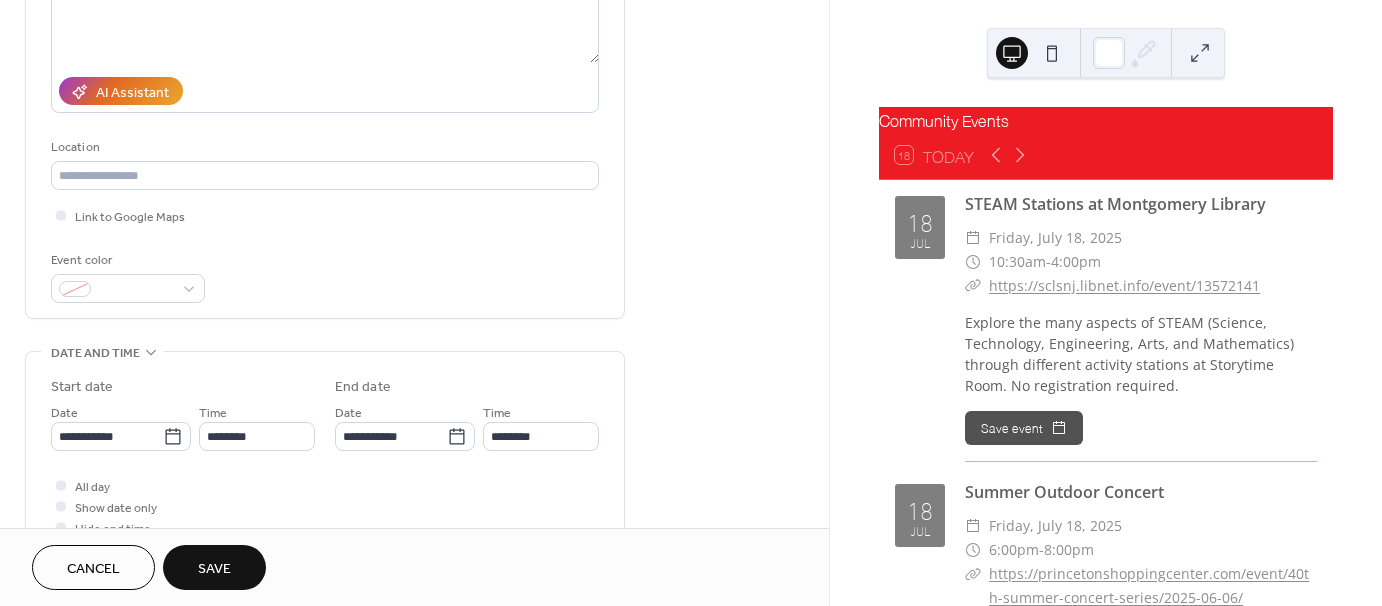 click on "Save" at bounding box center [214, 569] 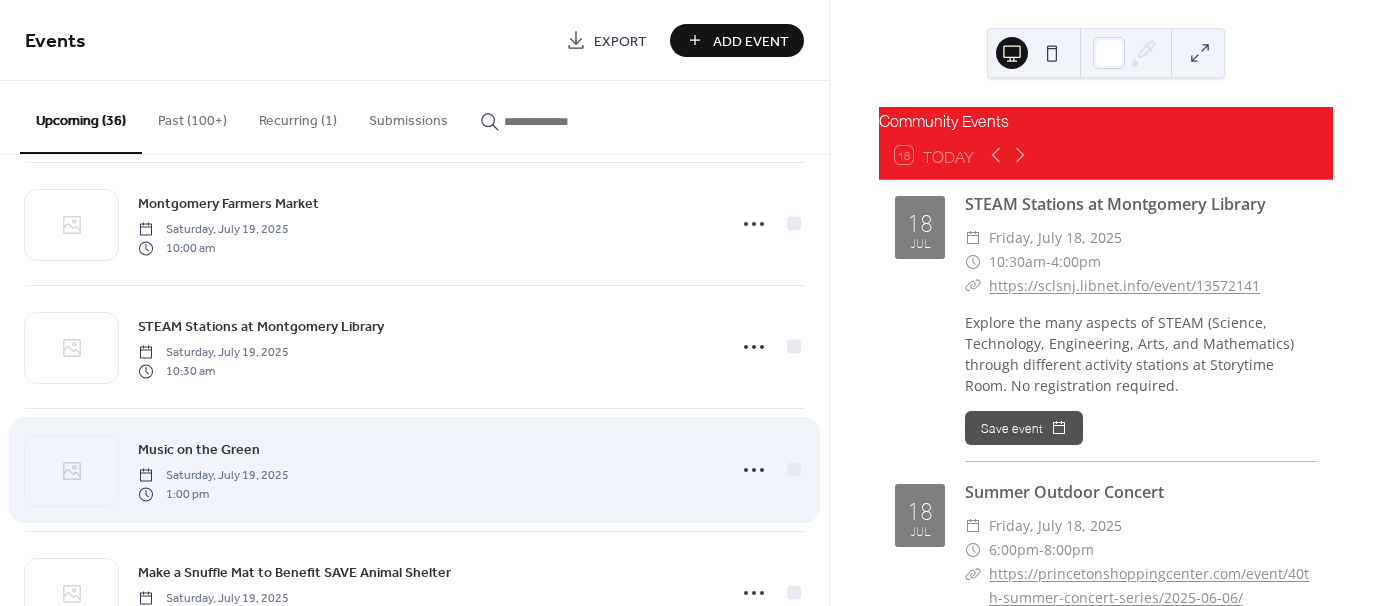 scroll, scrollTop: 0, scrollLeft: 0, axis: both 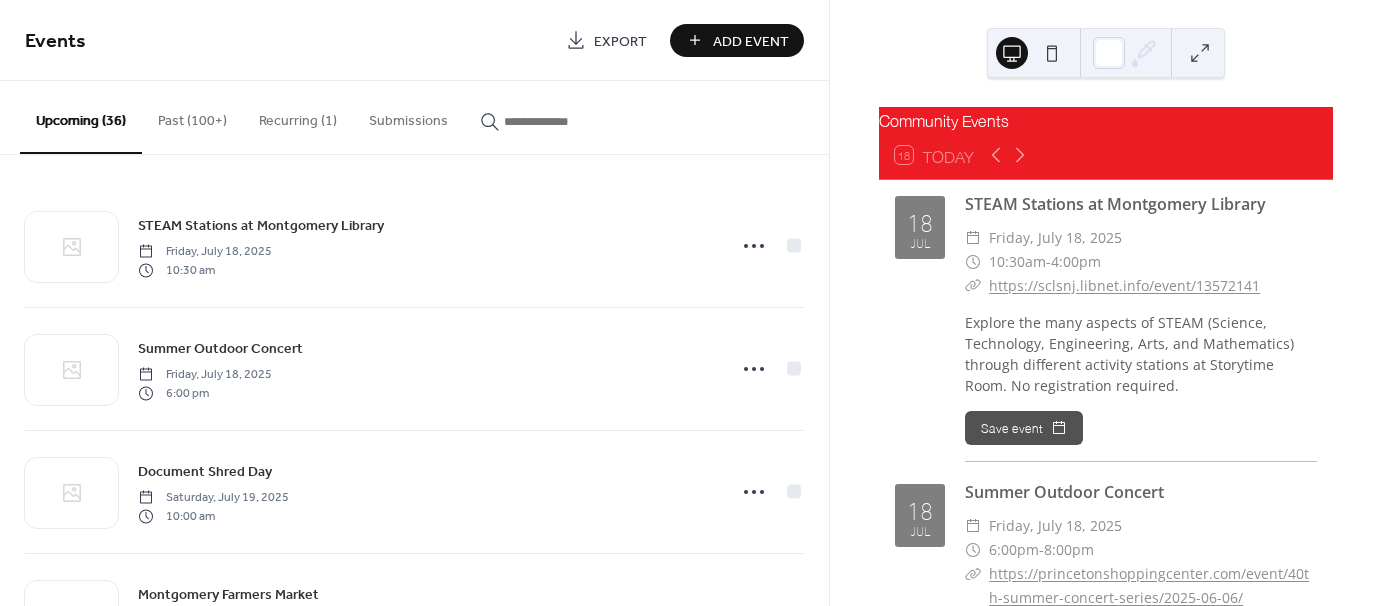 click at bounding box center [564, 121] 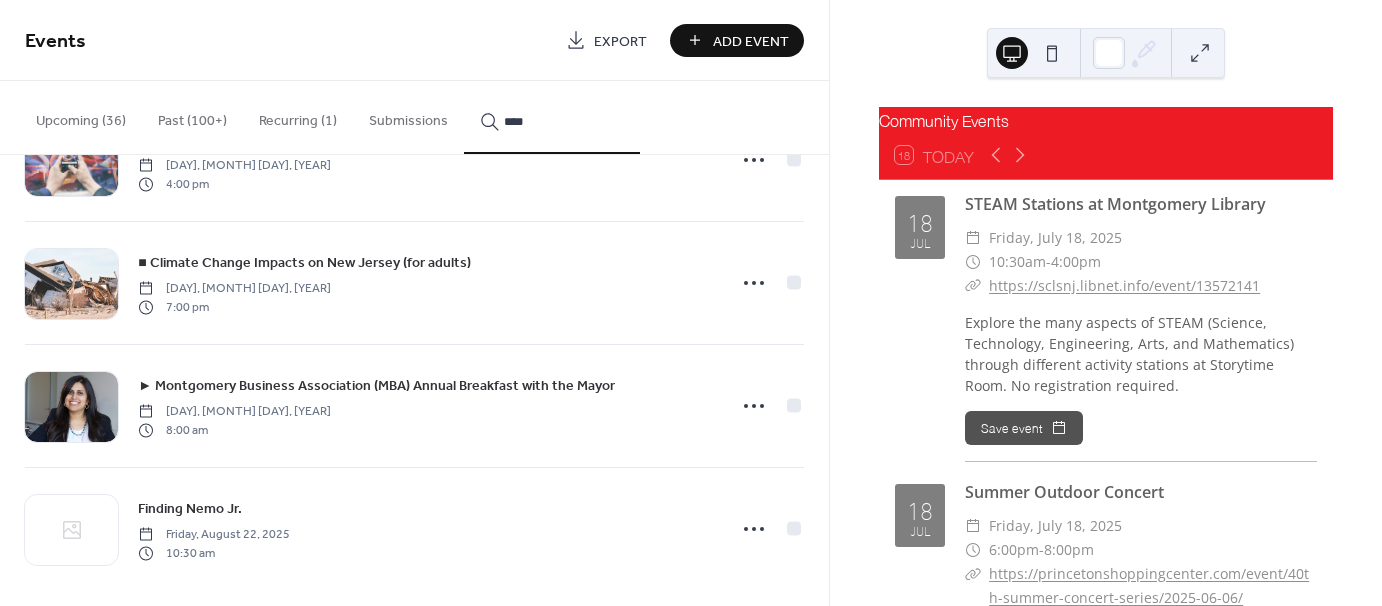 scroll, scrollTop: 3413, scrollLeft: 0, axis: vertical 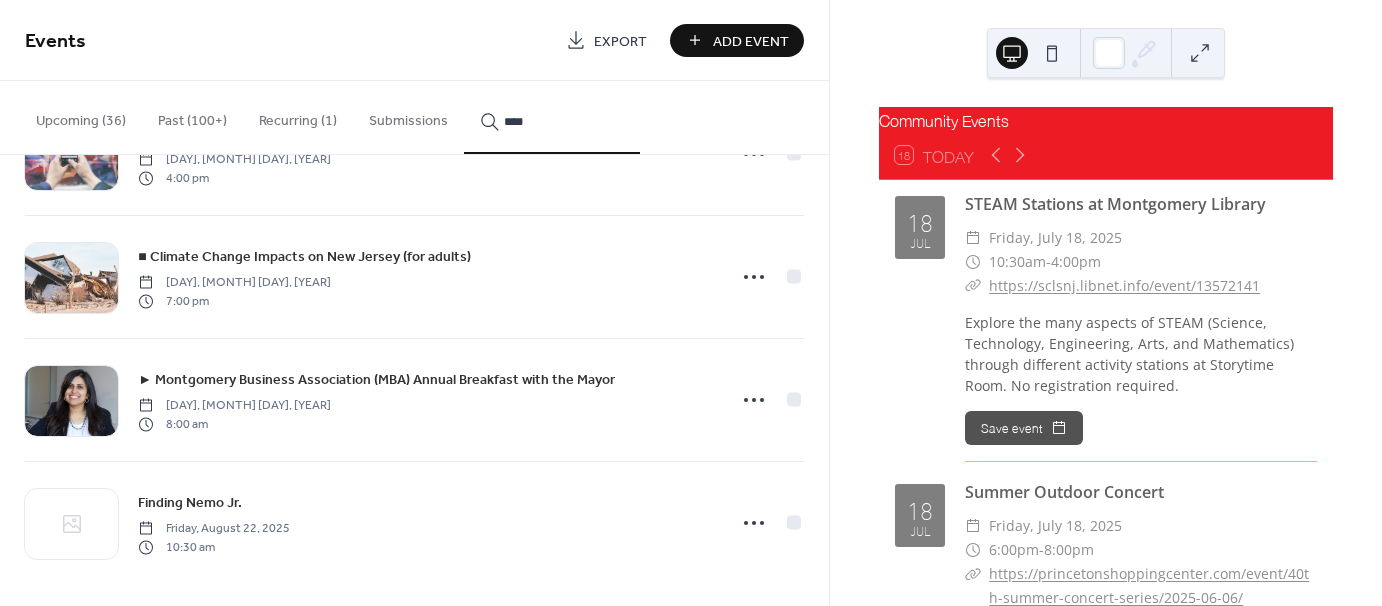 type on "****" 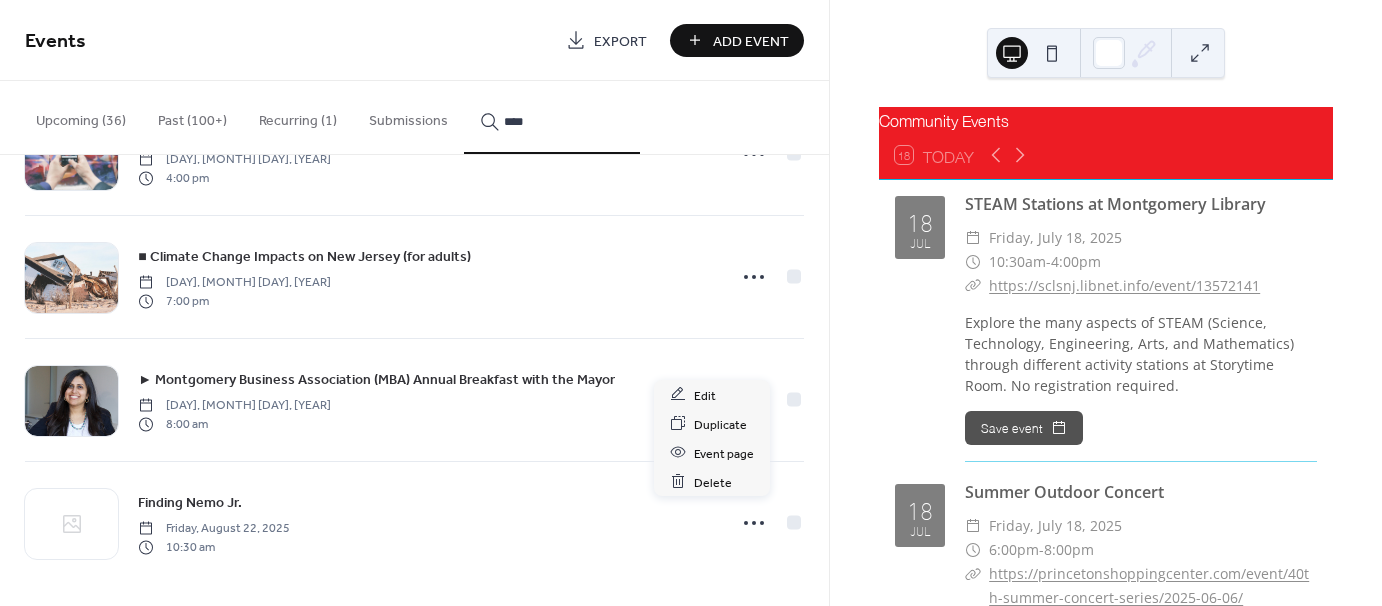 click 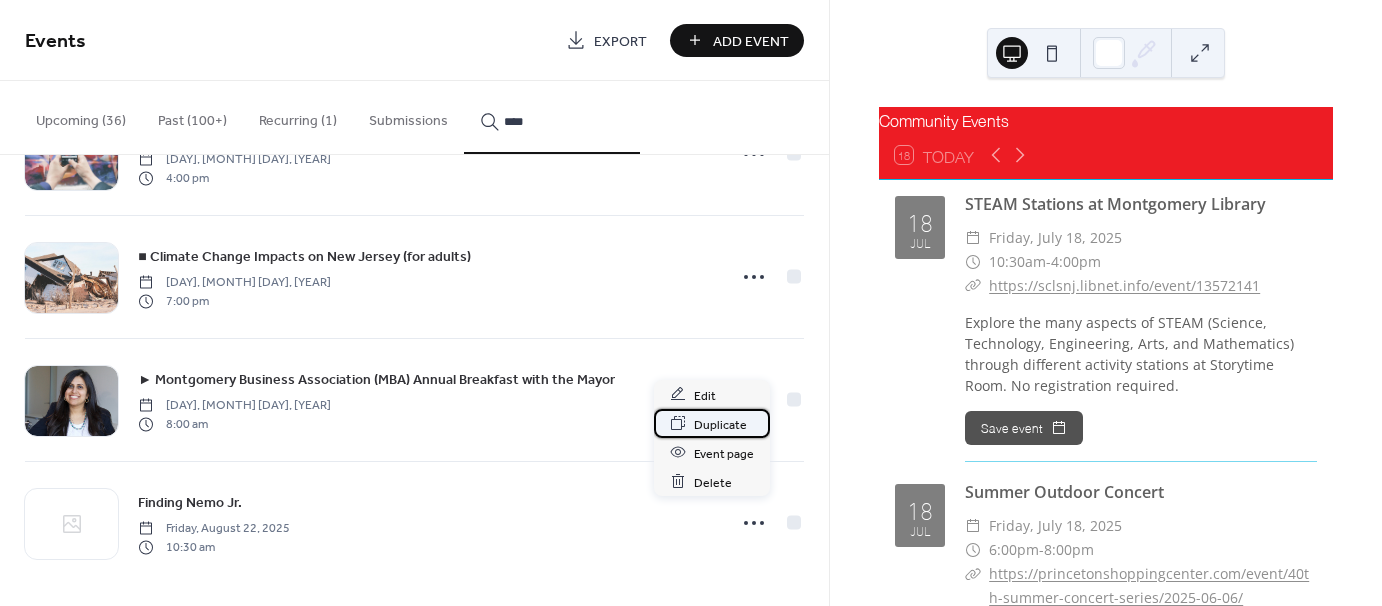 click on "Duplicate" at bounding box center [720, 424] 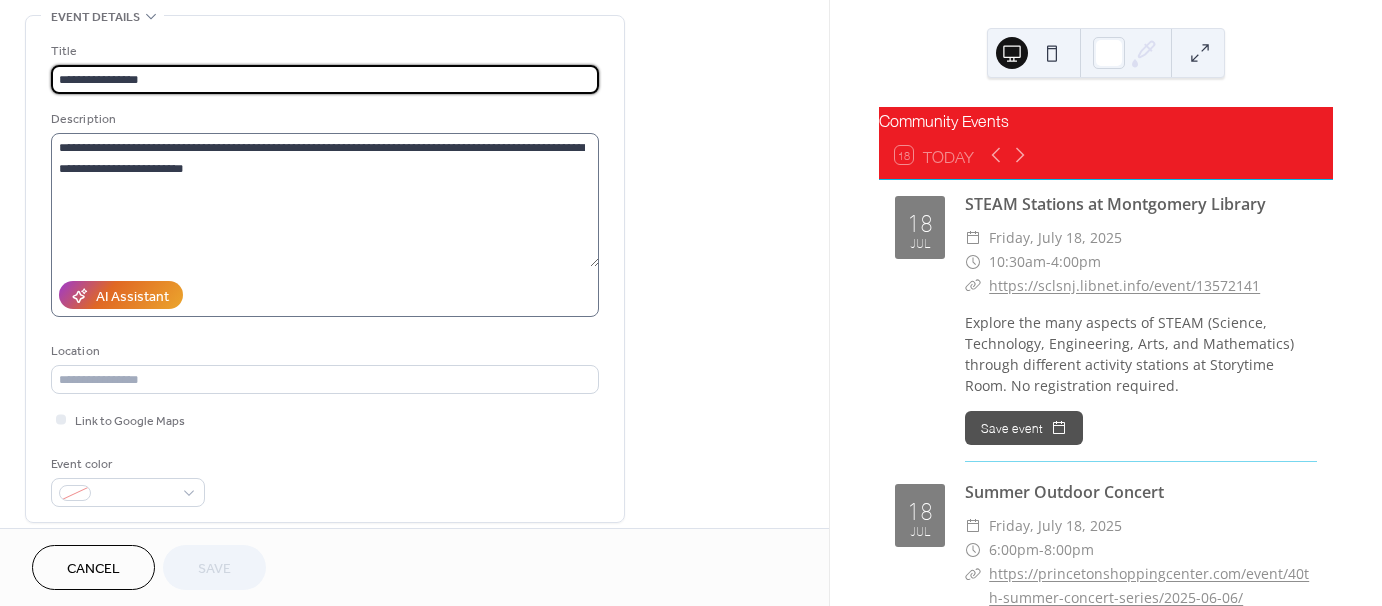 scroll, scrollTop: 100, scrollLeft: 0, axis: vertical 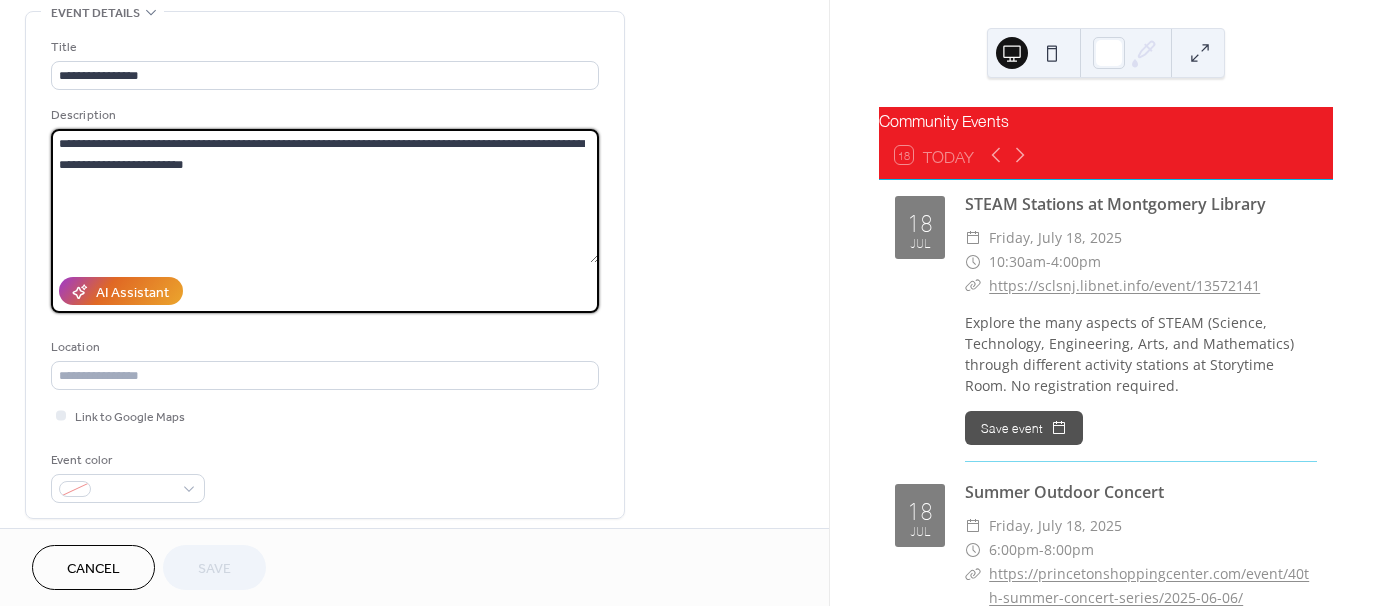 click on "**********" at bounding box center (325, 196) 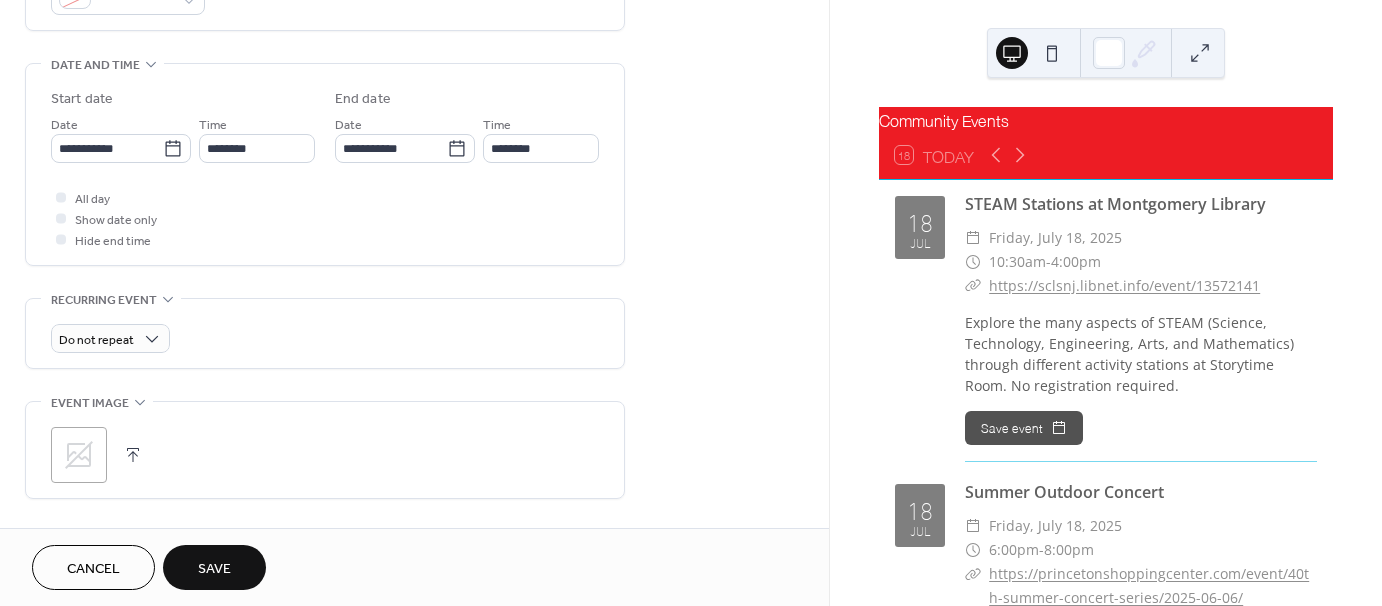 scroll, scrollTop: 600, scrollLeft: 0, axis: vertical 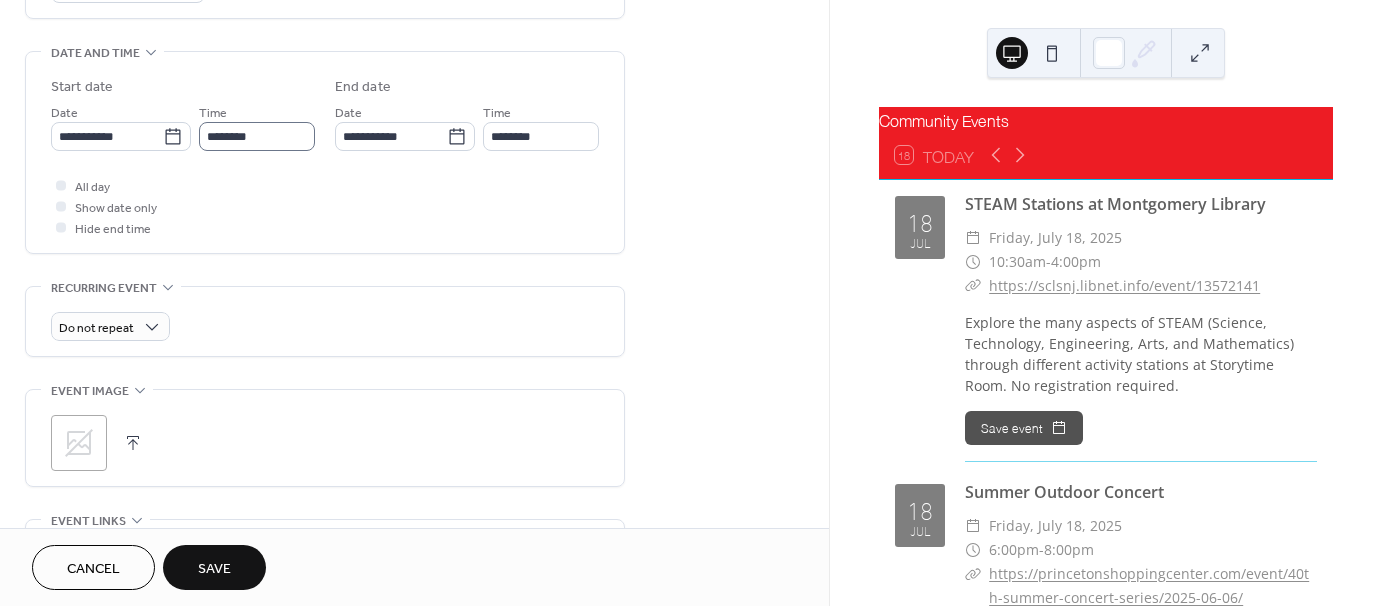 type on "**********" 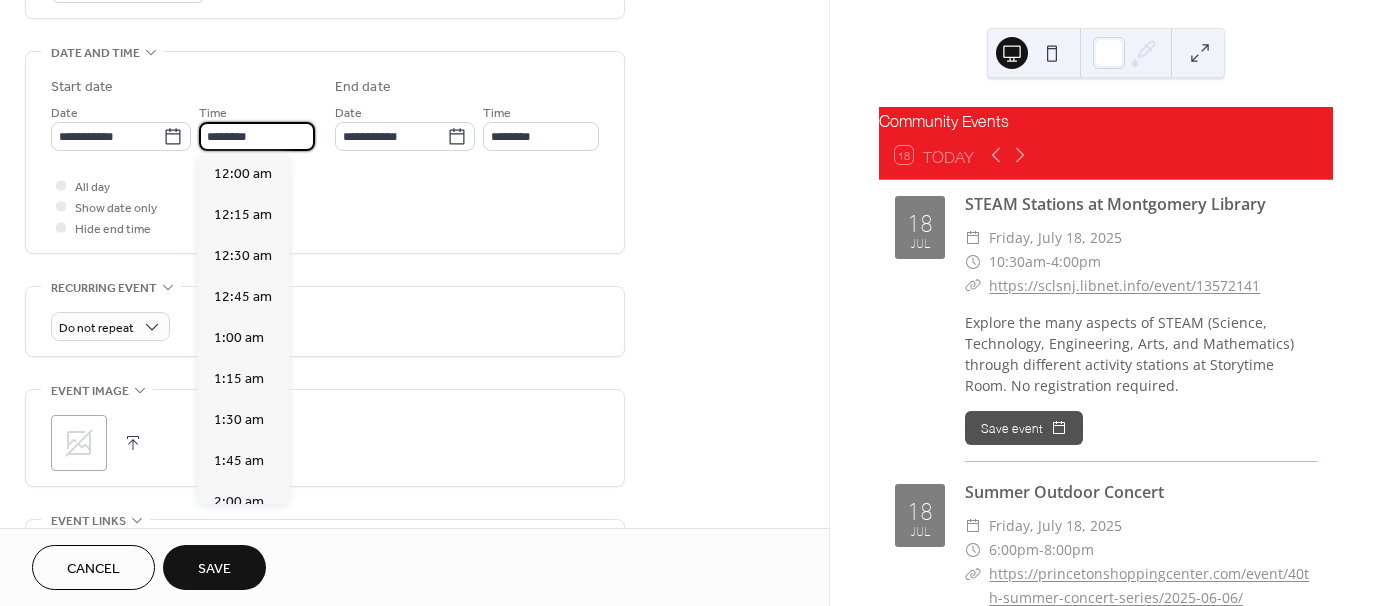 click on "********" at bounding box center (257, 136) 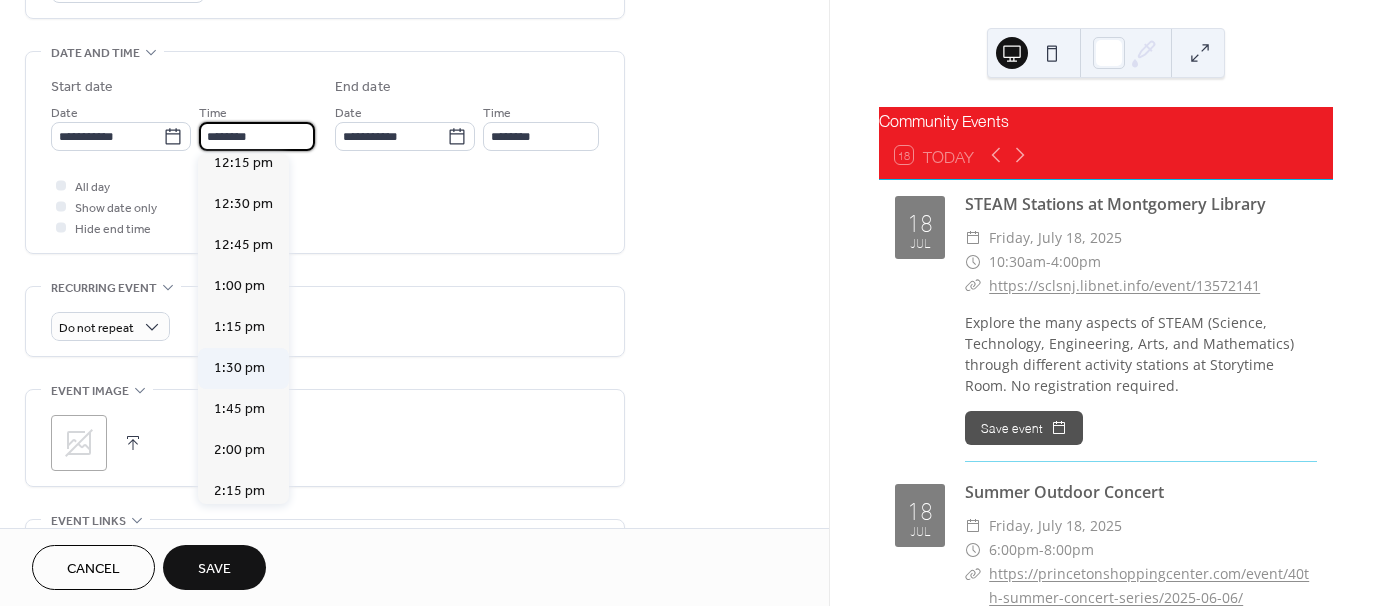 scroll, scrollTop: 2021, scrollLeft: 0, axis: vertical 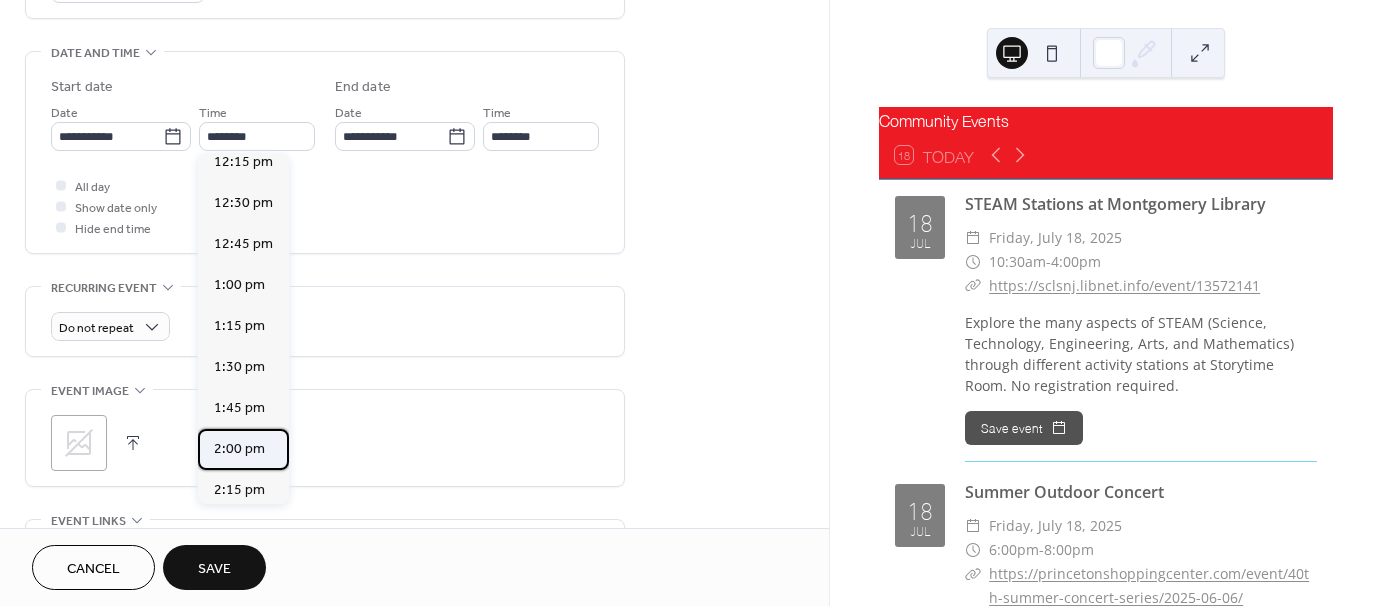 click on "2:00 pm" at bounding box center (239, 449) 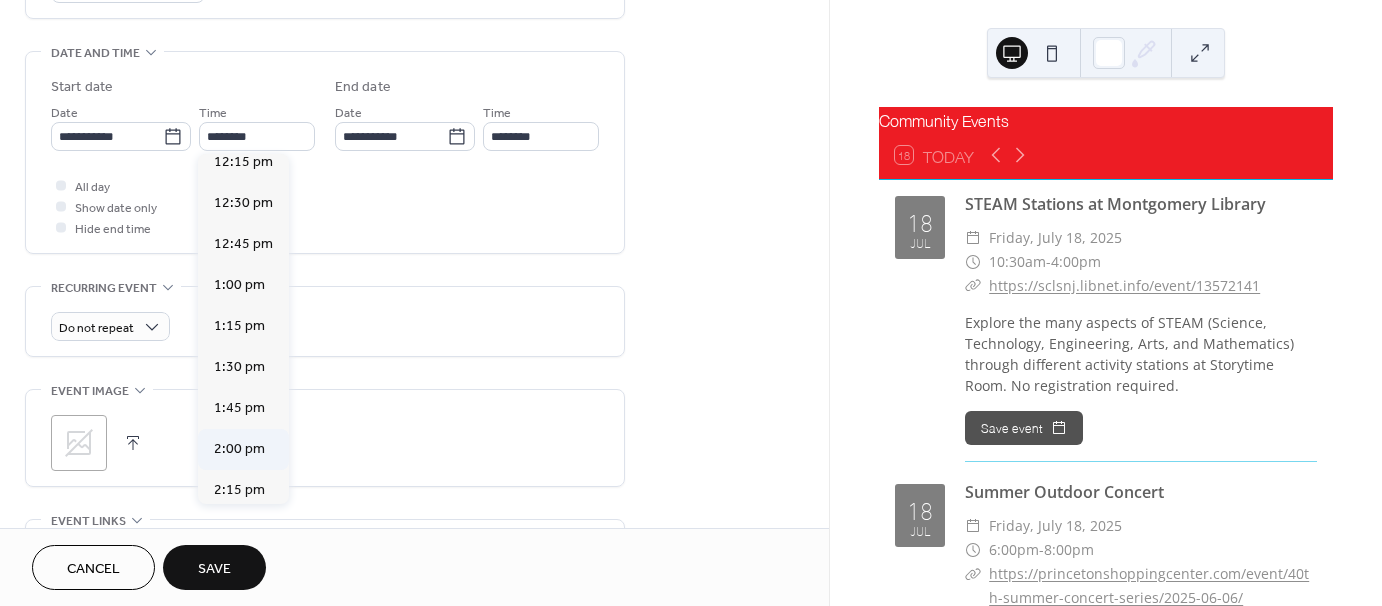 type on "*******" 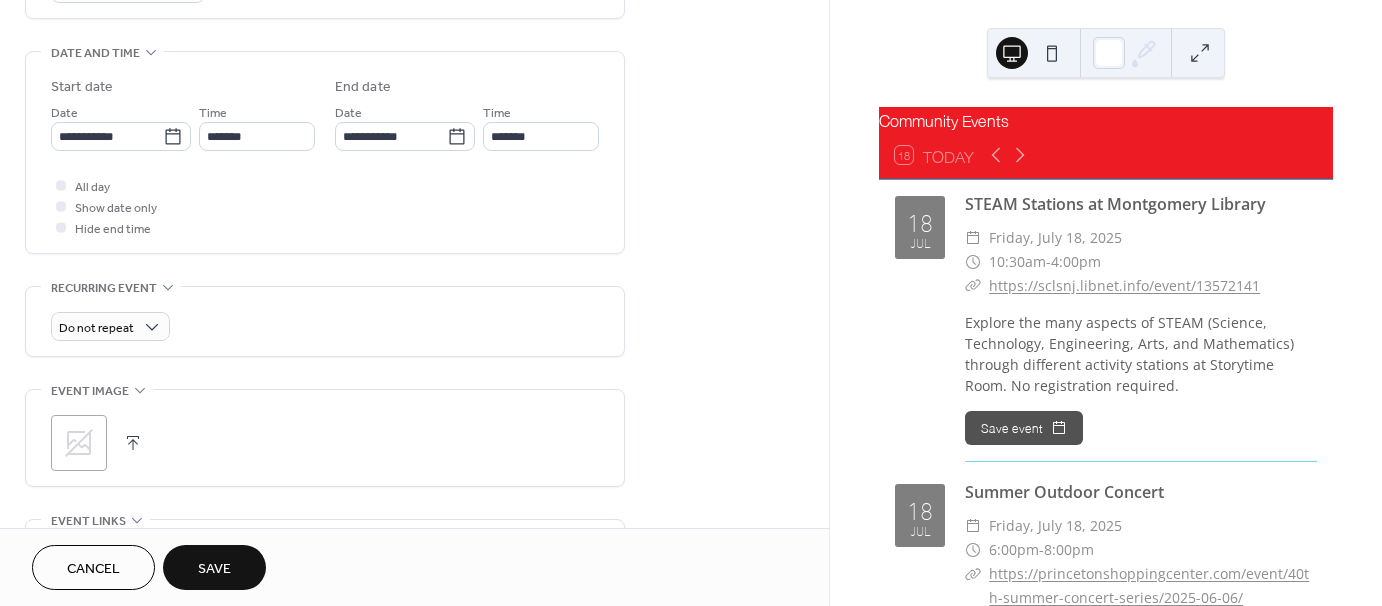 click on "Save" at bounding box center [214, 569] 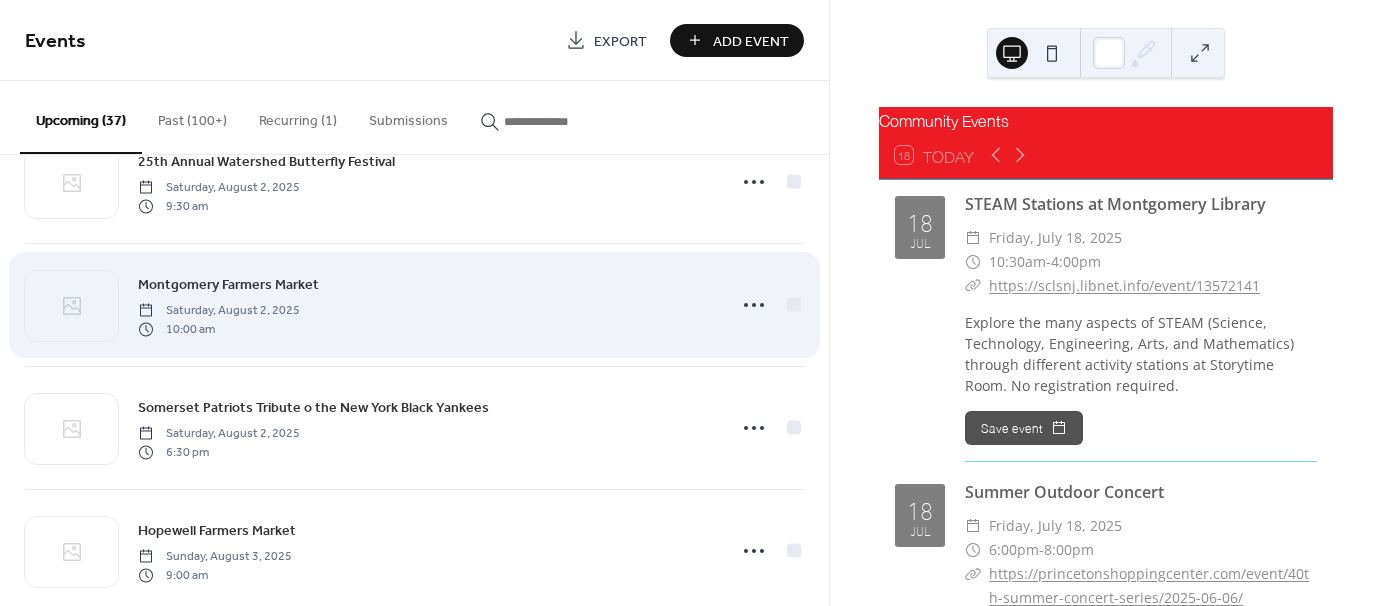 scroll, scrollTop: 2891, scrollLeft: 0, axis: vertical 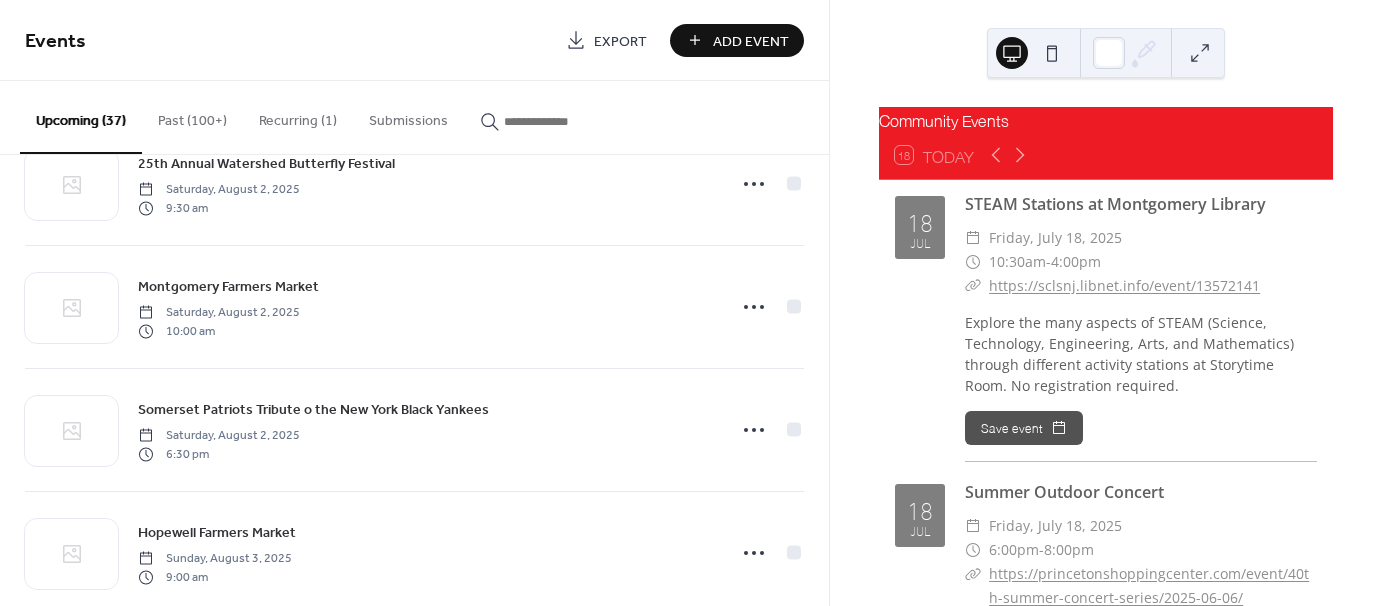 click at bounding box center [564, 121] 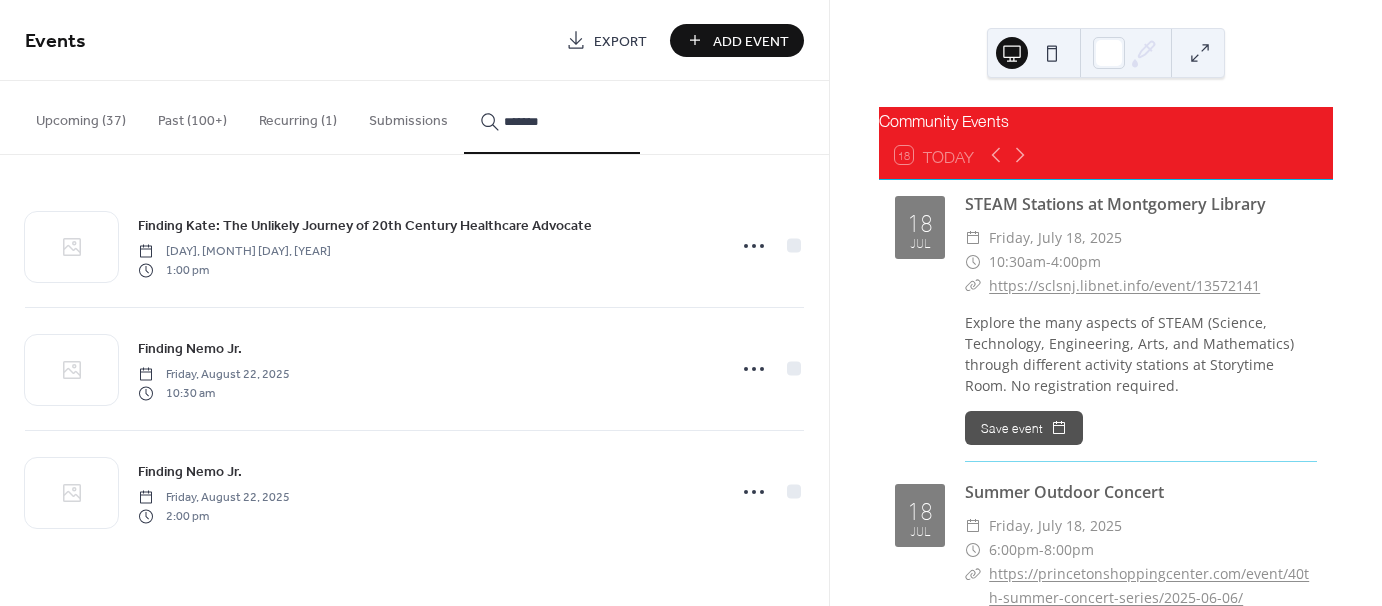 type on "*******" 